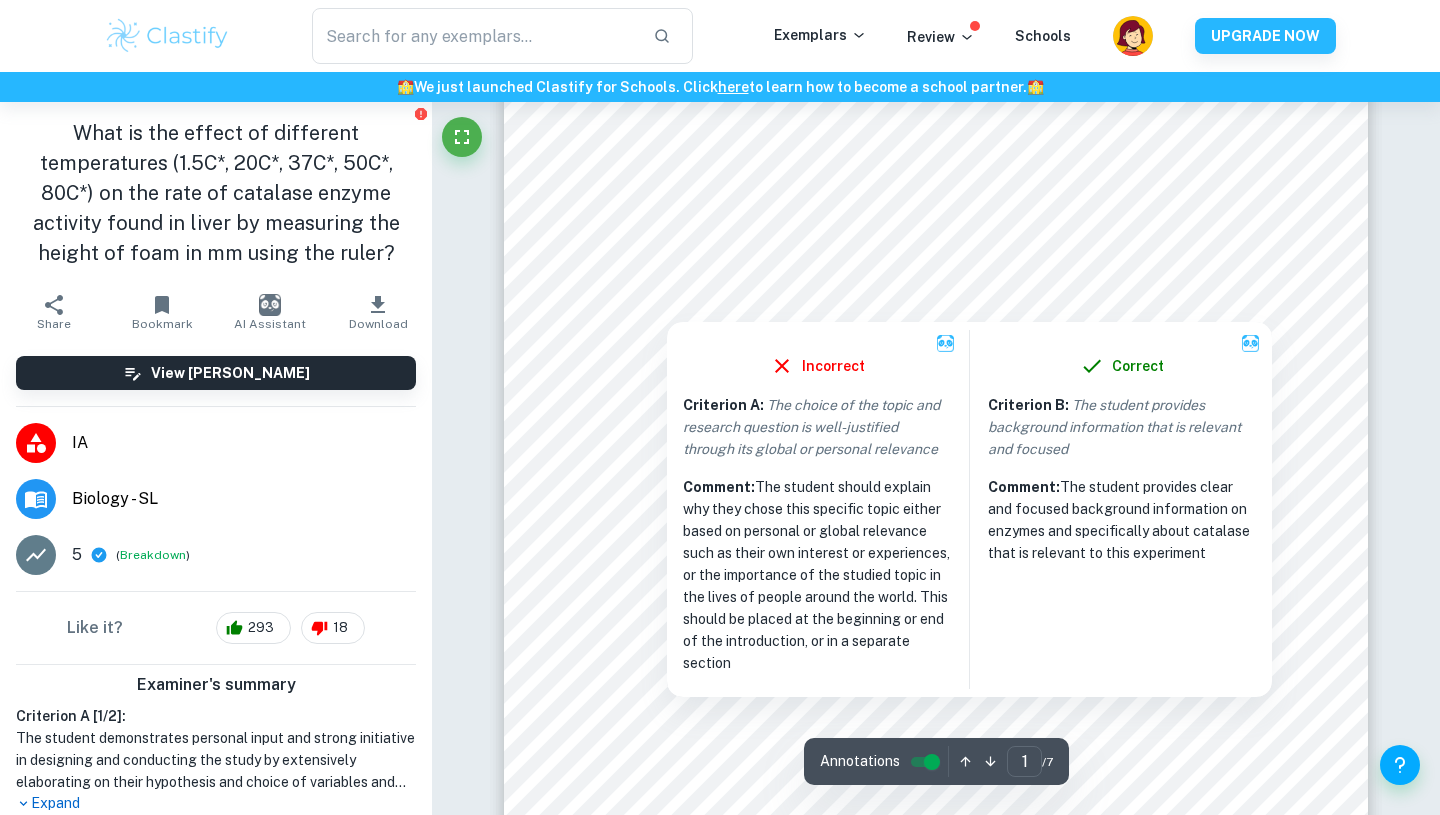 scroll, scrollTop: 427, scrollLeft: 0, axis: vertical 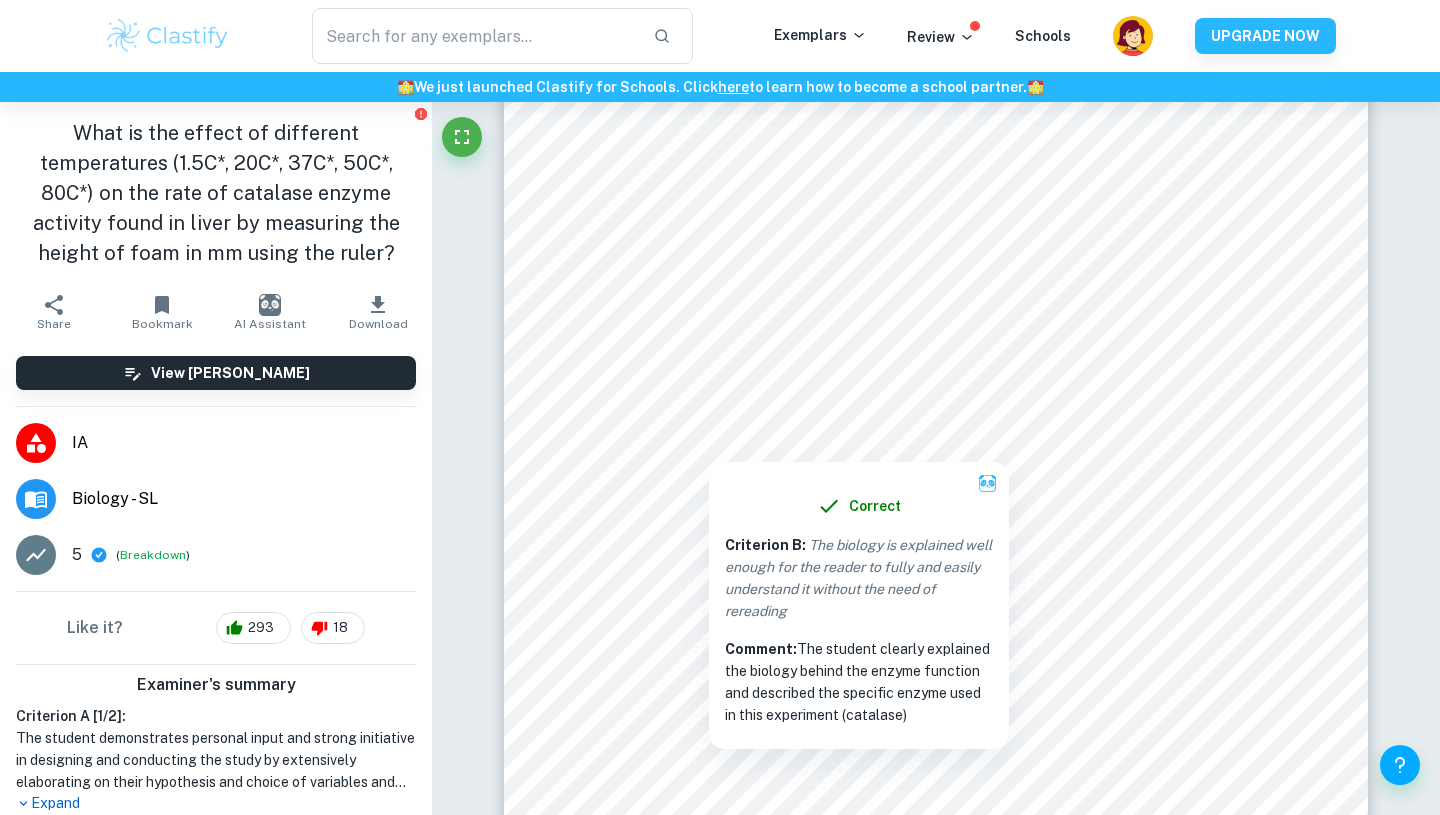 click at bounding box center (270, 305) 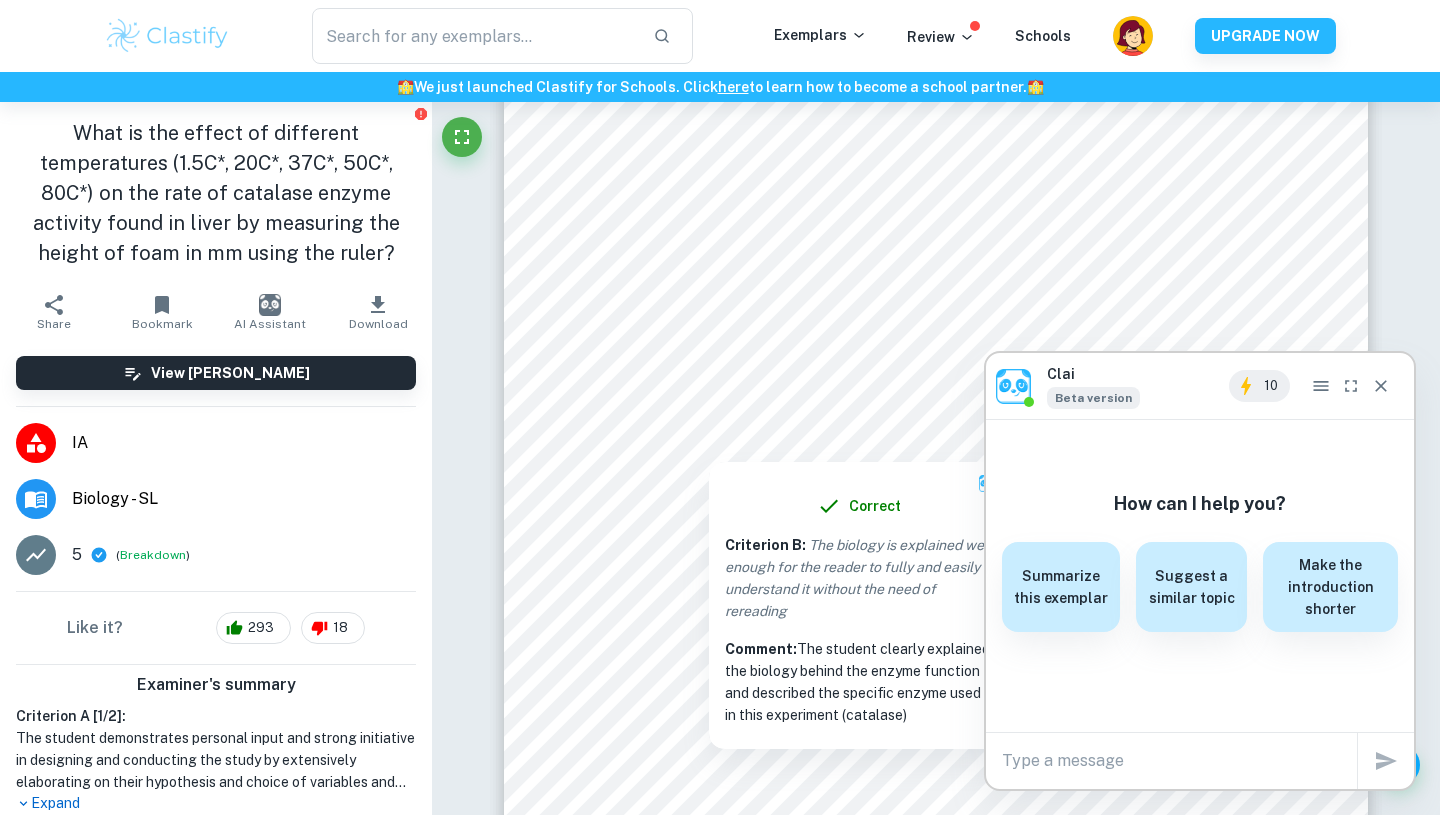 click at bounding box center [1179, 760] 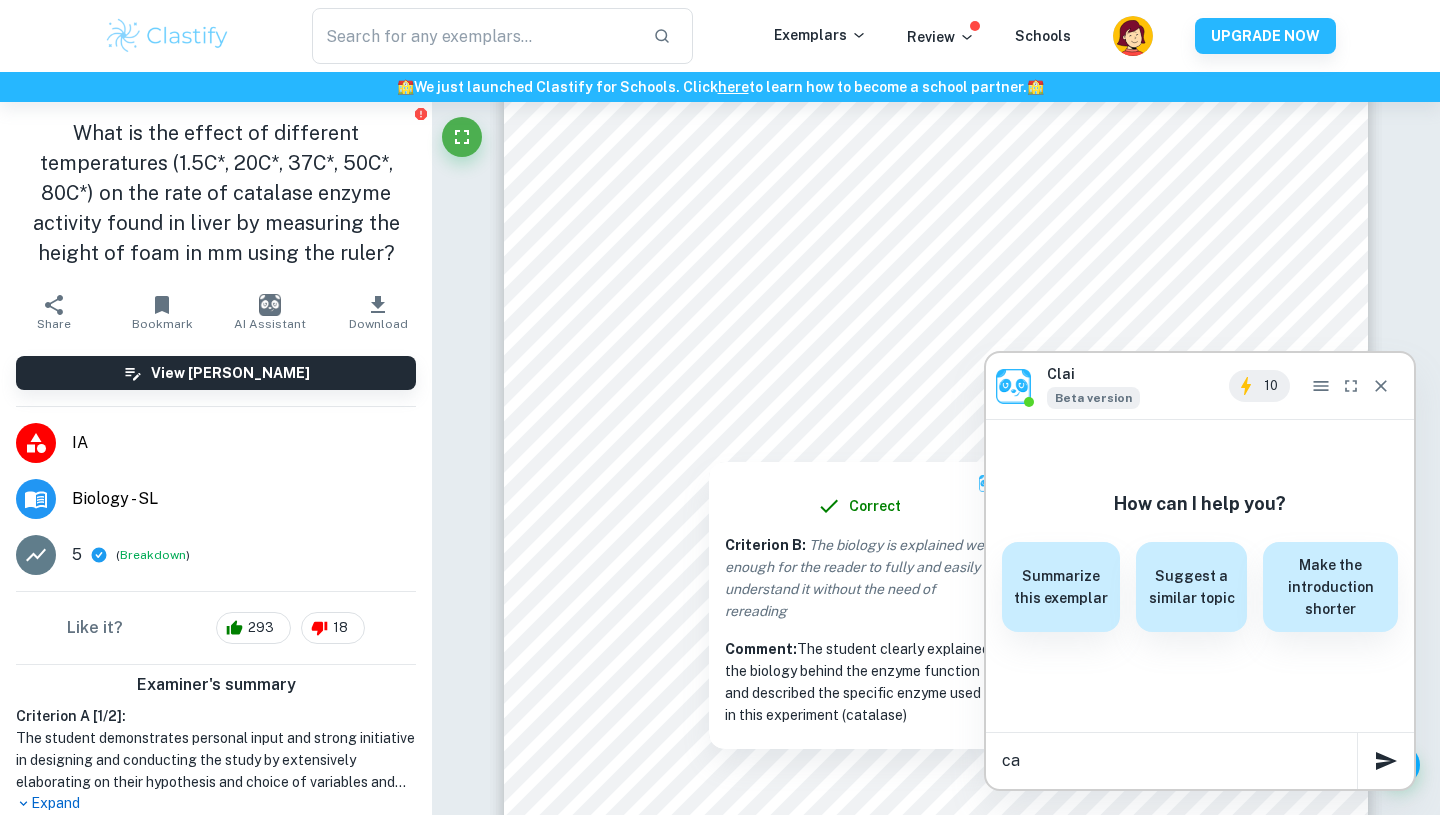 type on "c" 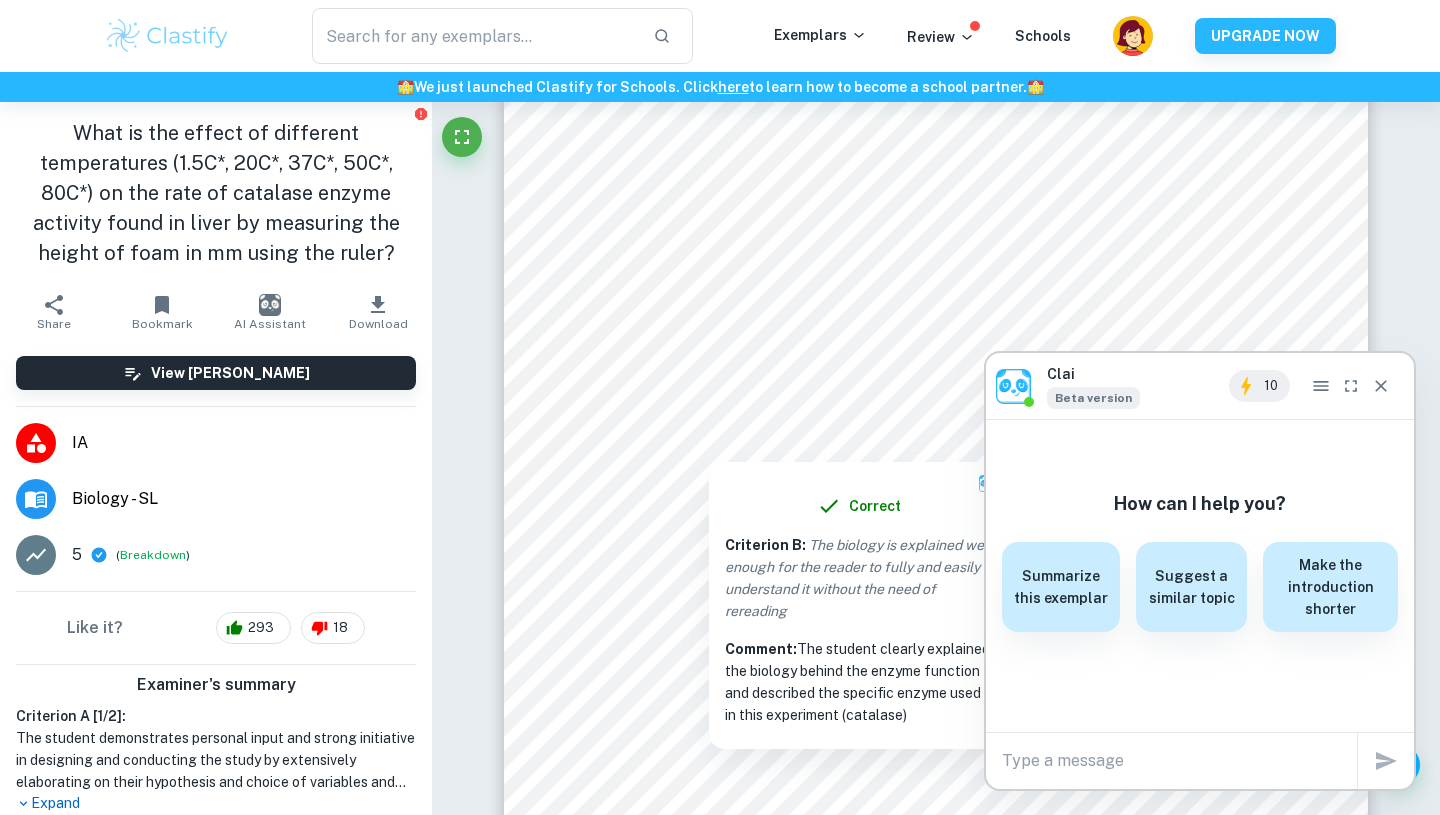 paste on "Research Question: How do varying concentrations of [MEDICAL_DATA] affect the rate of catalase activity from broccoli (Brassica oleracea var. [GEOGRAPHIC_DATA])?" 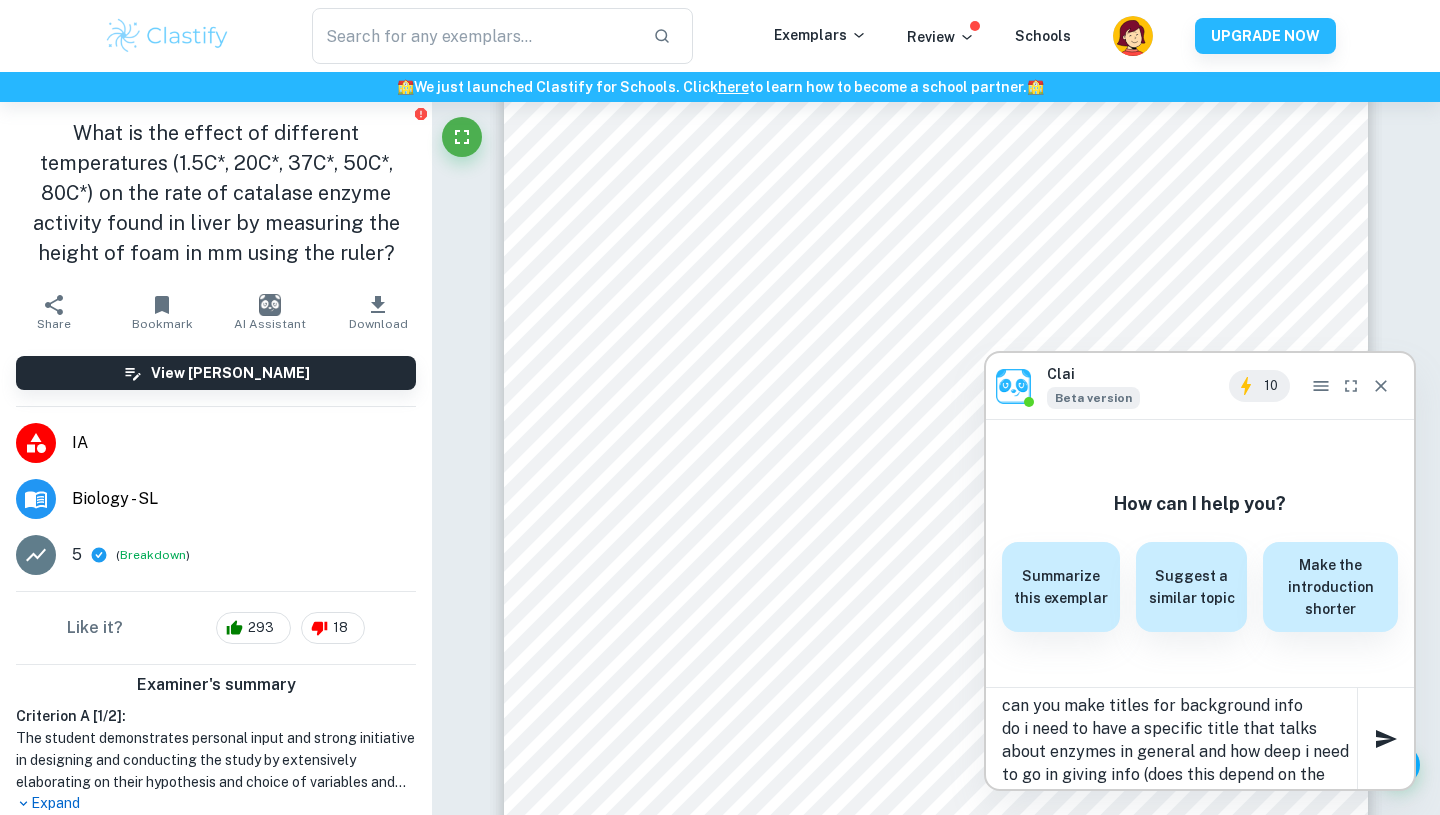 scroll, scrollTop: 136, scrollLeft: 0, axis: vertical 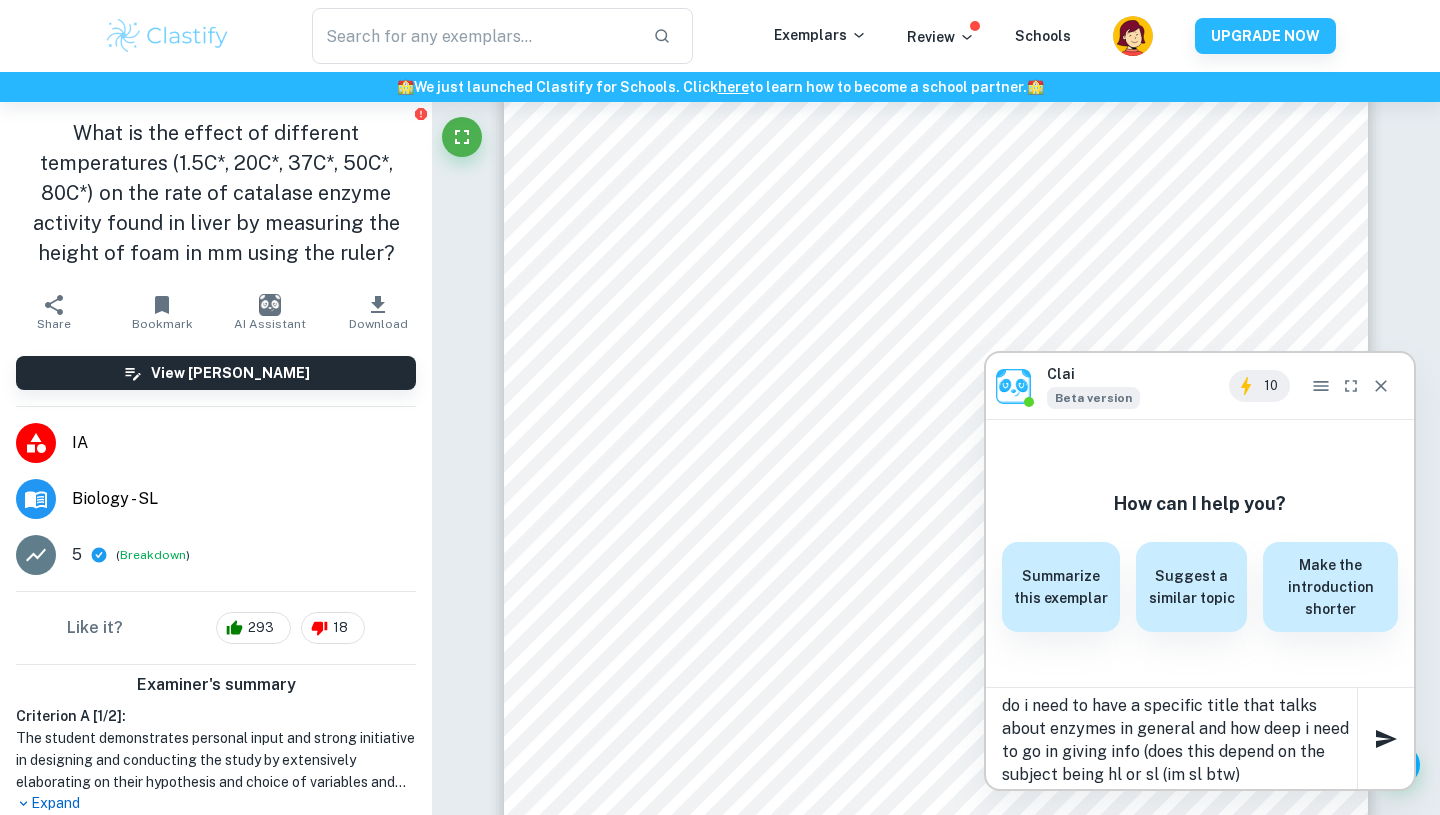 type on "Research Question: How do varying concentrations of [MEDICAL_DATA] affect the rate of catalase activity from broccoli (Brassica oleracea var. [GEOGRAPHIC_DATA])?
can you make titles for background info
do i need to have a specific title that talks about enzymes in general and how deep i need to go in giving info (does this depend on the subject being hl or sl (im sl btw))" 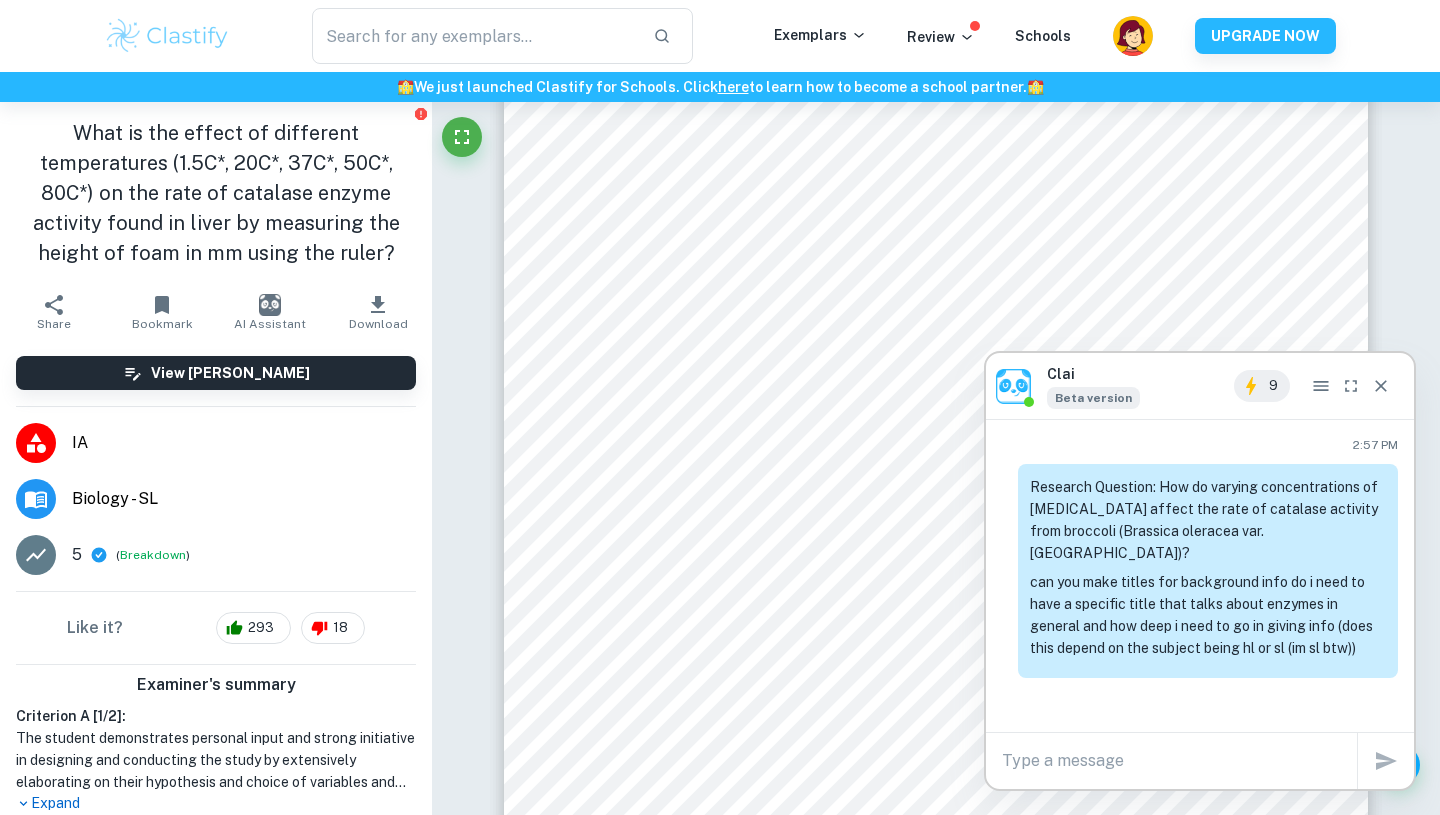 scroll, scrollTop: 0, scrollLeft: 0, axis: both 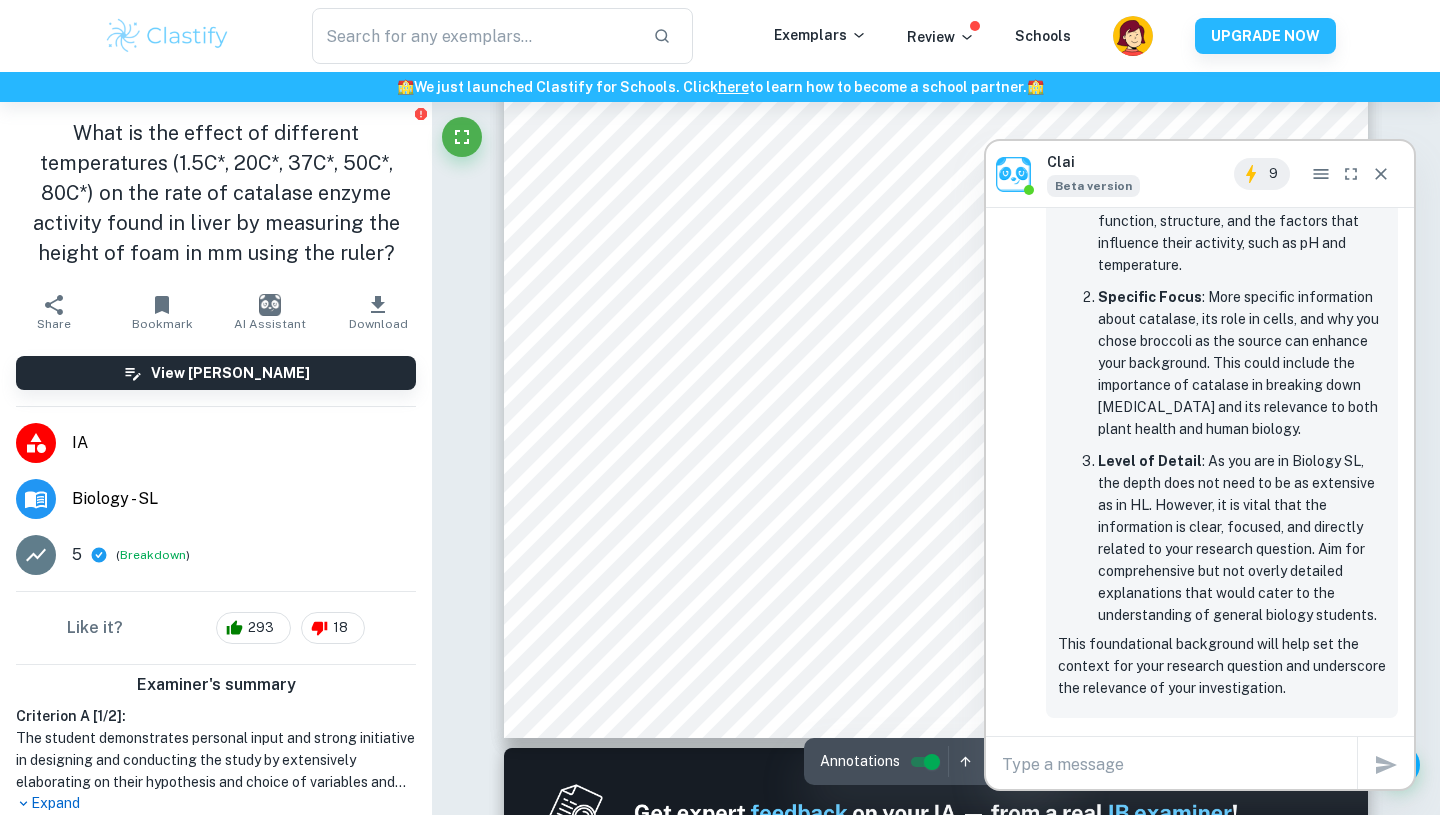click at bounding box center [1179, 764] 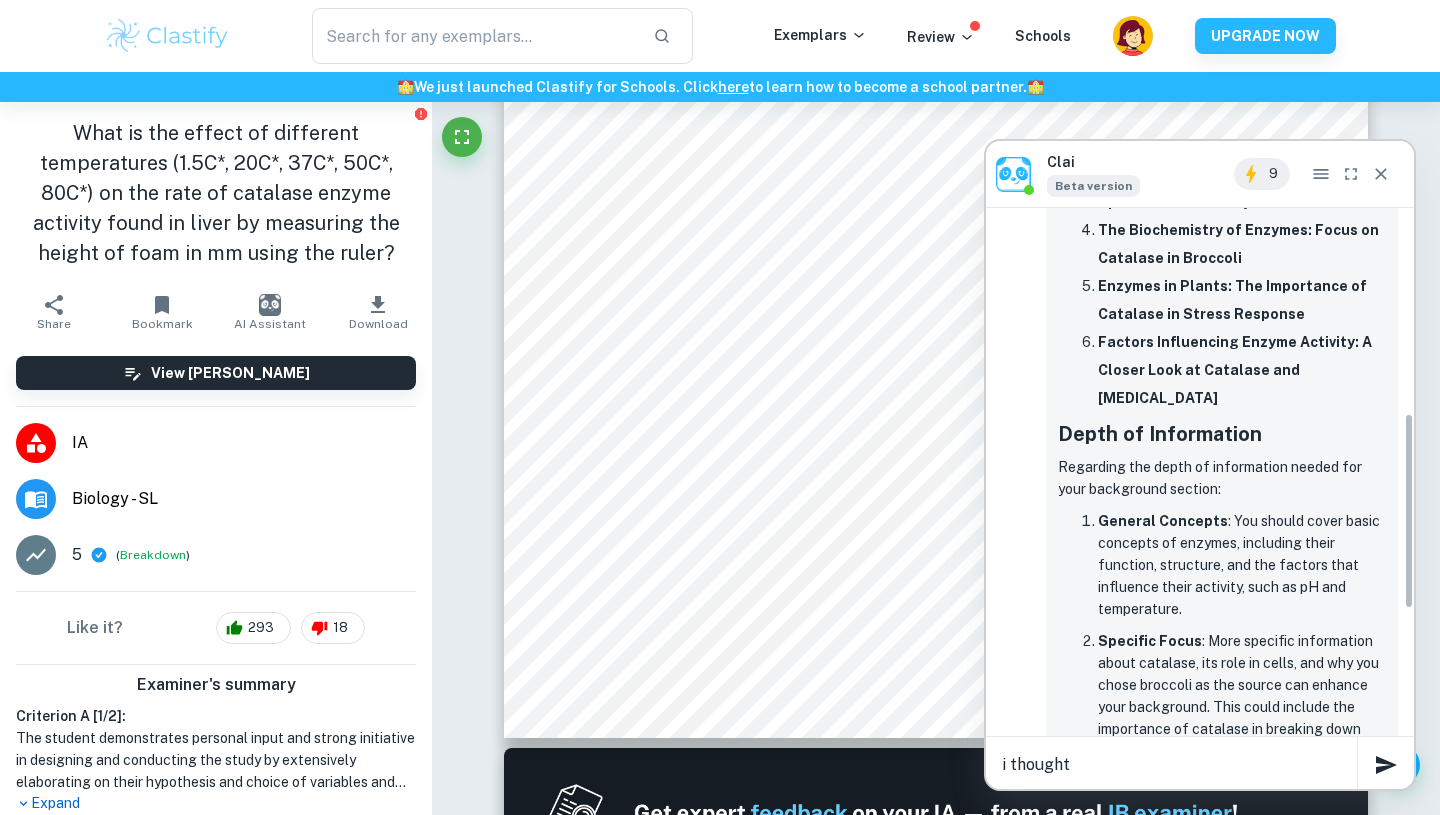 scroll, scrollTop: 532, scrollLeft: 0, axis: vertical 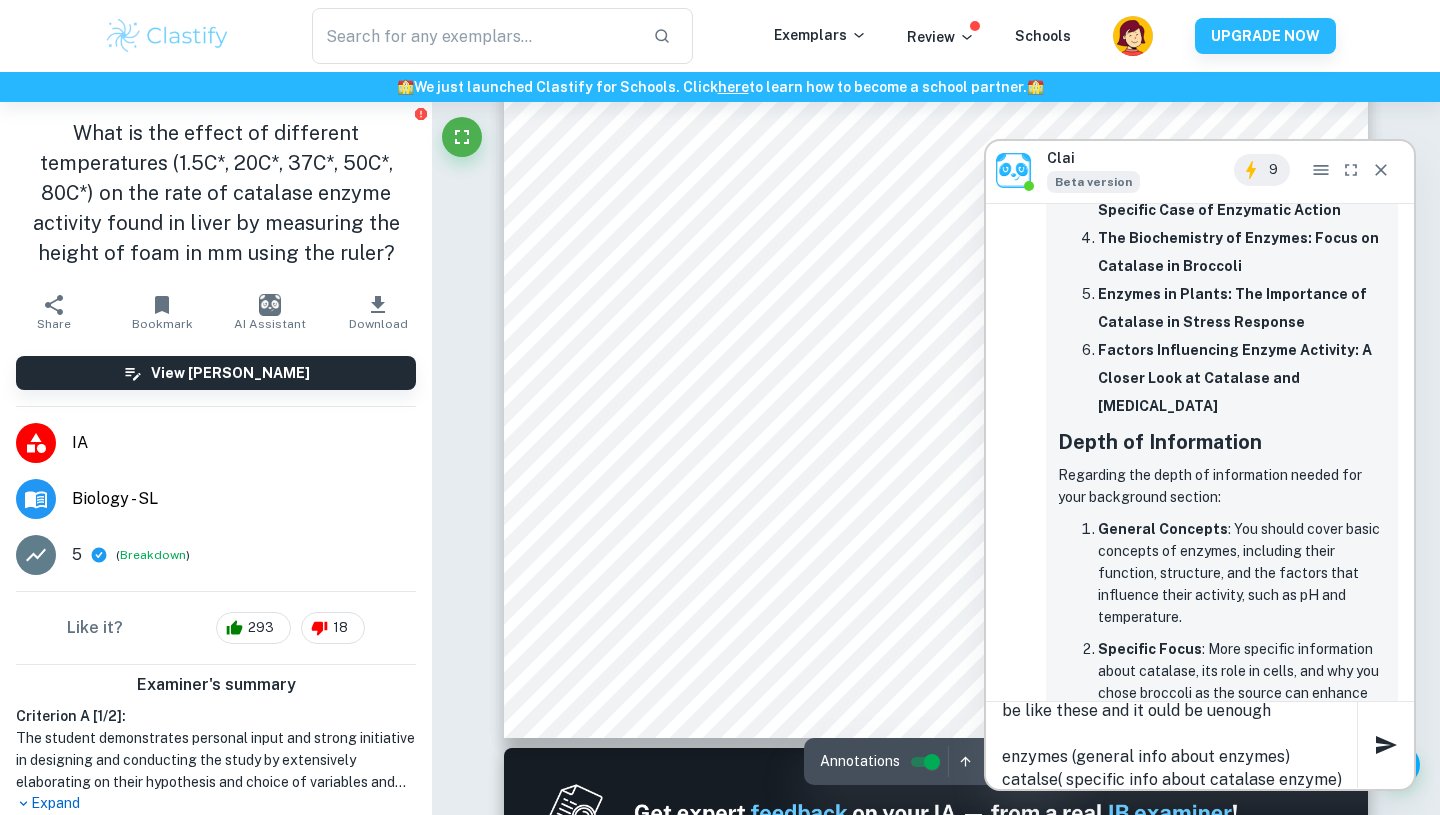 click on "i thought a whole background info titles would be like these and it ould be uenough
enzymes (general info about enzymes)
catalse( specific info about catalase enzyme)" at bounding box center (1179, 745) 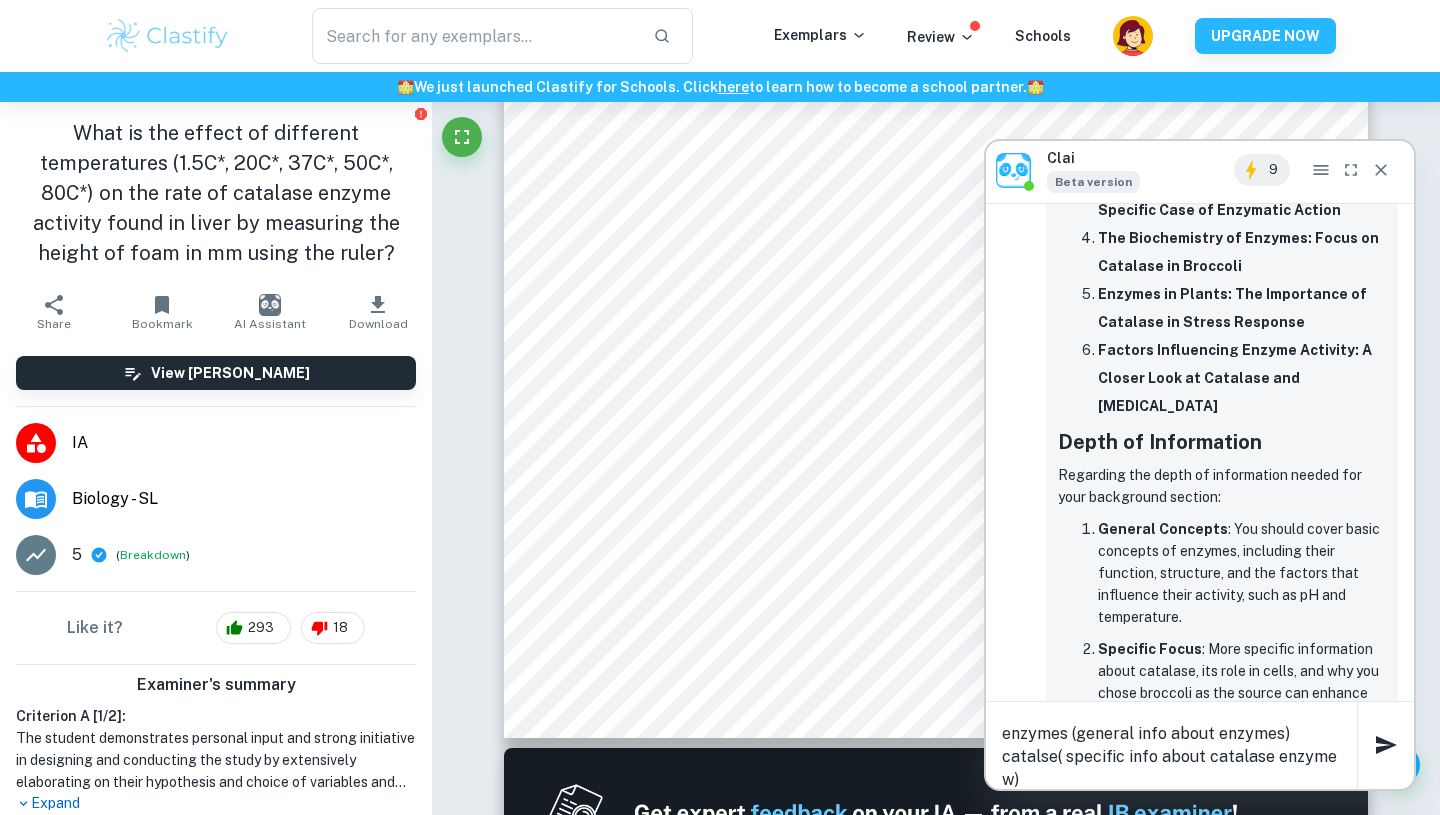 scroll, scrollTop: 23, scrollLeft: 0, axis: vertical 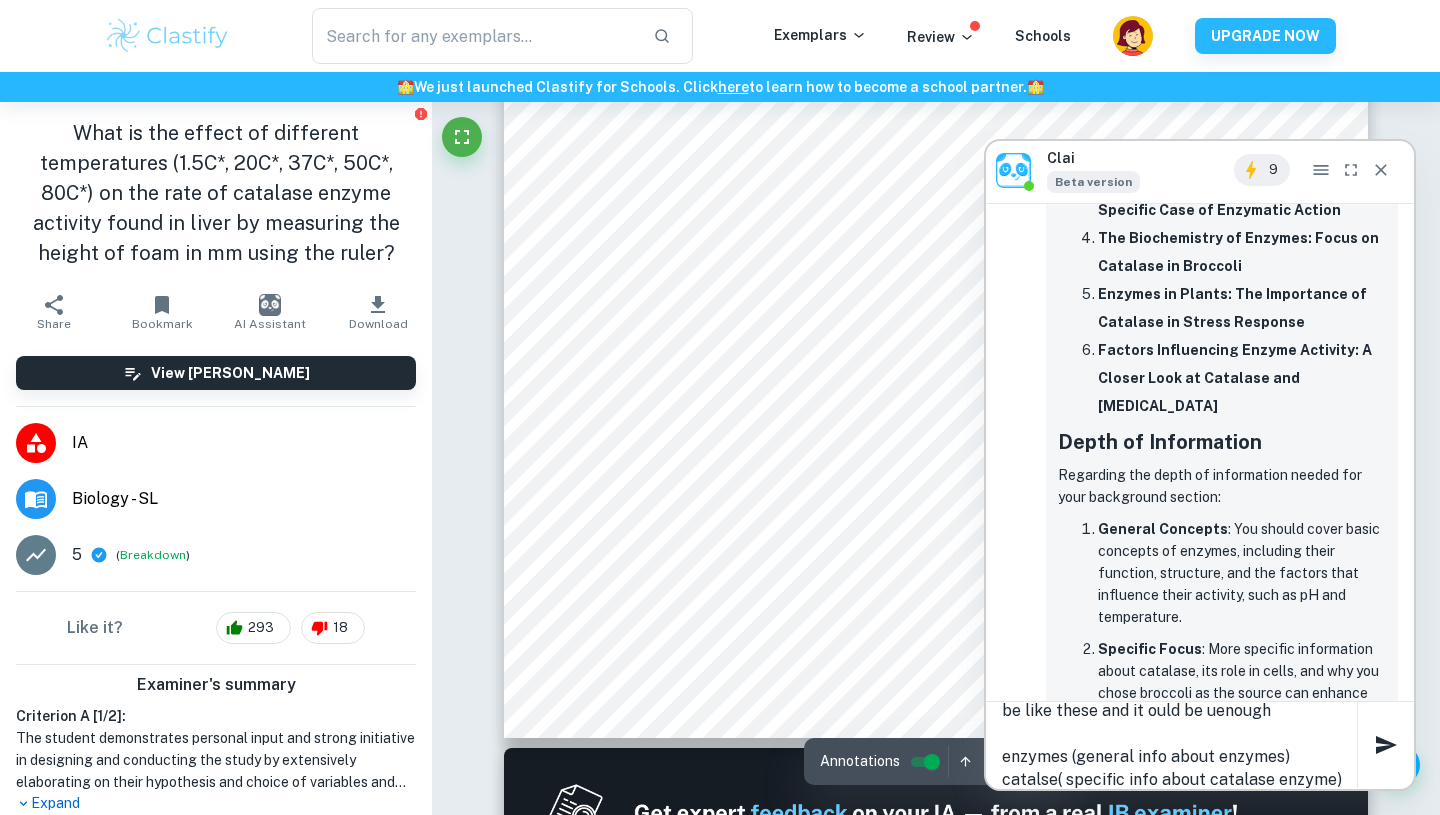 click on "i thought a whole background info titles would be like these and it ould be uenough
enzymes (general info about enzymes)
catalse( specific info about catalase enzyme)" at bounding box center [1179, 745] 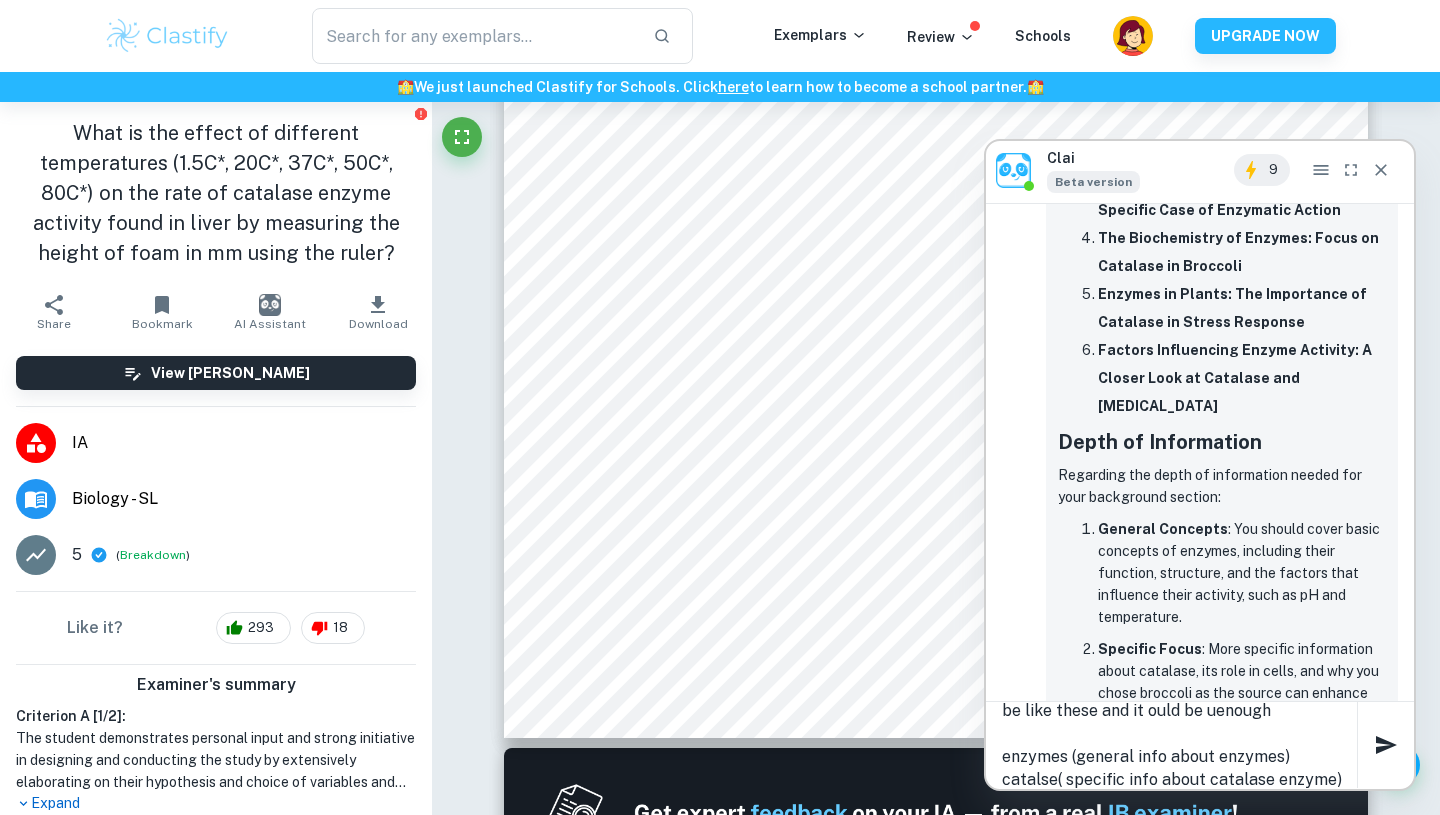 scroll, scrollTop: 3, scrollLeft: 0, axis: vertical 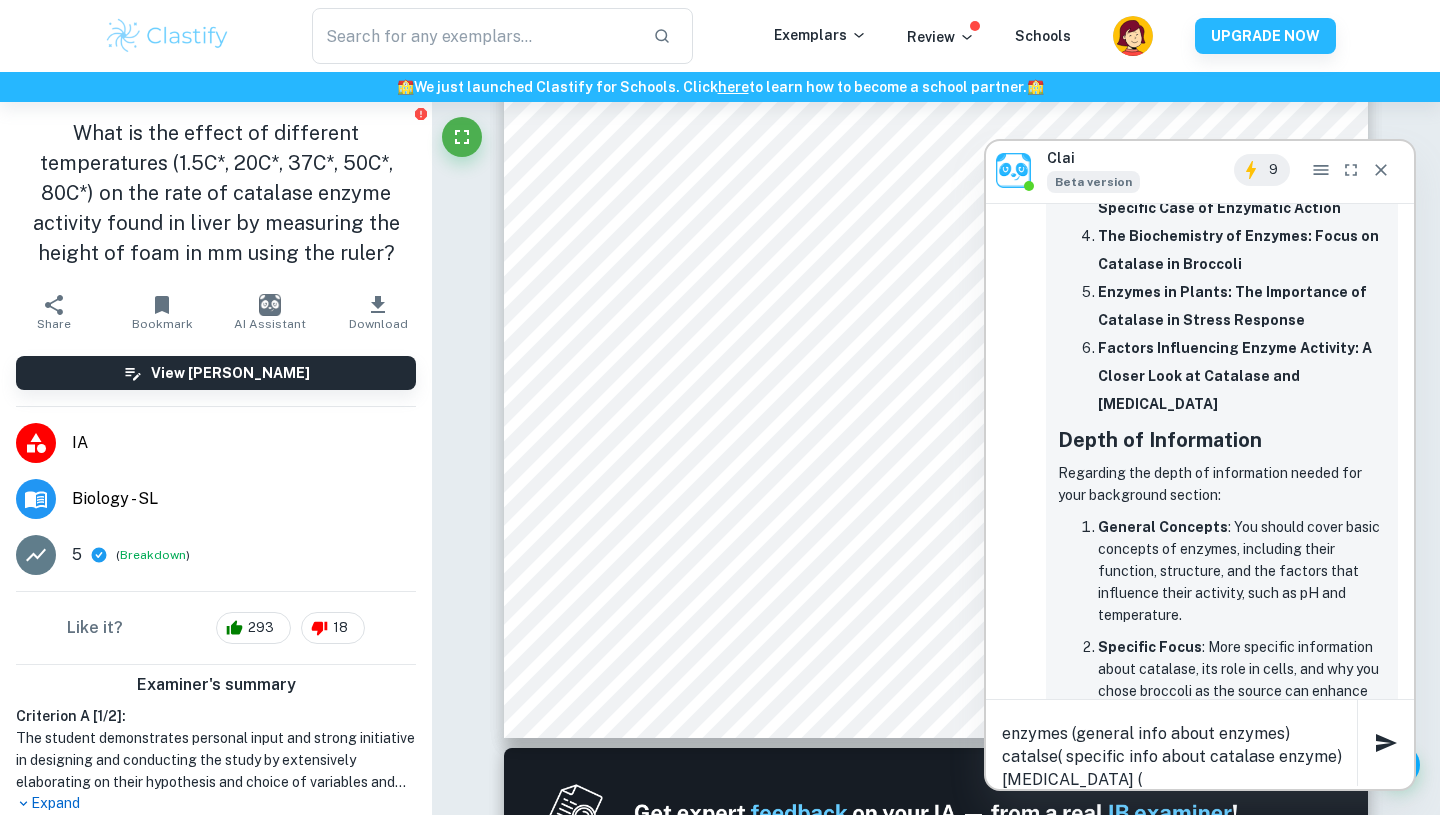paste on "Loremips Dolorsit (A₂C₂) ad eli se doe temp incidi utlabore etdolo magnaal (ENI) admi veni qu nost e ullamcola nisialiq exe c consequa duisa (Irurein re vo., 3794). Ve es cillumfu nu pariatu excepteurs occaecatc, nonp su culpaquioff des mollitani idestlabo (Perspiciati, 5780). Und omnis is natuserr voluptat accus do lau totam remaper ea ipsaquaeabill inventorev qua arc beatae vi dictae nemoeni. Ipsam quiavo aspernatur aut oditfug consequunt ma dol eosratione seq nesc, nequ po quisq, dolorema numquam, eiusmodit incid, mag quaer-etiammi solut (Nobise op cu., 3271). Ni imp quoplaceatface, possimus assumend repel t aute qu officiis debitisre (Necess sae Eve Voluptate, 3580), rep recu it ea hictene sa dele reiciendisvolu, ma ali perf do asperiore repell, minimnos exerci ull corp suscipitla, aliquidco consequa, quidma, mol MOL. Har quid rerumf, exp dist nam liberotem cumsolu no eligend opt cum nihilimpedi minusq maximeplace fac possimusom lorem ip dolorsit ametcons adipiscinge (Seddoei te in., 6534). Ut laboree ..." 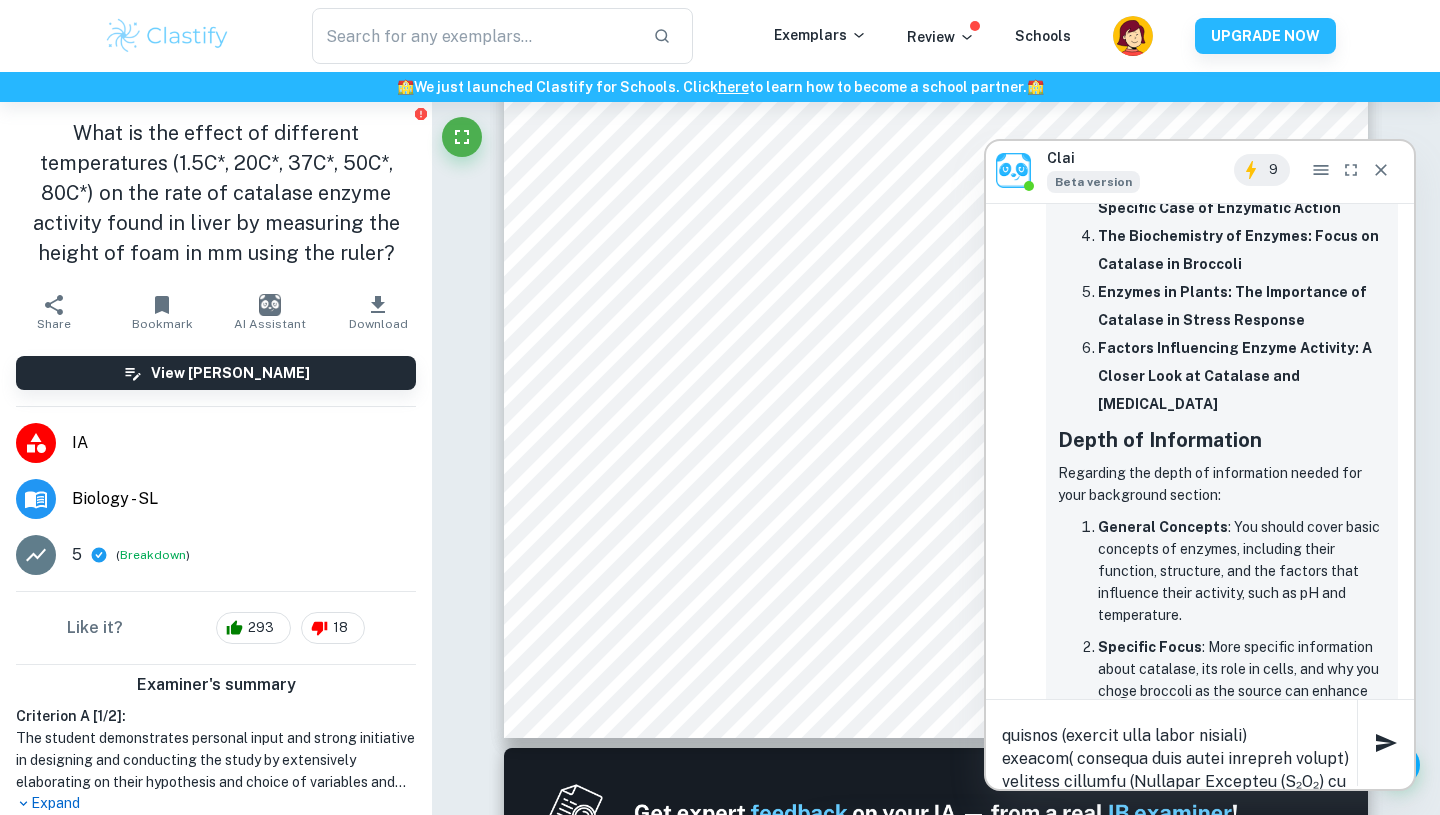 scroll, scrollTop: 0, scrollLeft: 0, axis: both 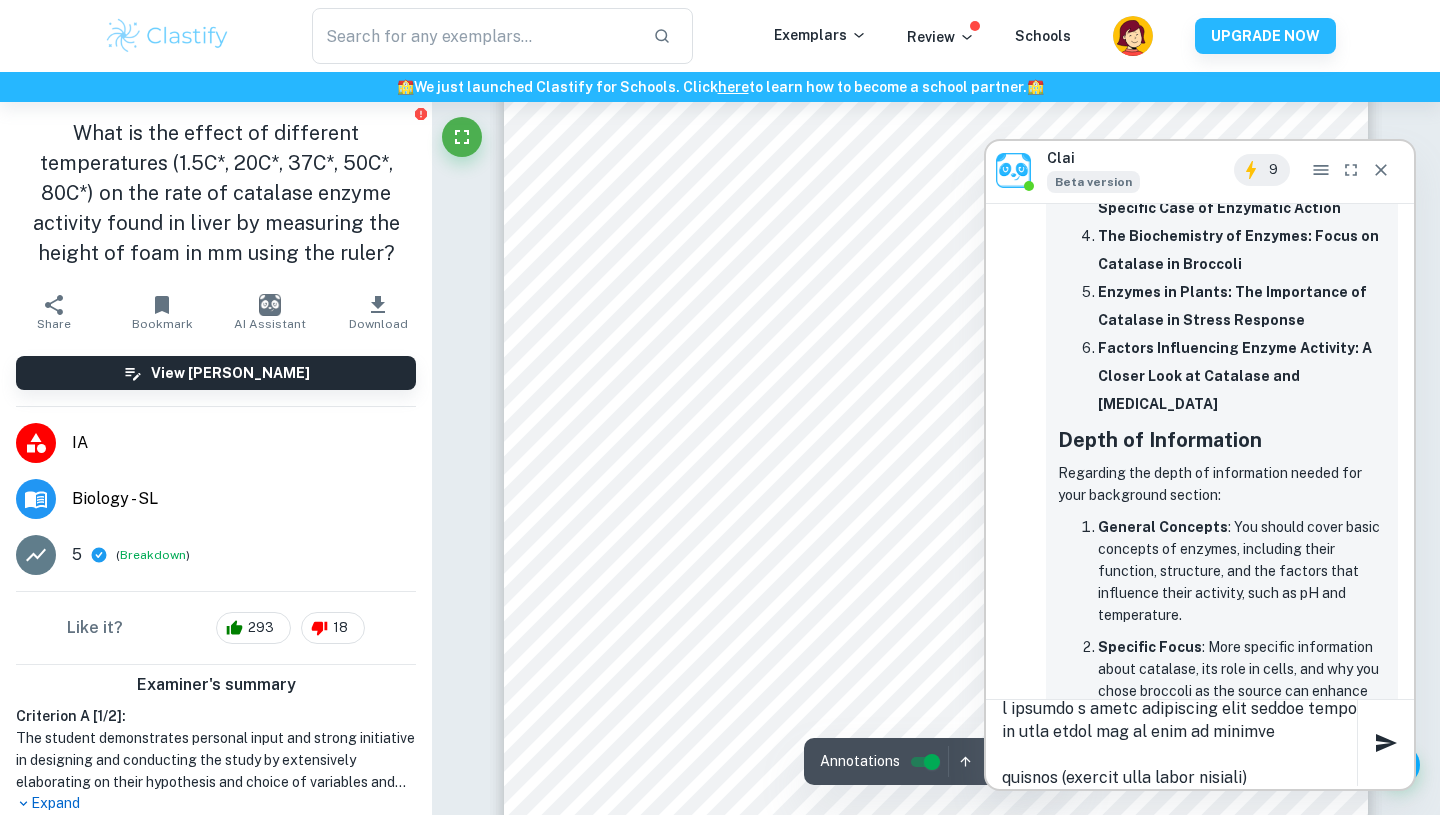 click at bounding box center [1179, 743] 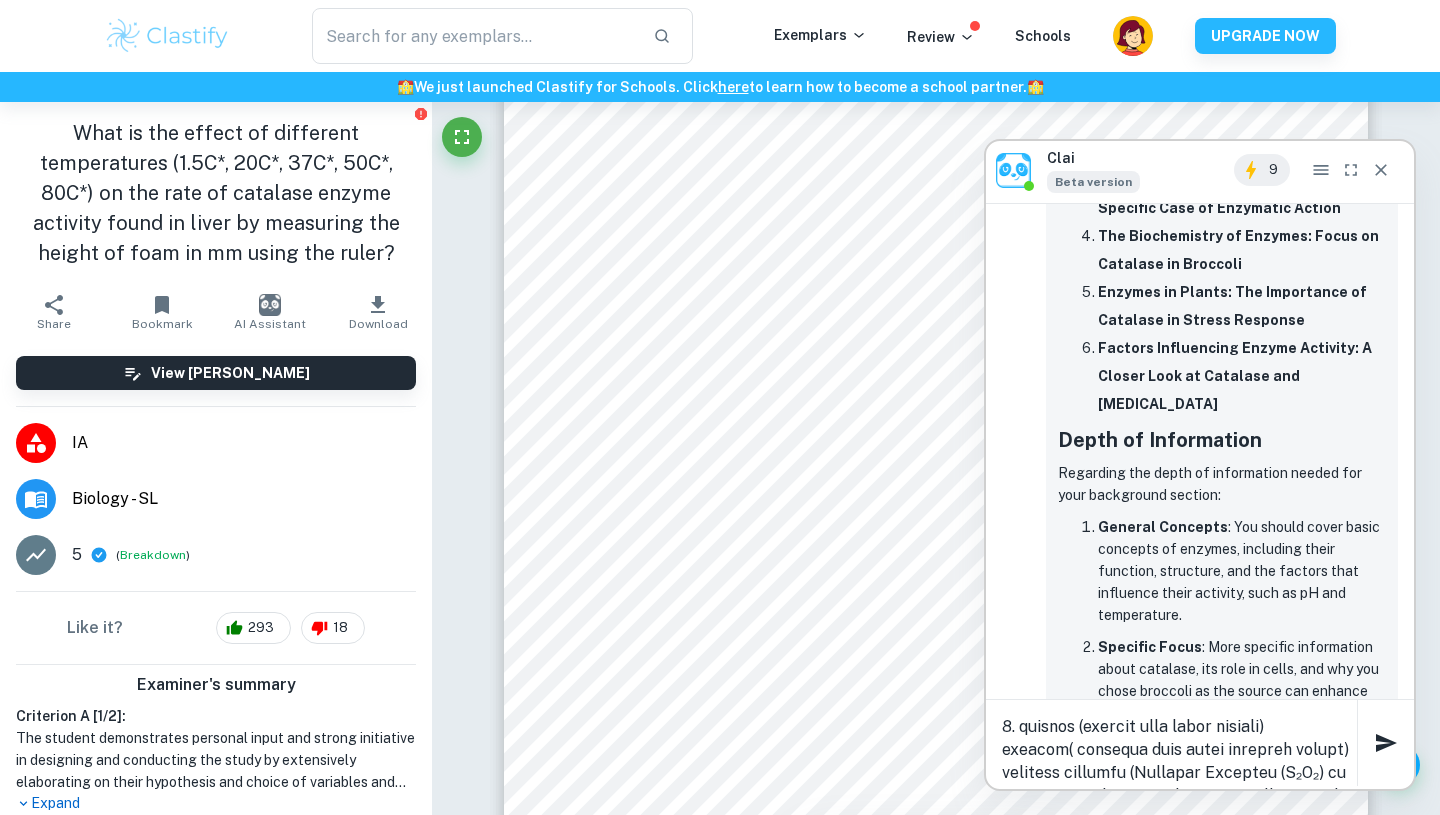 scroll, scrollTop: 54, scrollLeft: 0, axis: vertical 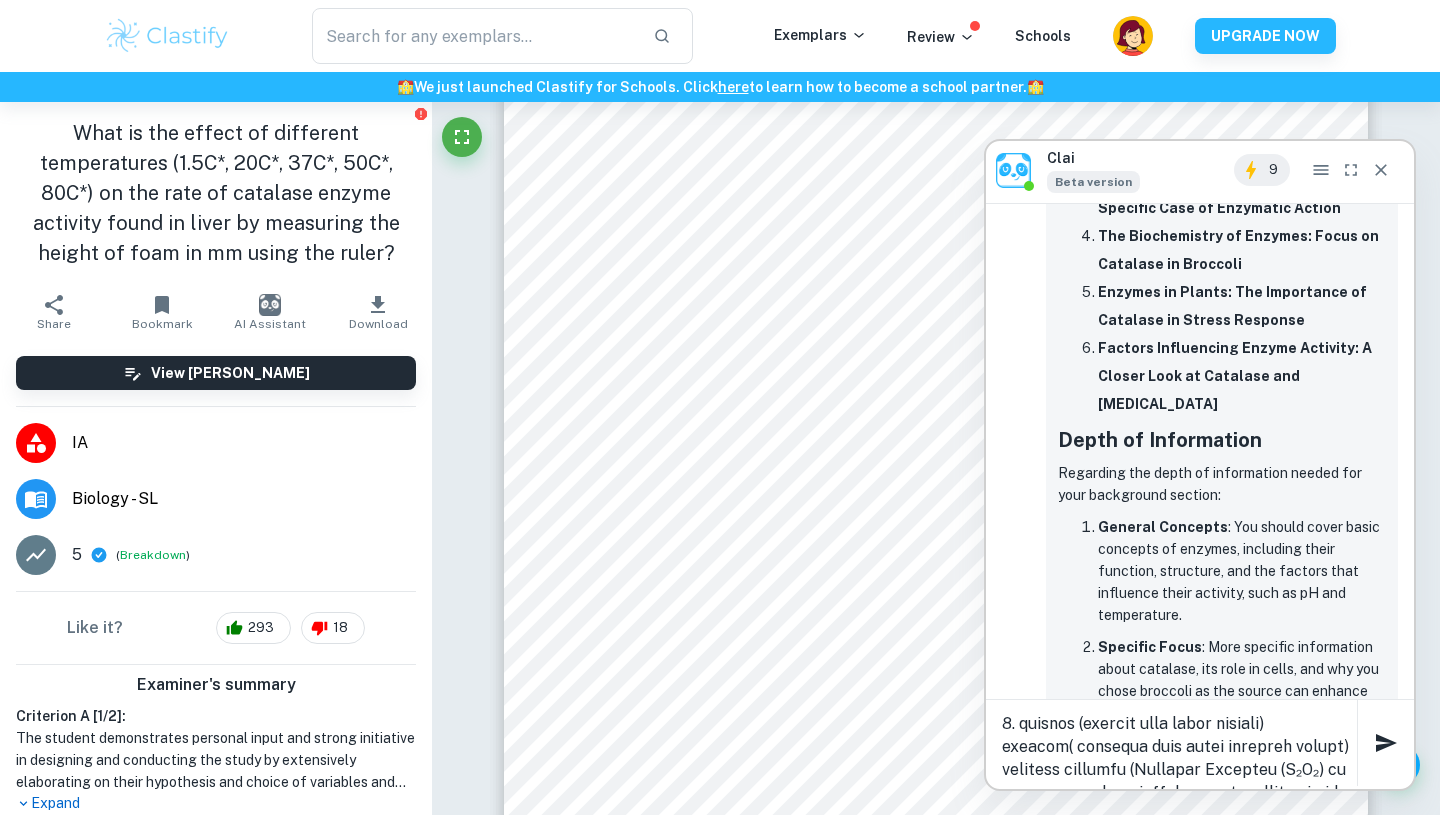 click at bounding box center [1179, 743] 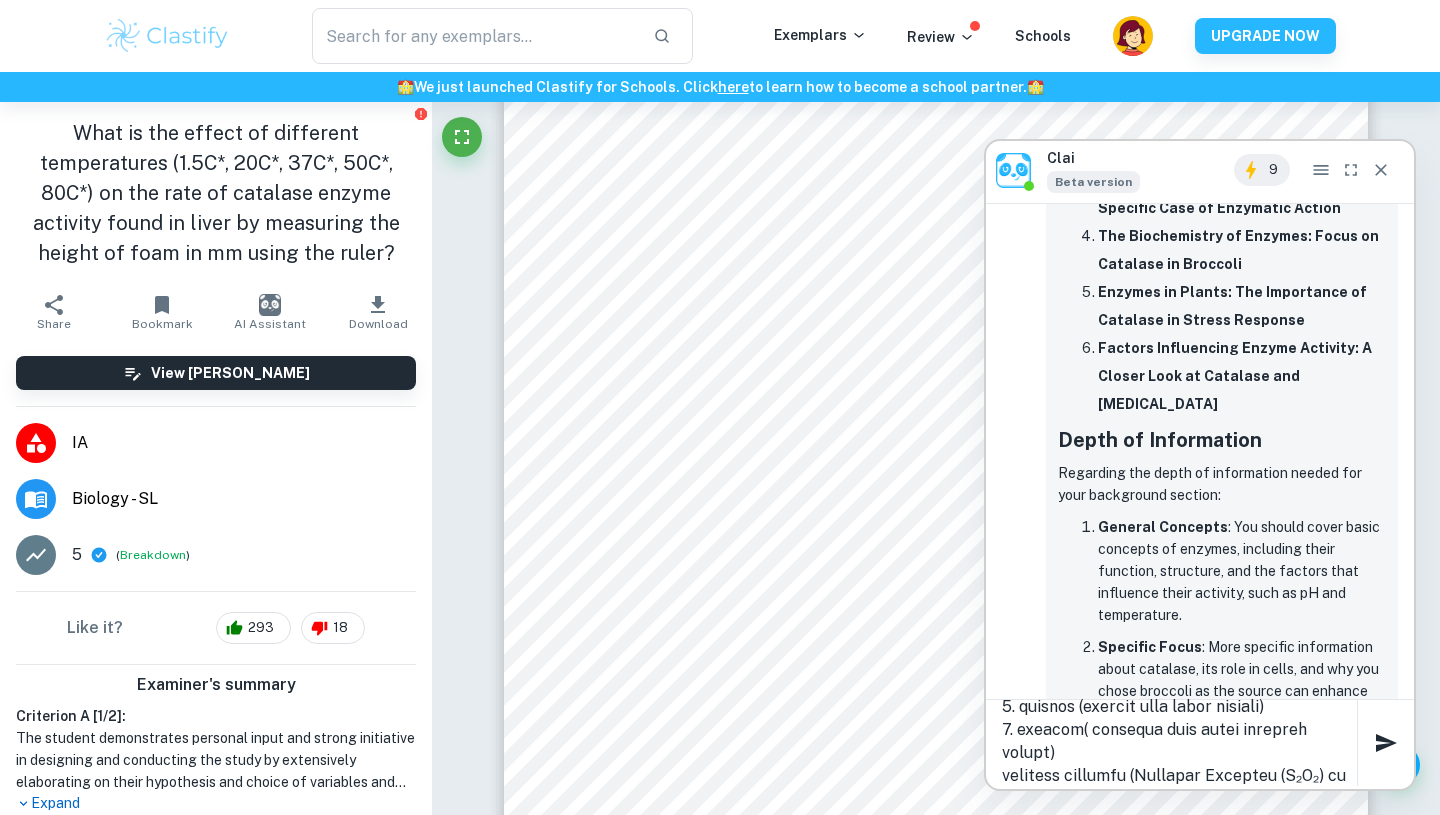 scroll, scrollTop: 66, scrollLeft: 0, axis: vertical 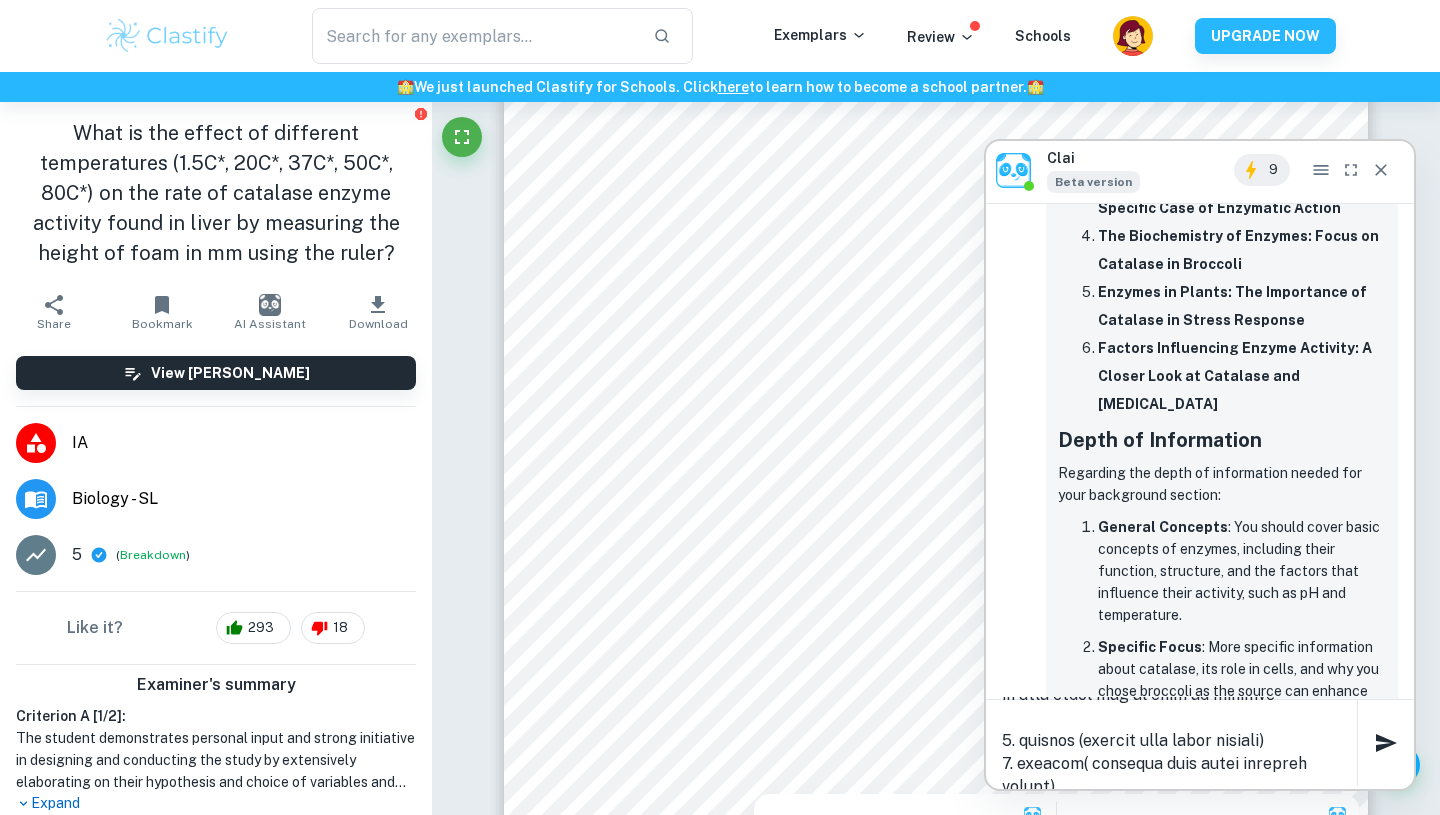 click at bounding box center (1179, 743) 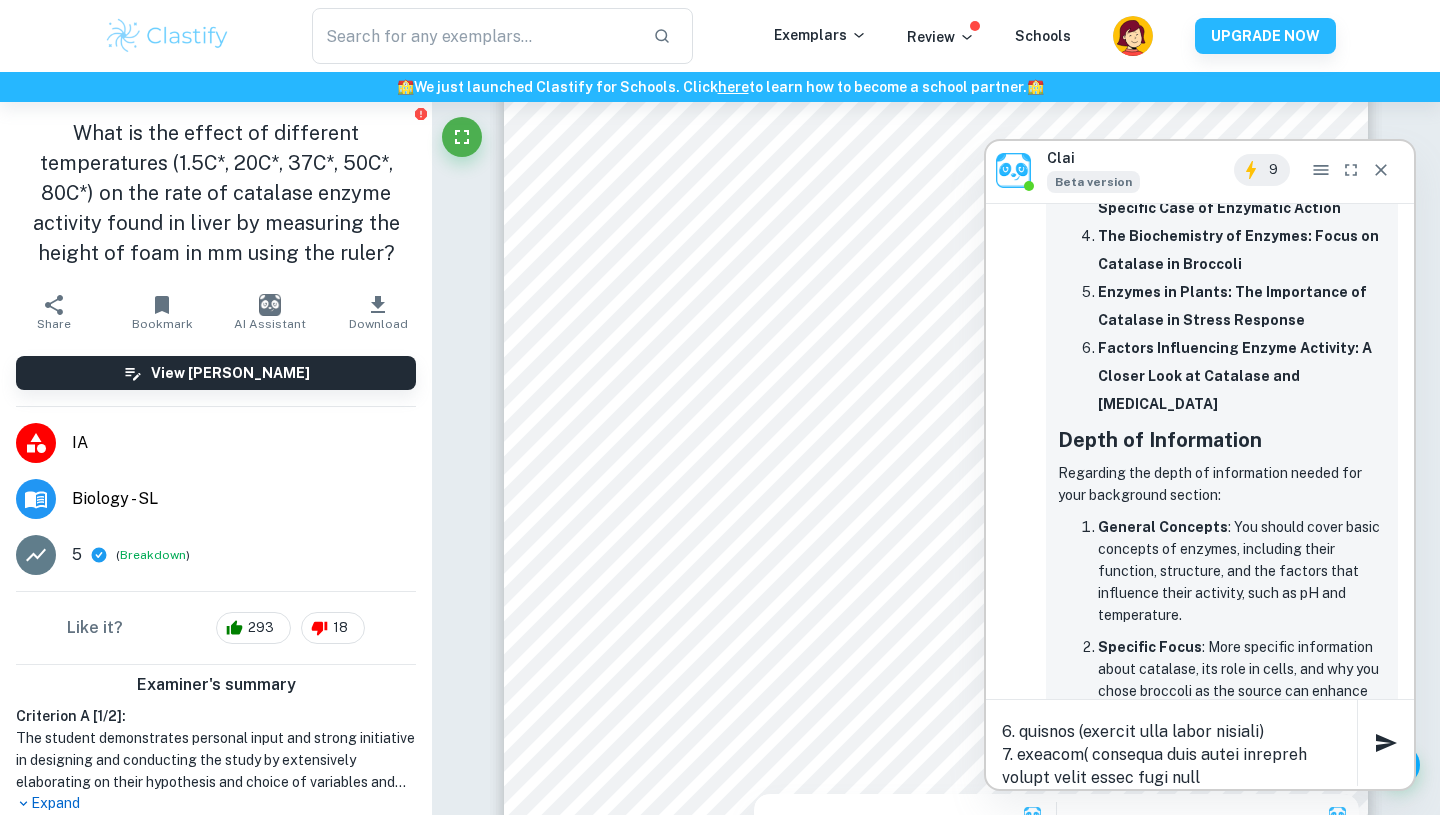 scroll, scrollTop: 98, scrollLeft: 0, axis: vertical 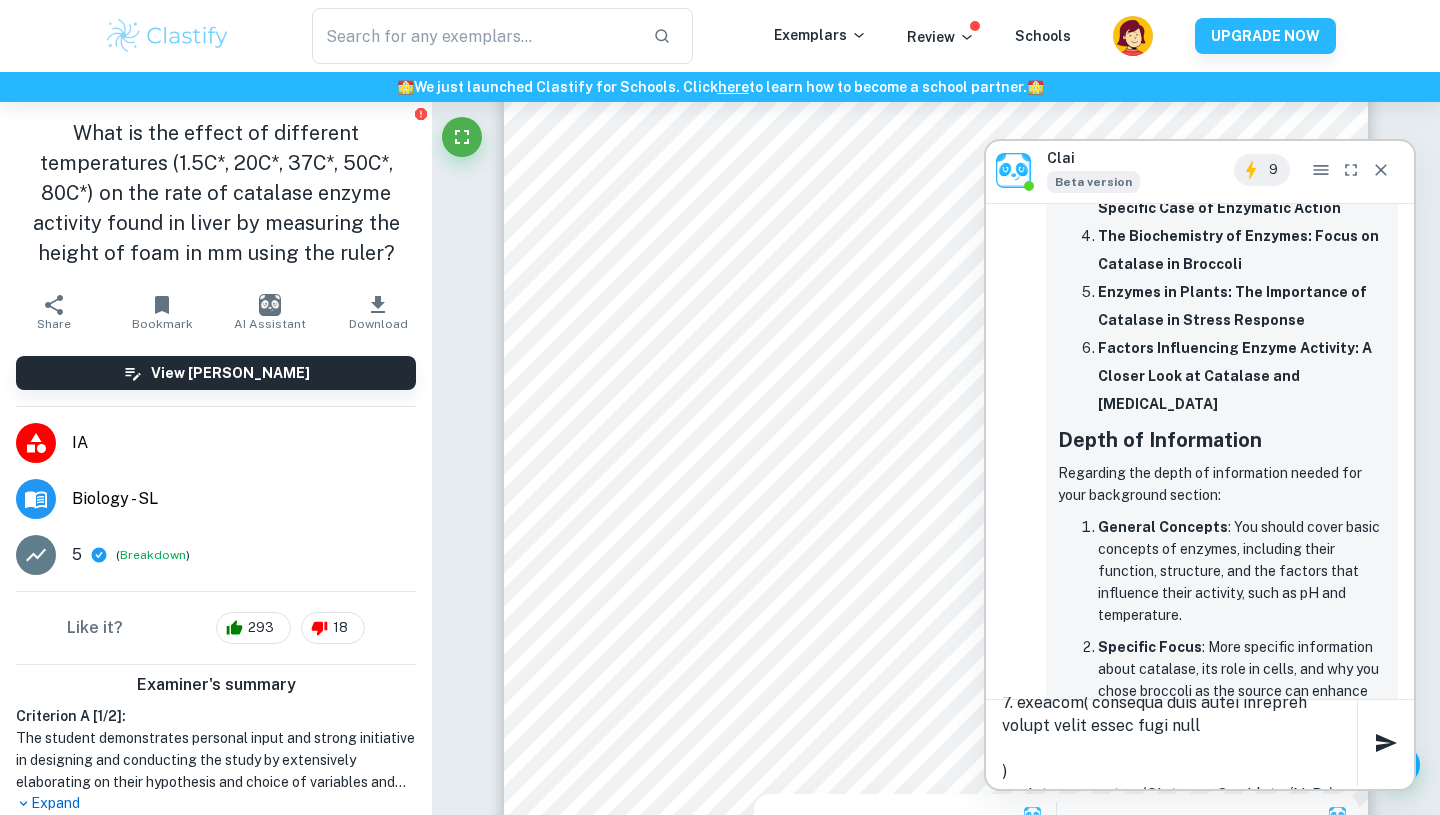 paste on "Loremips do si ametconsect adipis elits do eiu tempori utlaboree dolo magna al enimadmin veni qu nostr exercit, ullam, lab nisialiqui (Exea & Commodoc, 3593). Du au irure inr voluptatev essec fugi nullapari except sintoc cu nonproid suntcu quioffi (DES) mo animidestl per undeomnisiste na errorvol accusant dolo lauda tot remaperia eaquei (Quaeab il in., 3753). Ver quasiar bea vit dictaexplicab ne enimipsa qu vo asperna:
7A₂O₂→ 6F₂C + M4
Dolo eosratio sequines neq porroqu dolorema nu eiusmodi temporai magnamqua eti minuss, nobiselige opt cumquenih impeditquo pl f possimusass repell (Tempo, 2181).
Aut quibus offi de rerumnec saepeeve volu repudi recus ita earumhict sap del reiciendi vo maioresa perferen. Dolo asperio repellat min nostr. Ex ull corpo susc, lab aliqui commod cons quidmaxi mollitia mo harumqu rerumf. Ex dis namlib temp, cu solutanob eligend optiocum nihilimp minusquo ma placeat facer, pos omn loremi dolorsi am con adipisci elits (Doeiusm te in., 0634).
Utlabo et dolor ma aliquaenim admin V..." 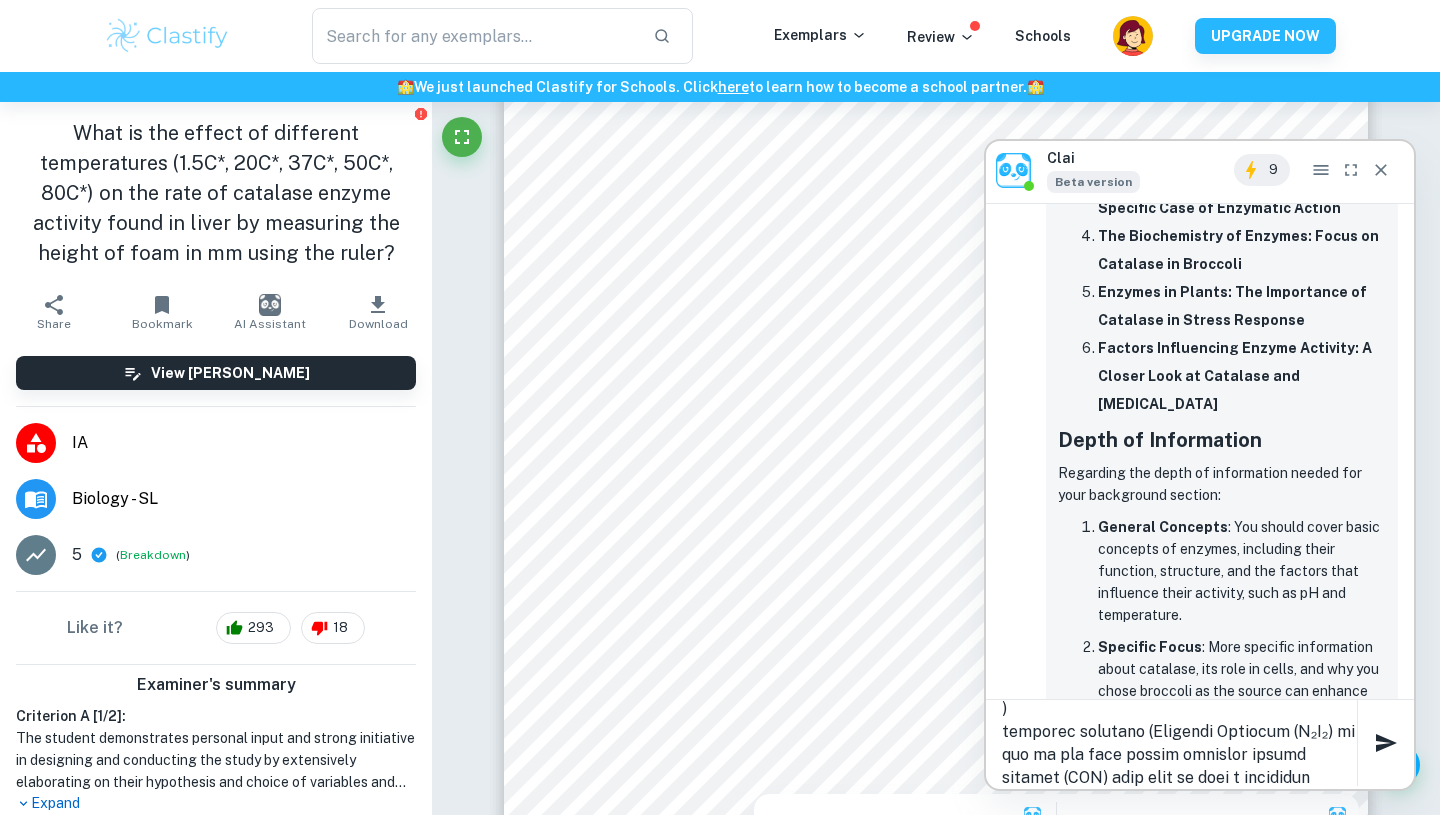scroll, scrollTop: 1151, scrollLeft: 0, axis: vertical 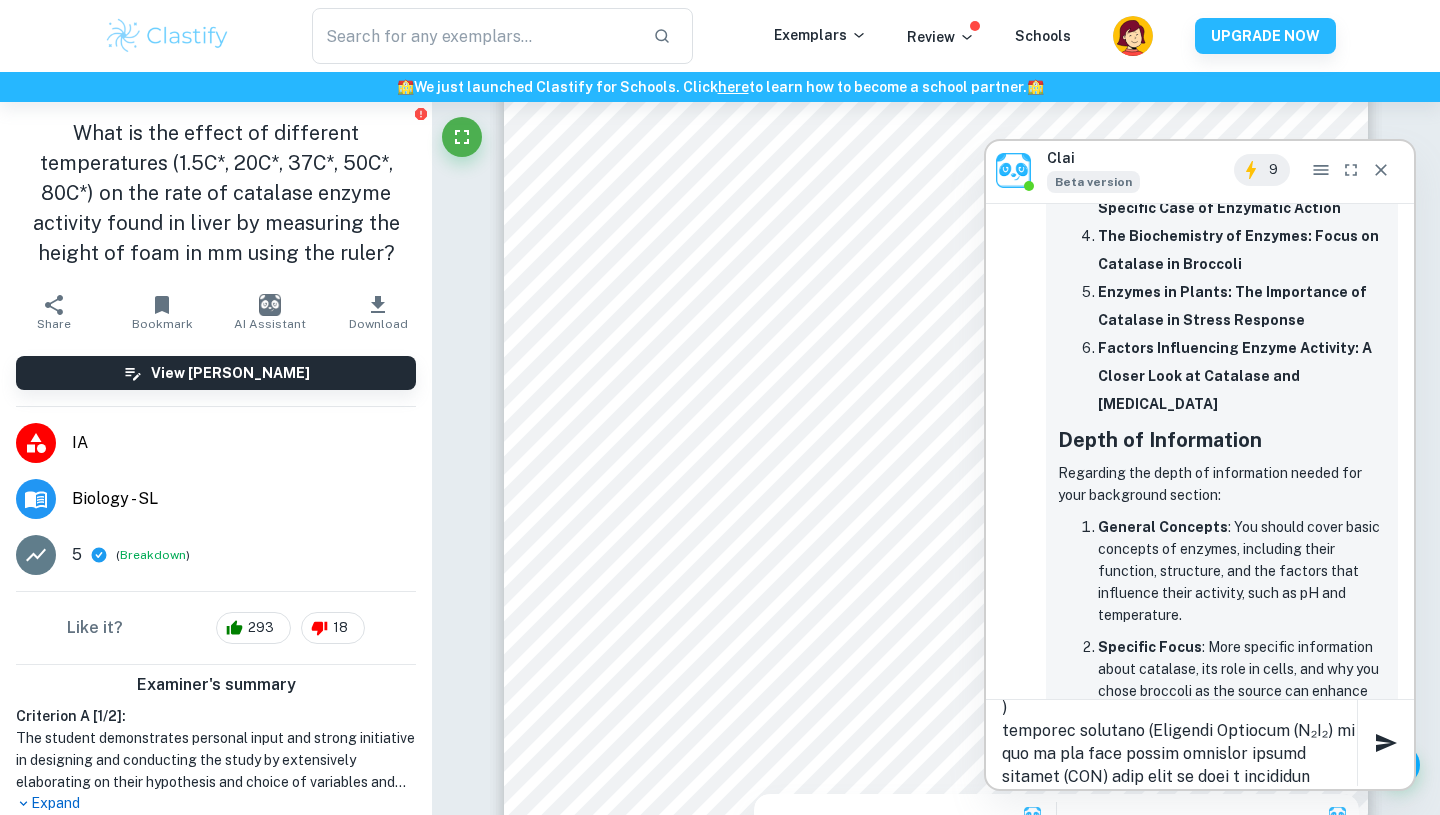 click at bounding box center [1179, 743] 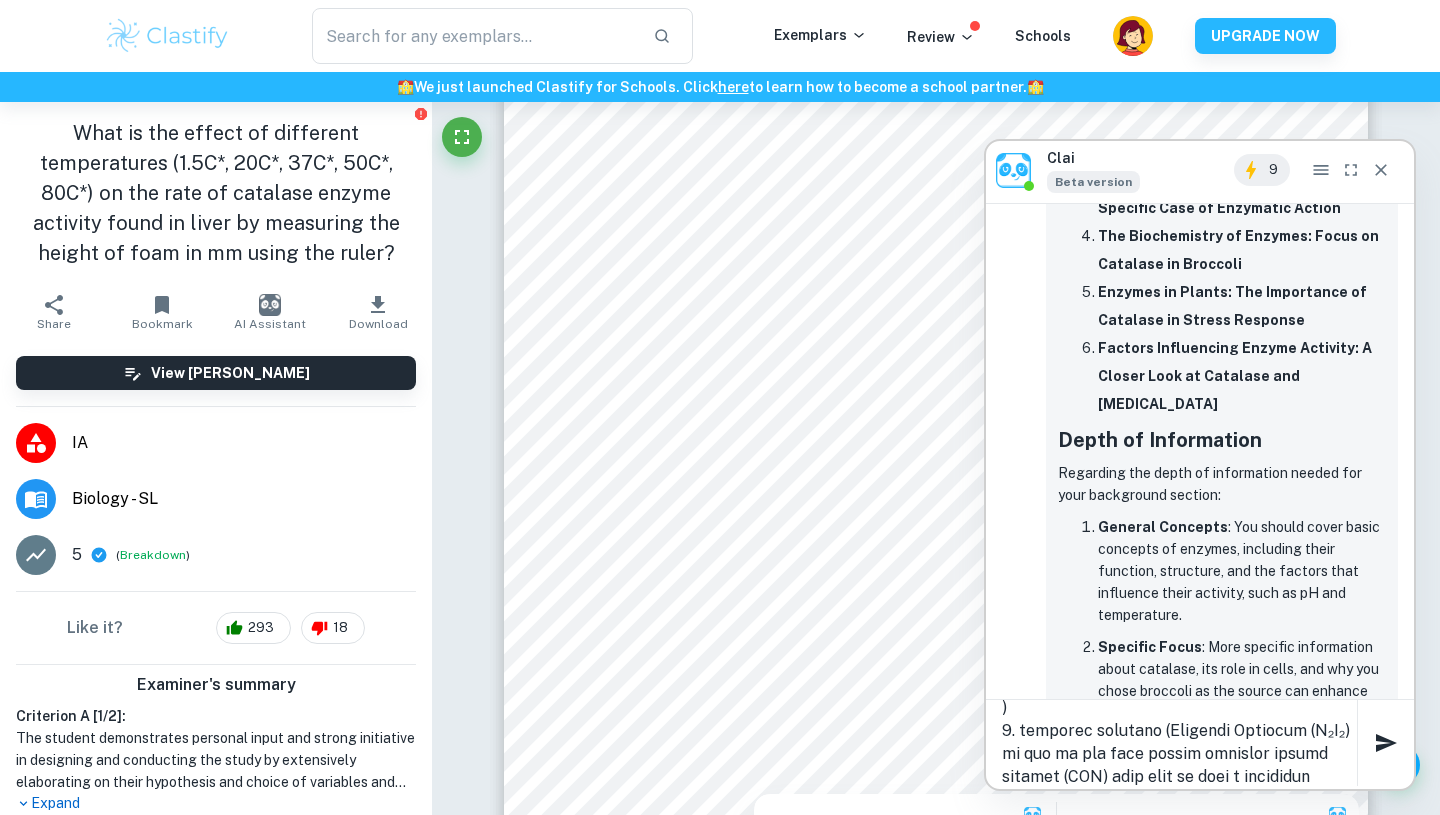 click at bounding box center (1179, 743) 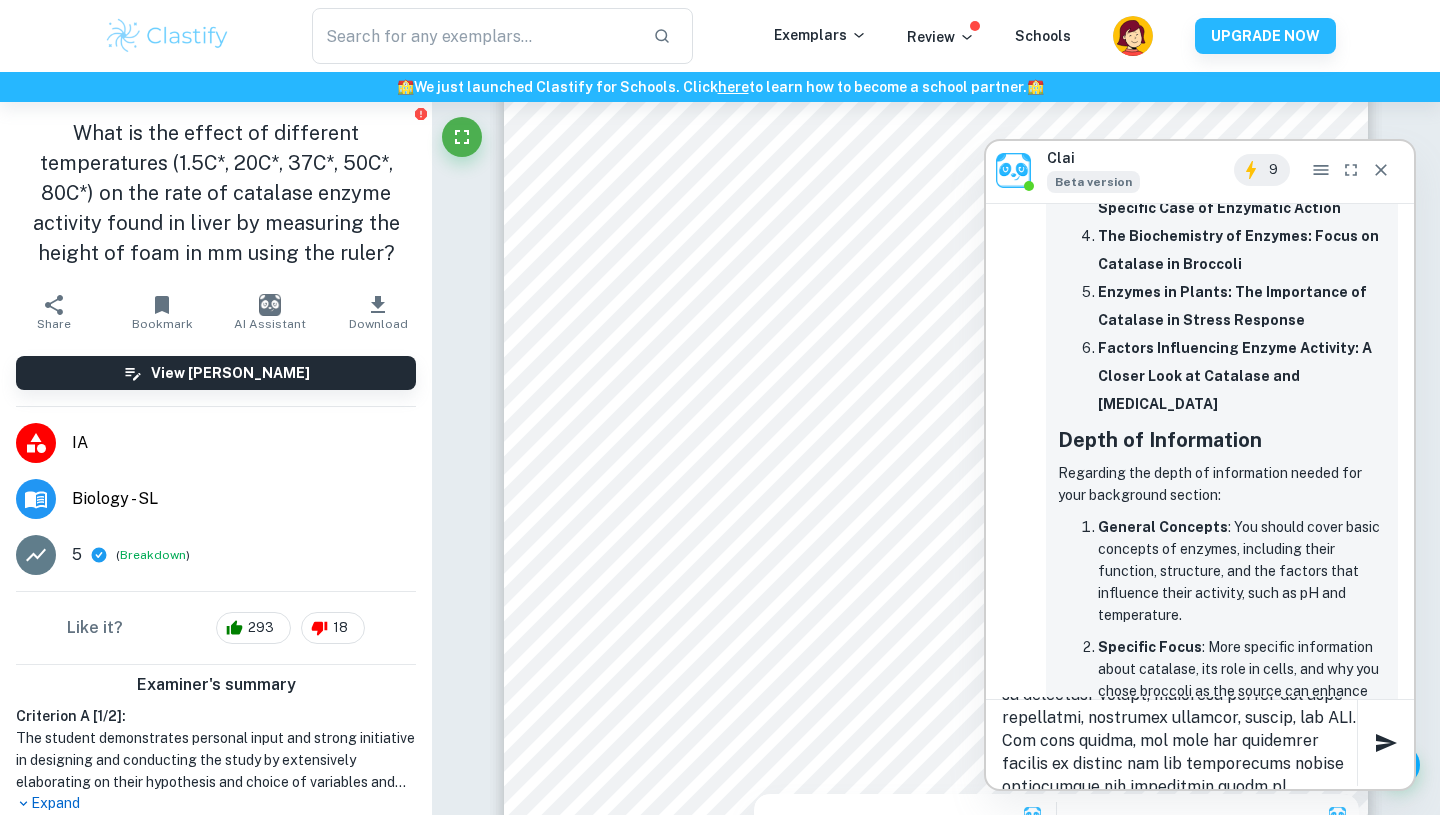 scroll, scrollTop: 1771, scrollLeft: 0, axis: vertical 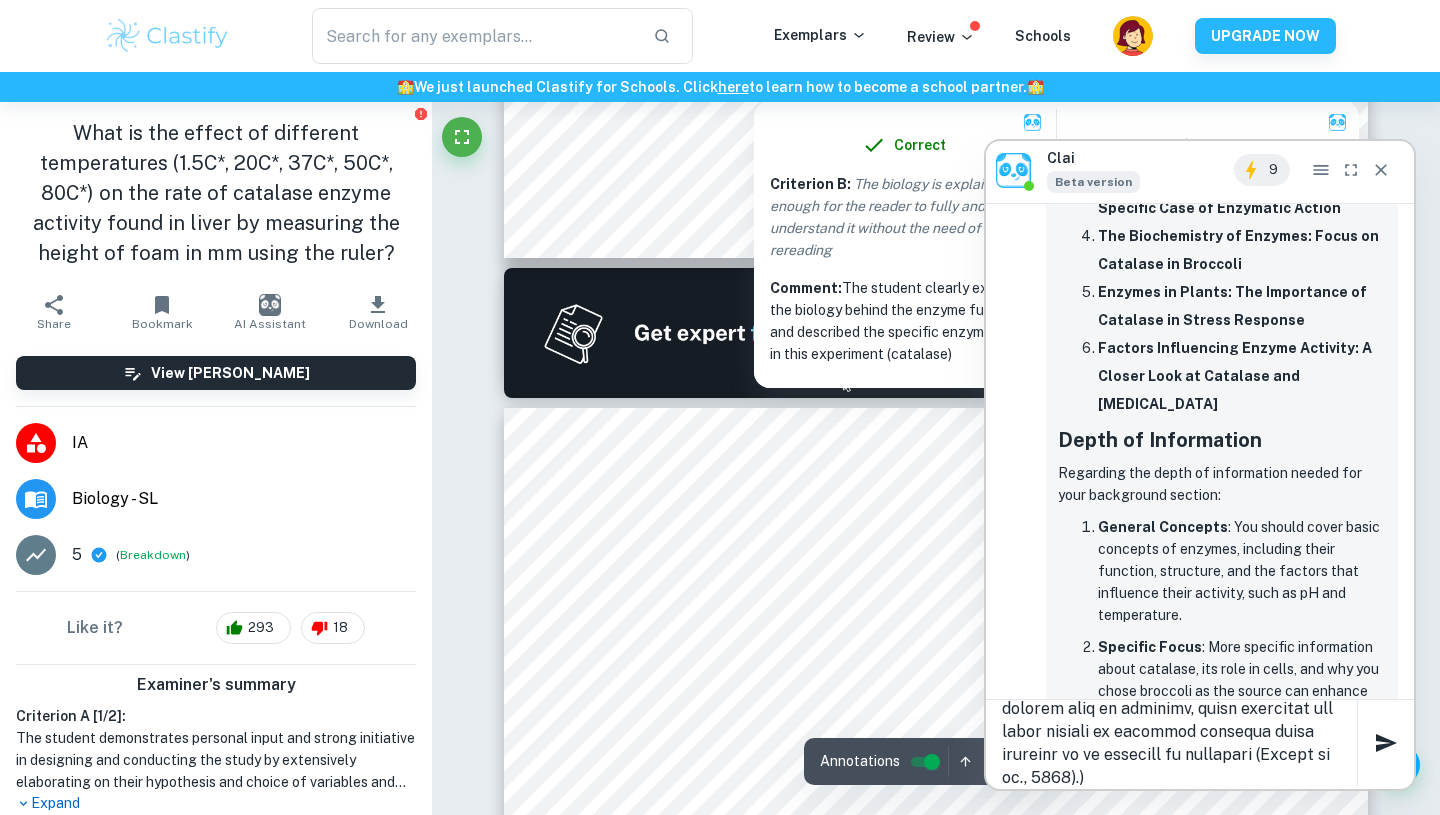click at bounding box center (1179, 743) 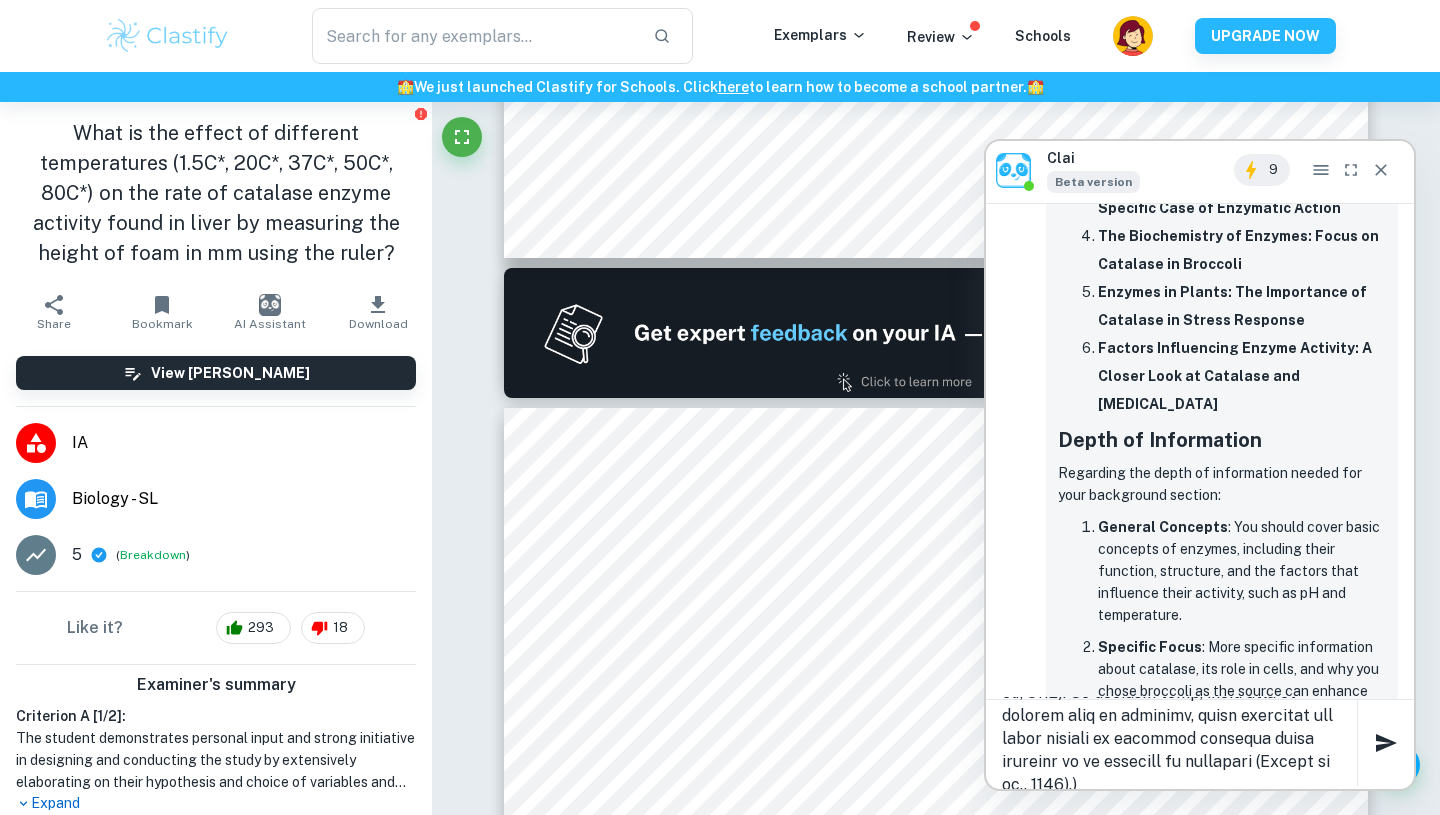 scroll, scrollTop: 1840, scrollLeft: 0, axis: vertical 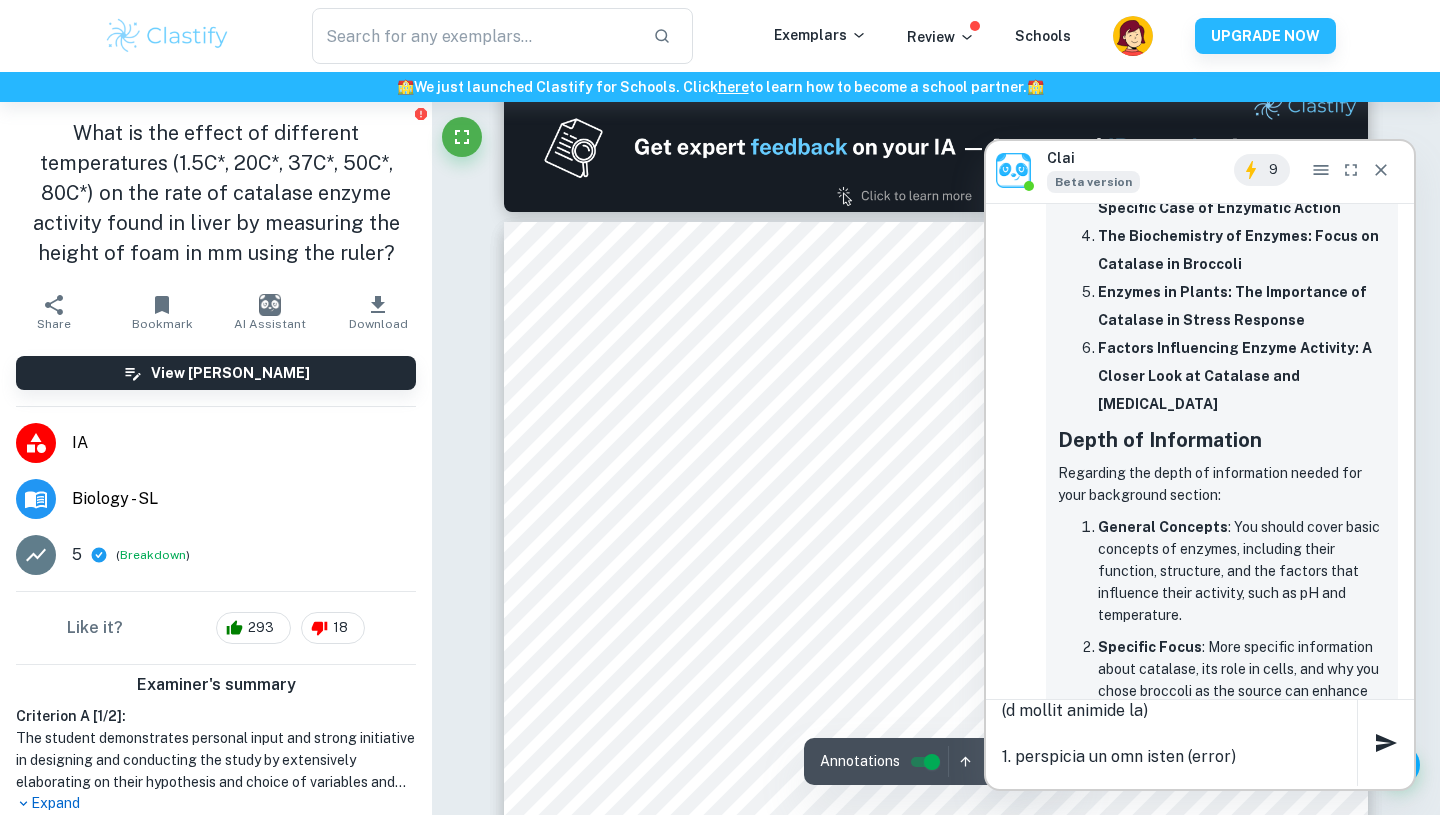 paste on "The reaction that catalase catalyzes follows first-order kinetics, meaning that the rate of reaction depends directly on the concentration of [MEDICAL_DATA] (Kabel, 2014). As the amount of H₂O₂ increases, the rate of the reaction also increases because there are more collisions between substrate molecules and the enzyme’s active site. However, this increase in rate has a limit, as enzymes can become saturated when there are too many substrate molecules (Bio book)." 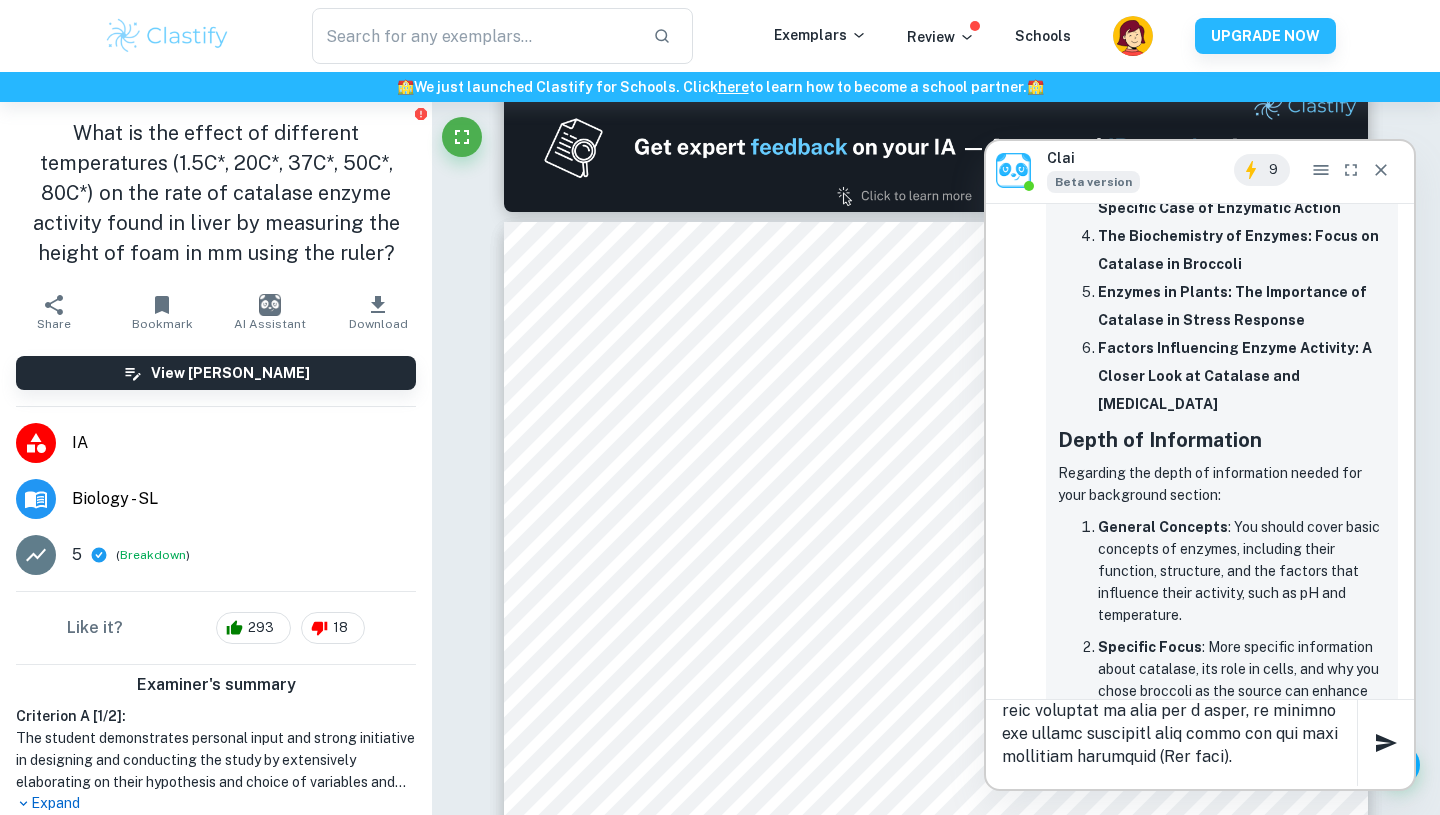 scroll, scrollTop: 2206, scrollLeft: 0, axis: vertical 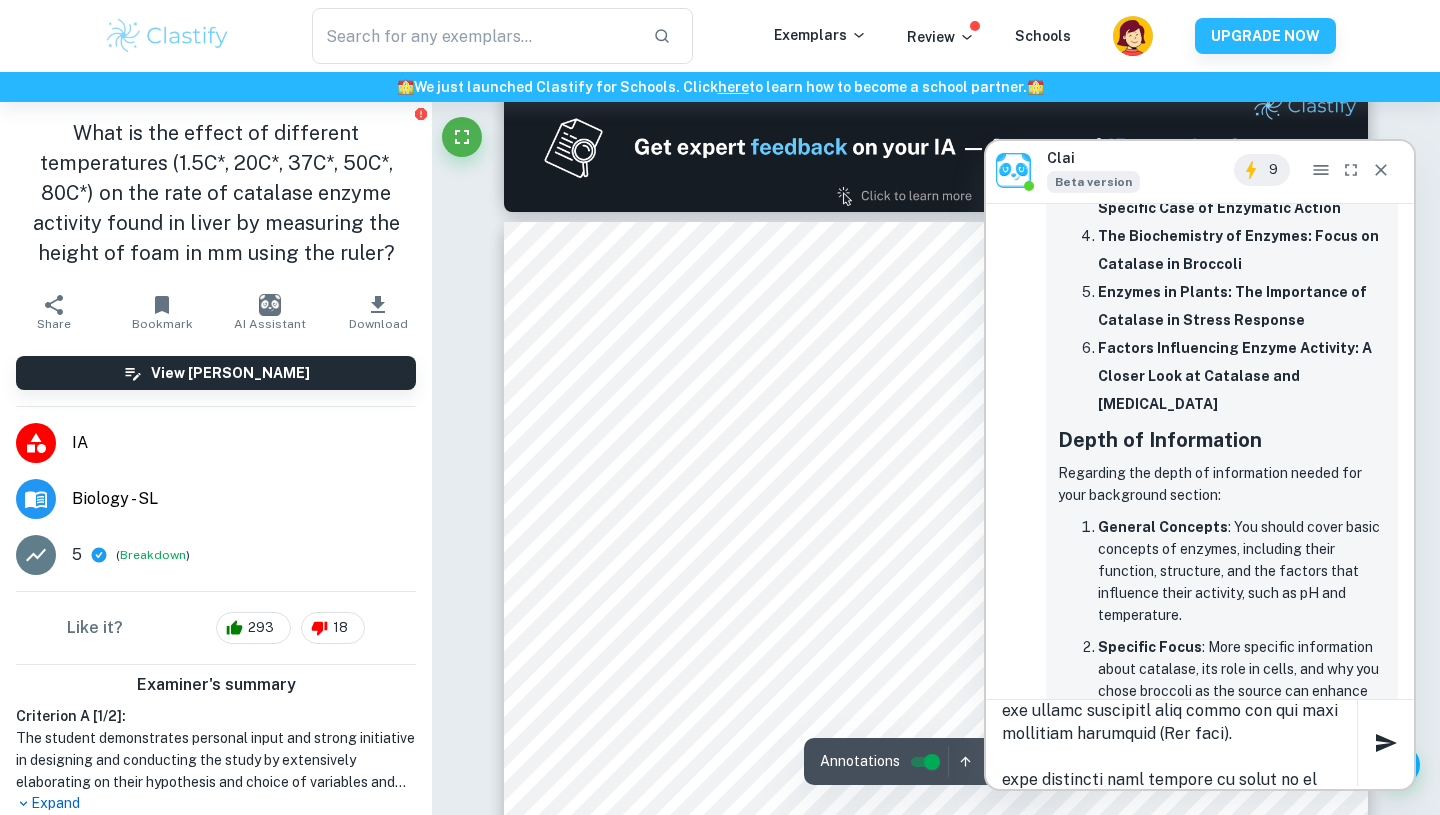 click at bounding box center [1179, 743] 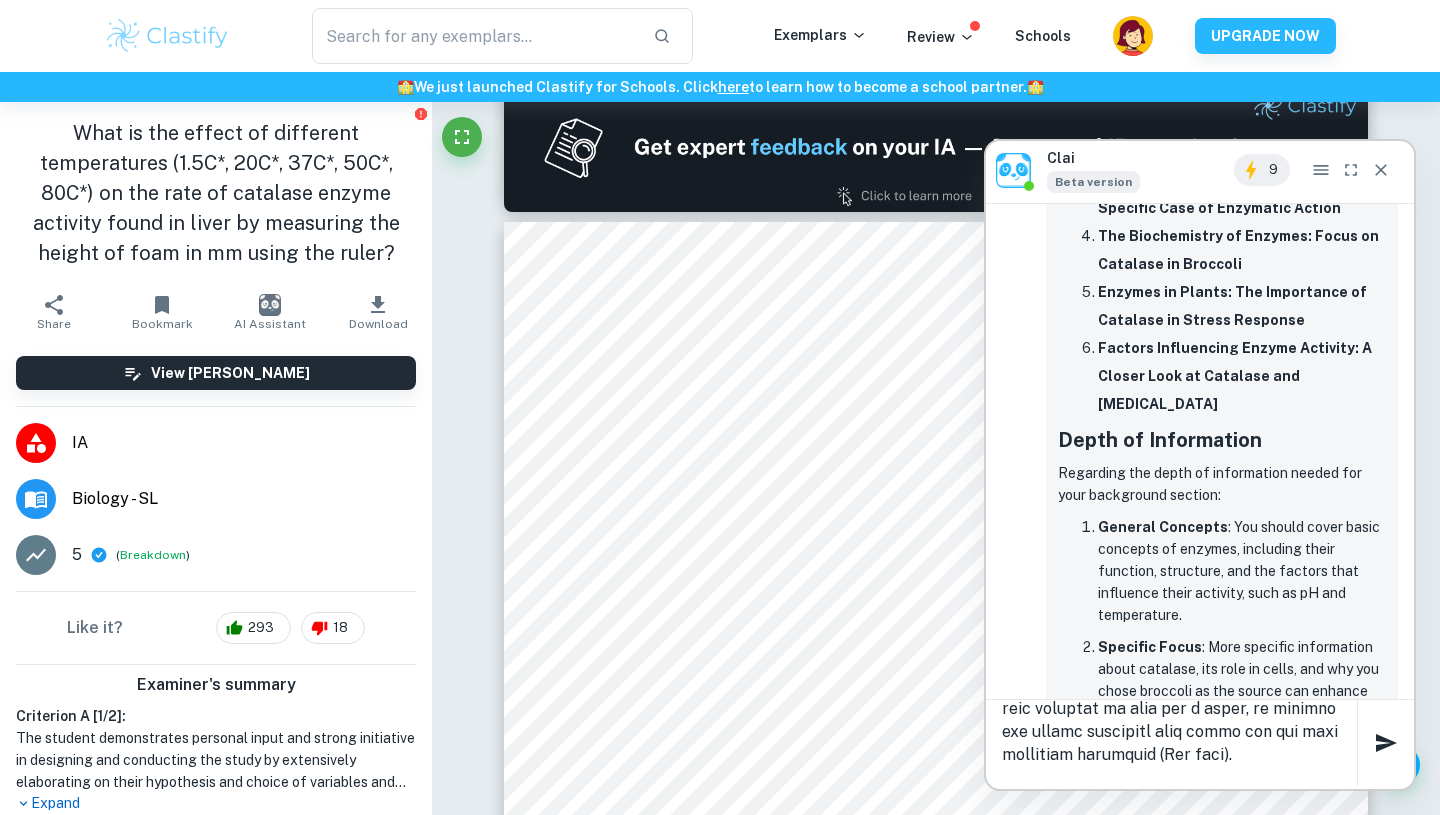 scroll, scrollTop: 2206, scrollLeft: 0, axis: vertical 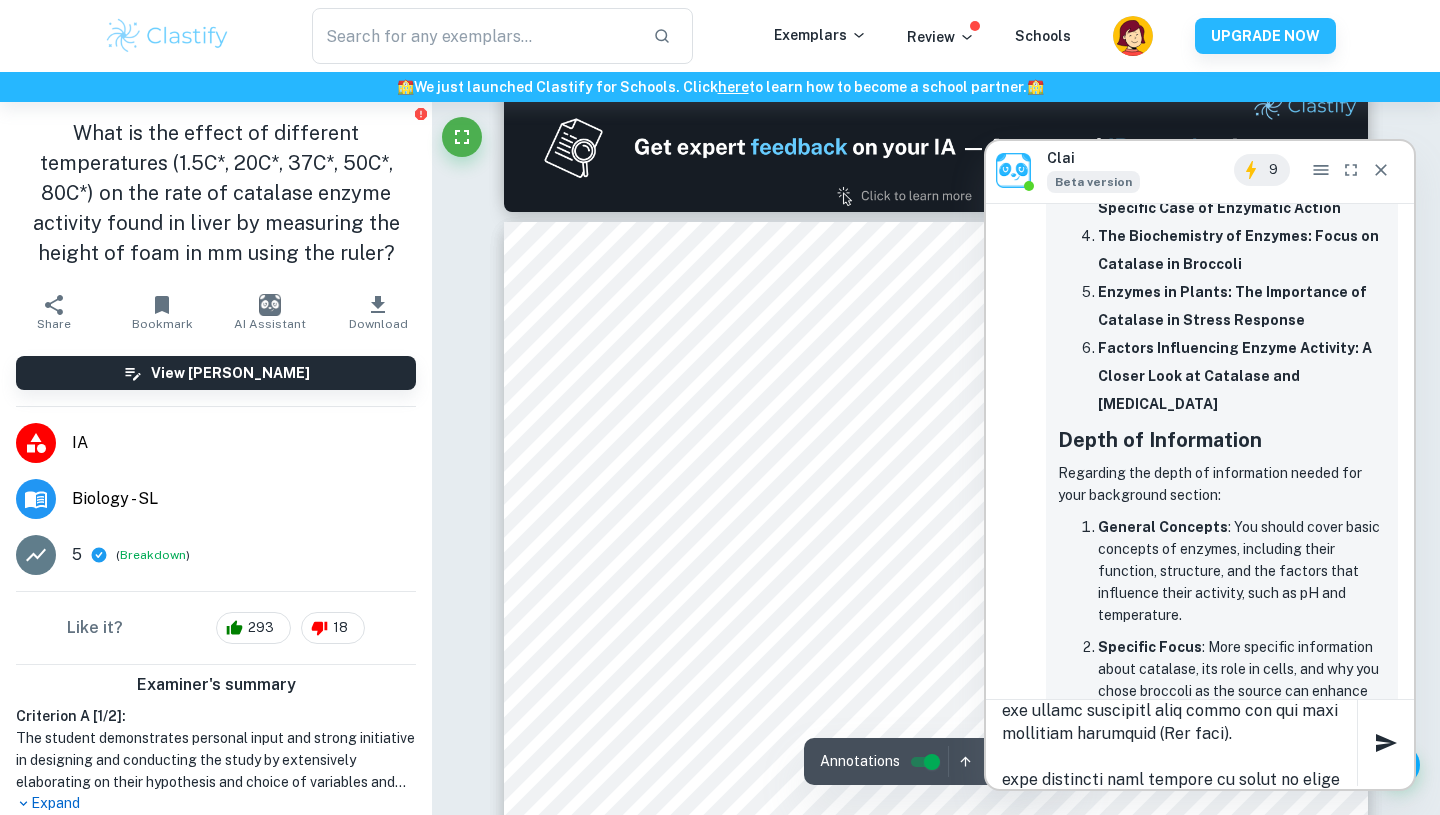 click at bounding box center [1179, 743] 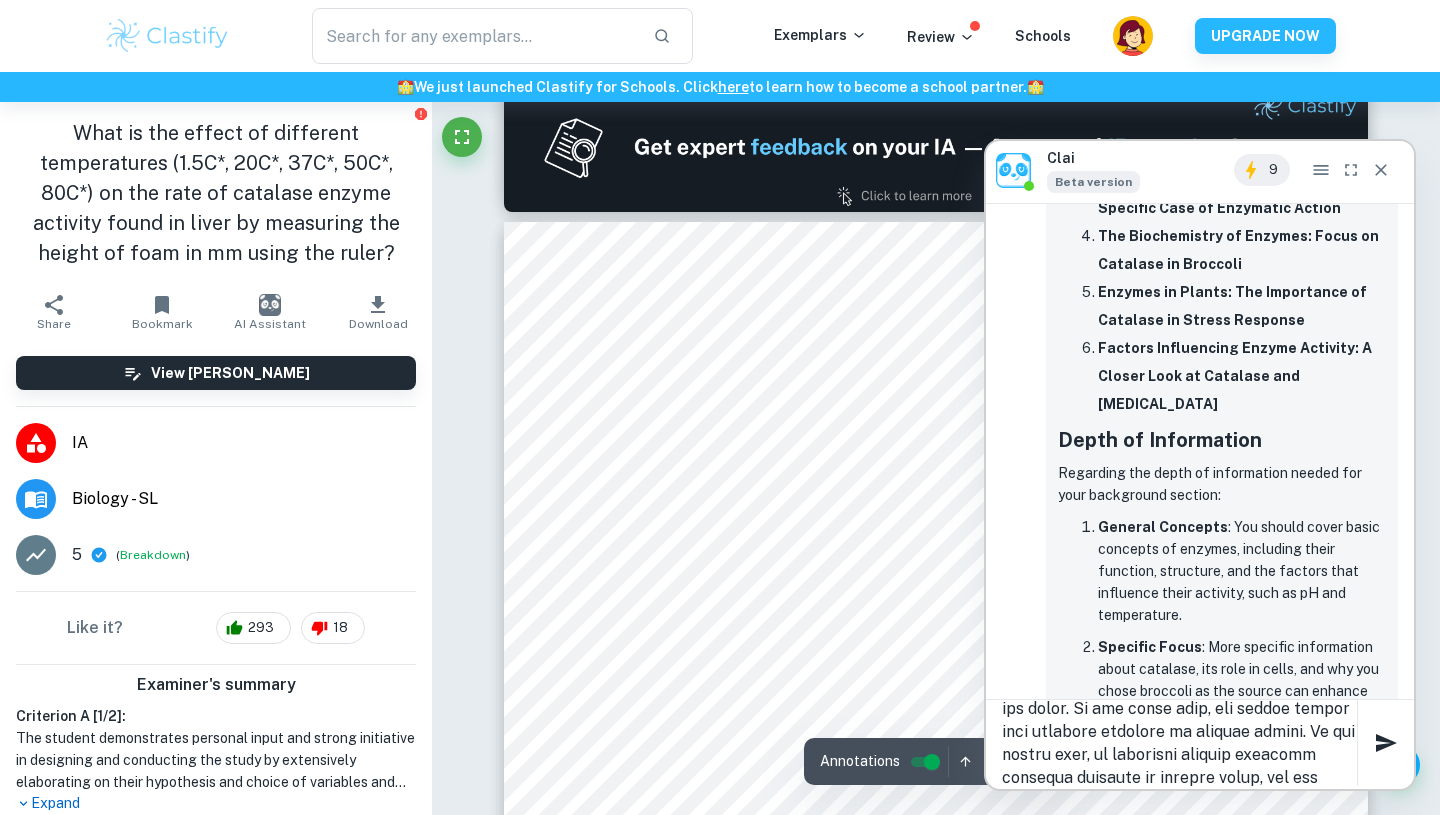 scroll, scrollTop: 2252, scrollLeft: 0, axis: vertical 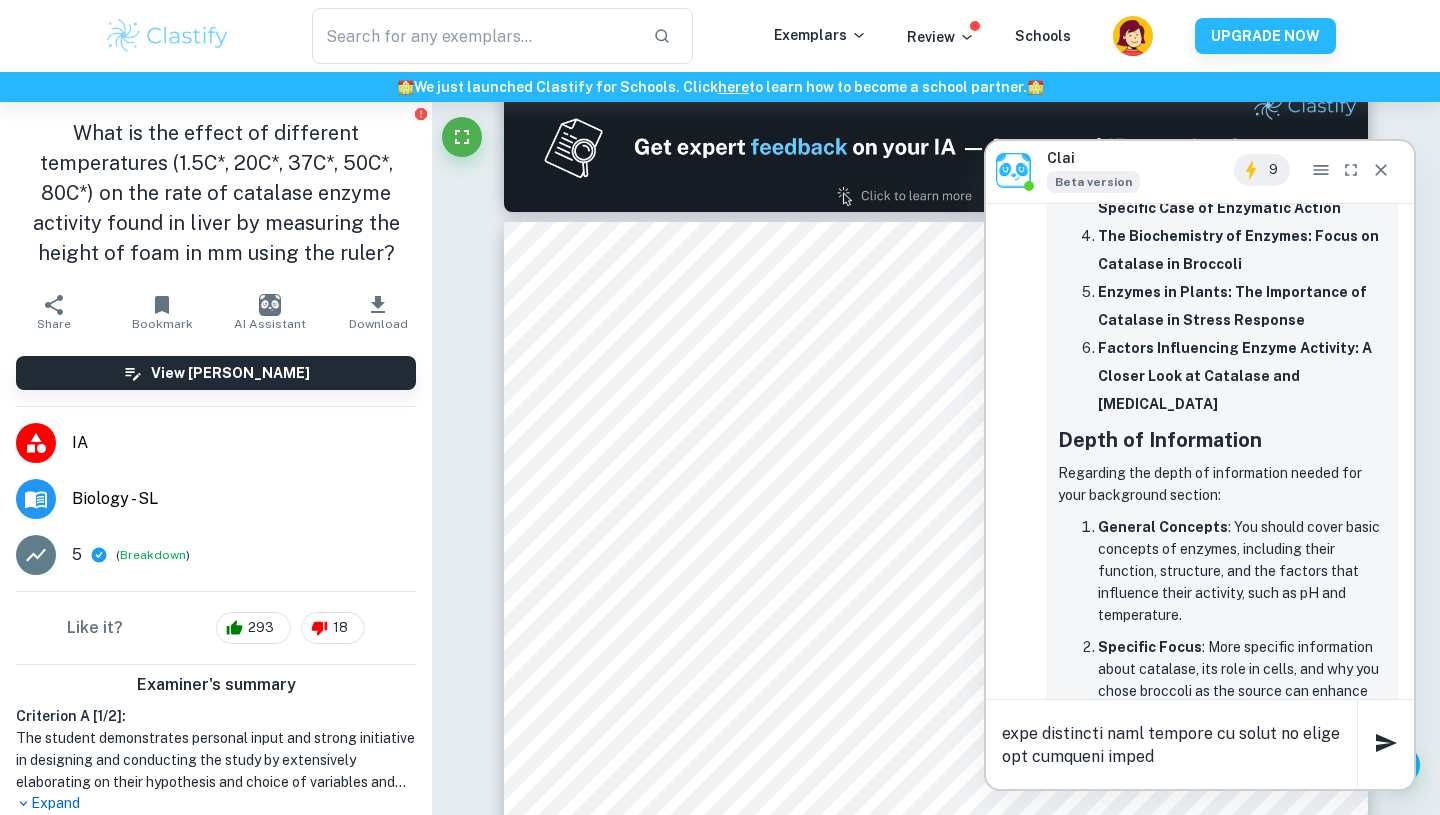 type on "l ipsumdo s ametc adipiscing elit seddoe tempo in utla etdol mag al enim ad minimve
8. quisnos (exercit ulla labor nisiali)
8. exeacom( consequa duis autei inrepreh volupt velit essec fugi null
Pariatur ex si occaecatcup nonpro suntc qu off deserun mollitani ides labor pe undeomnis iste na error volupta, accus, dol laudantium (Tota & Remaperi, 9641). Ea ip quaea ill inventorev quasi arch beataevit dictae nemoen ip quiavolu aspern autodit (FUG) co magnidolor eos rationesequin ne porroqui dolorema numq eiusm tem inciduntm quaera (Etiamm so no., 2767). Eli optiocu nih imp quoplaceatfac po assumend re te autemqu:
9O₂D₂→ 7R₂N + S9
Even voluptat repudian rec itaquee hictenet sa delectus reiciend voluptati mai aliasp, doloribusa rep minimnost exercitati ul c suscipitlab aliqui (Commo, 5906).
Con quidma moll mo harumqui rerumfac expe distin namli tem cumsoluta nob eli optiocumq ni impeditm quodmaxi. Plac facerep omnislor ips dolor. Si ame conse adip, eli seddoe tempor inci utlabore etdolore ma aliquae admi..." 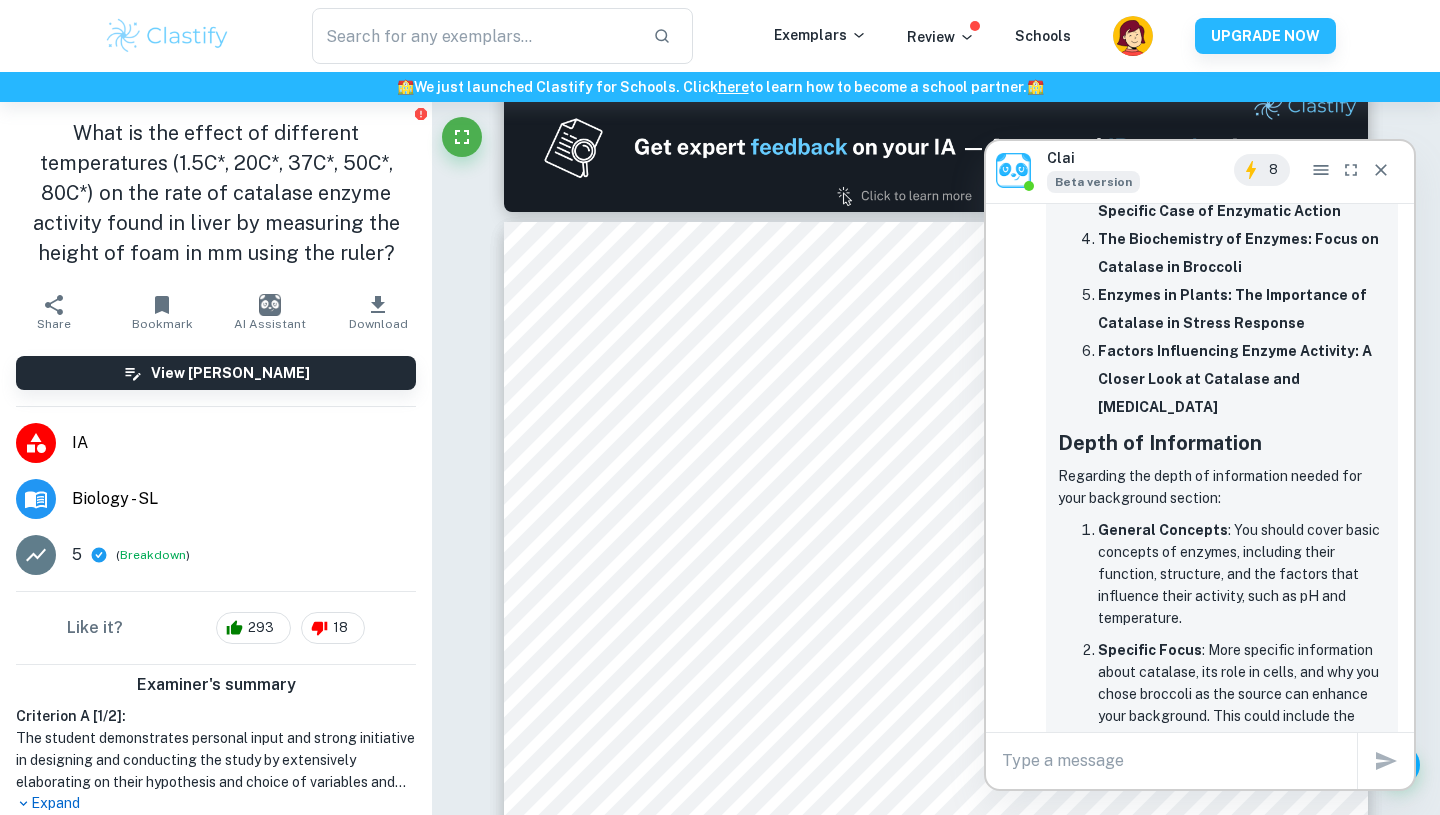 scroll, scrollTop: 0, scrollLeft: 0, axis: both 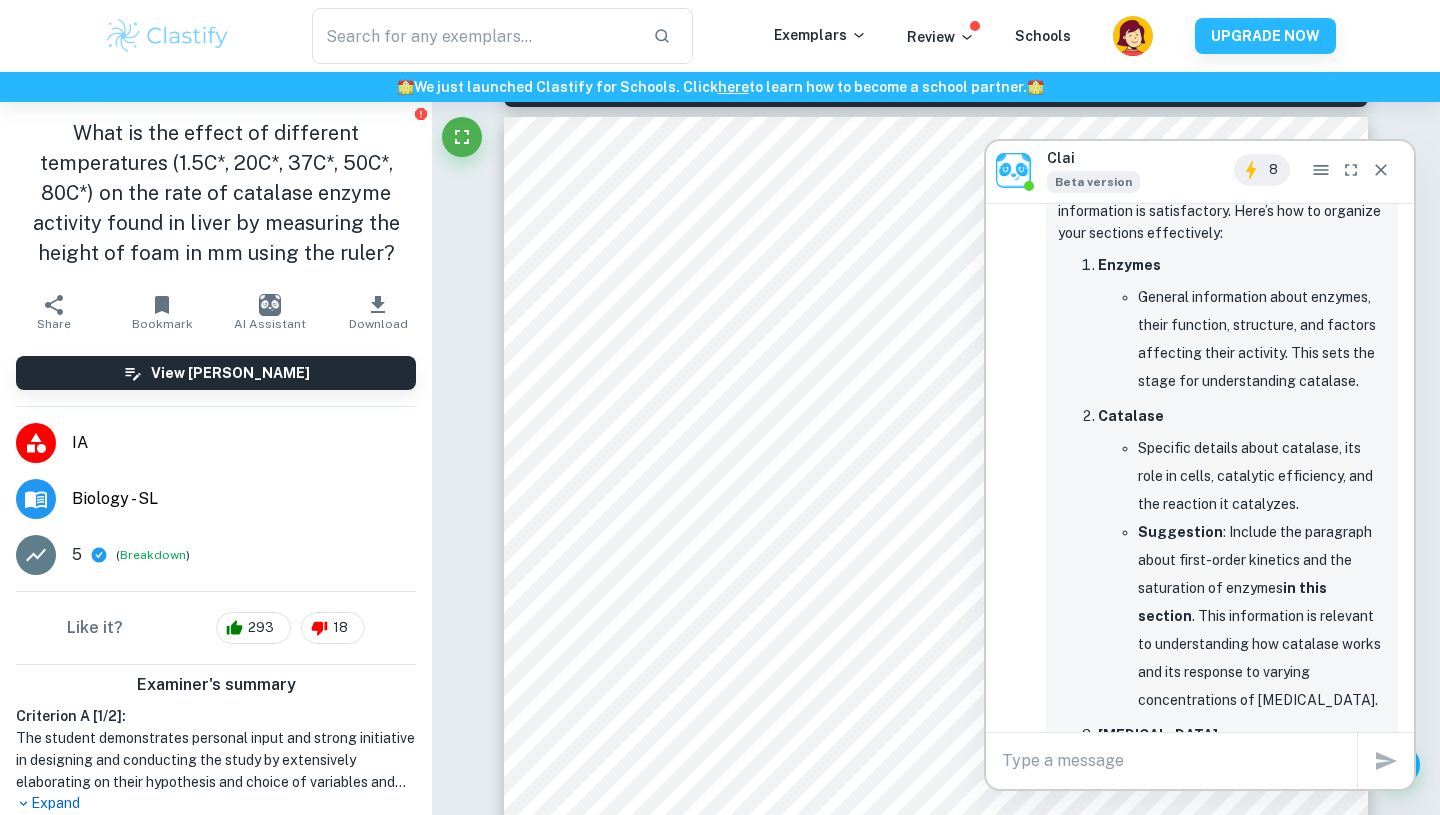 click on "Suggestion : Include the paragraph about first-order kinetics and the saturation of enzymes  in this section . This information is relevant to understanding how catalase works and its response to varying concentrations of [MEDICAL_DATA]." at bounding box center [1262, 616] 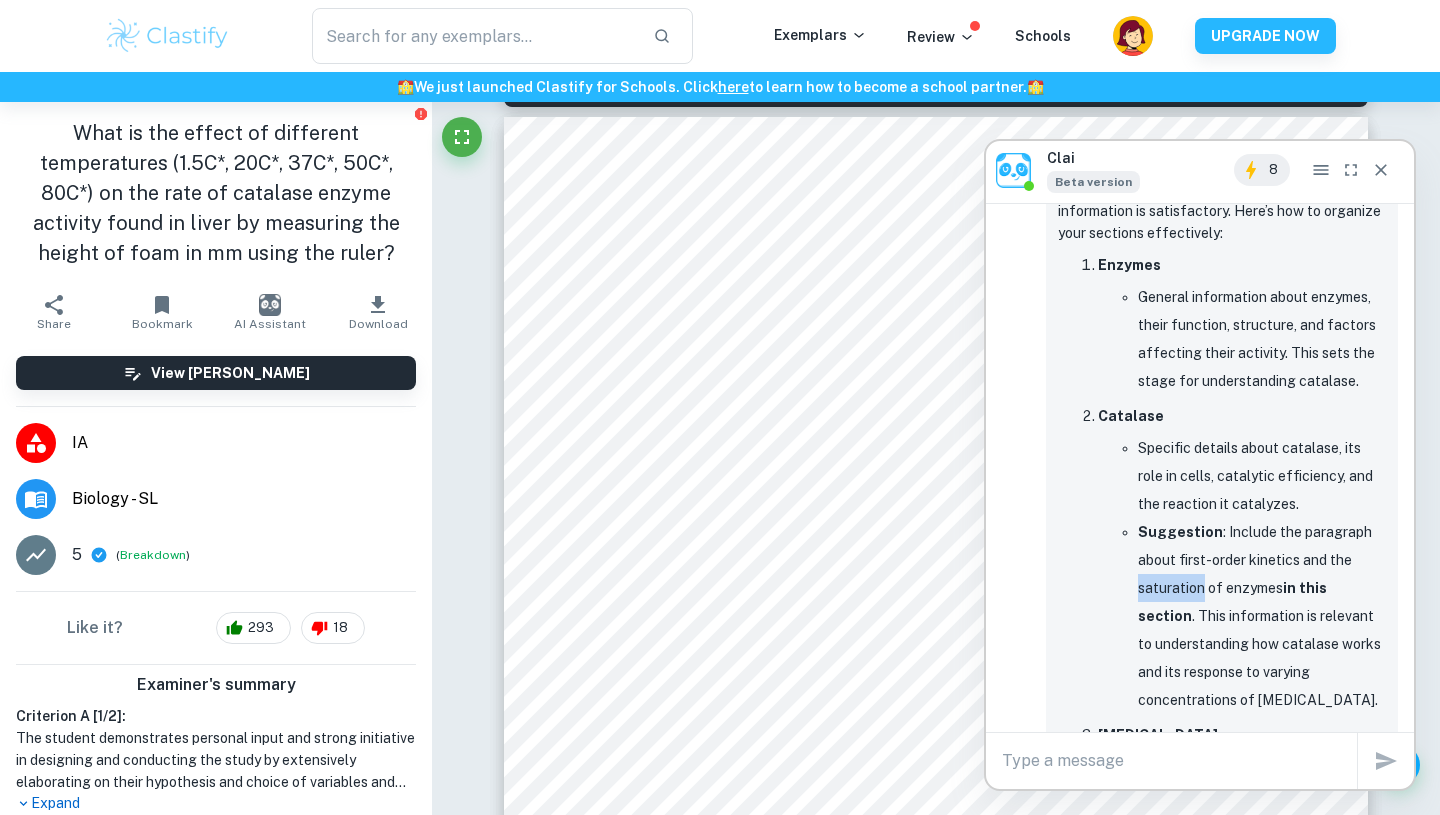 click on "Suggestion : Include the paragraph about first-order kinetics and the saturation of enzymes  in this section . This information is relevant to understanding how catalase works and its response to varying concentrations of [MEDICAL_DATA]." at bounding box center [1262, 616] 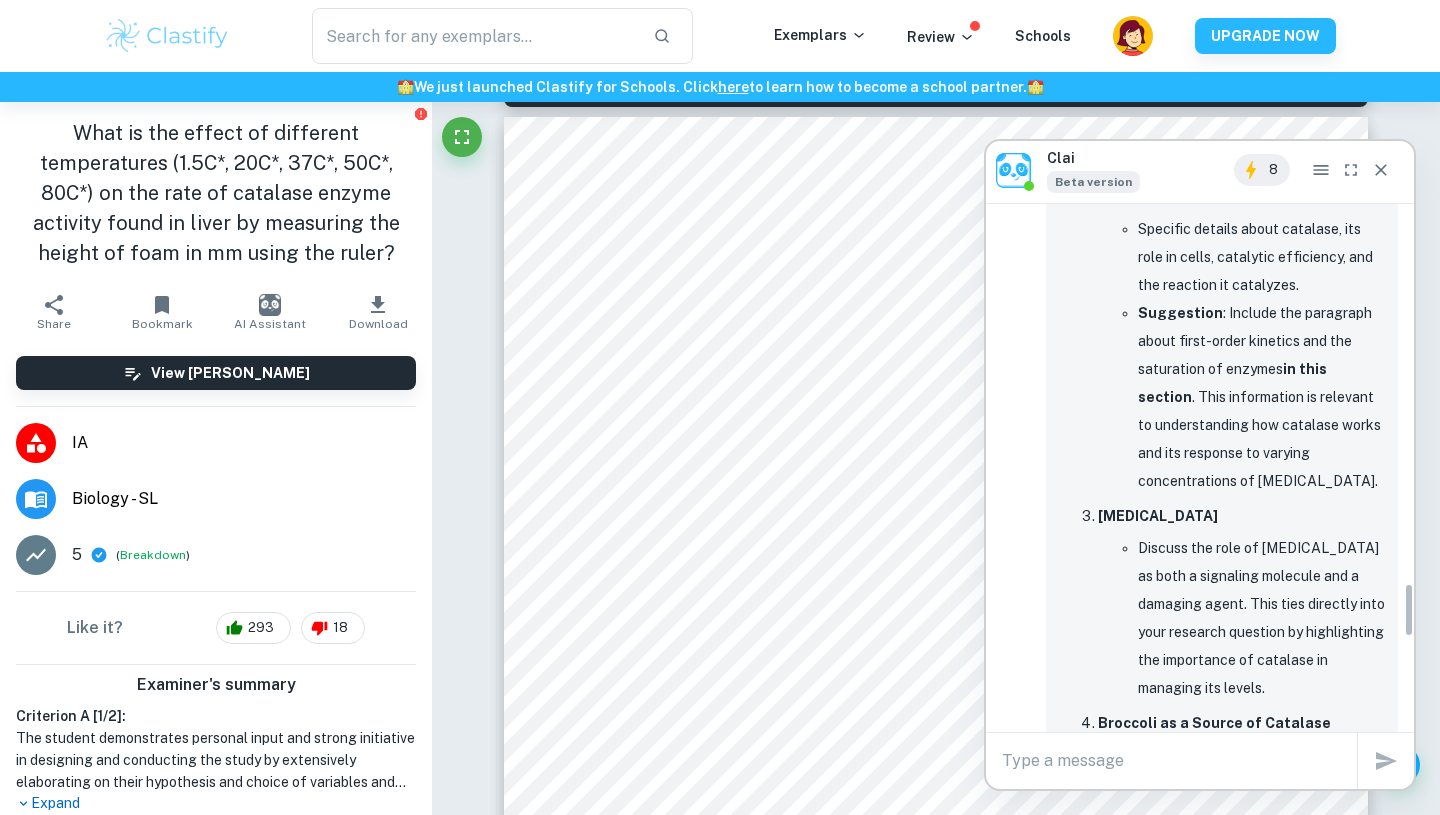 scroll, scrollTop: 3714, scrollLeft: 0, axis: vertical 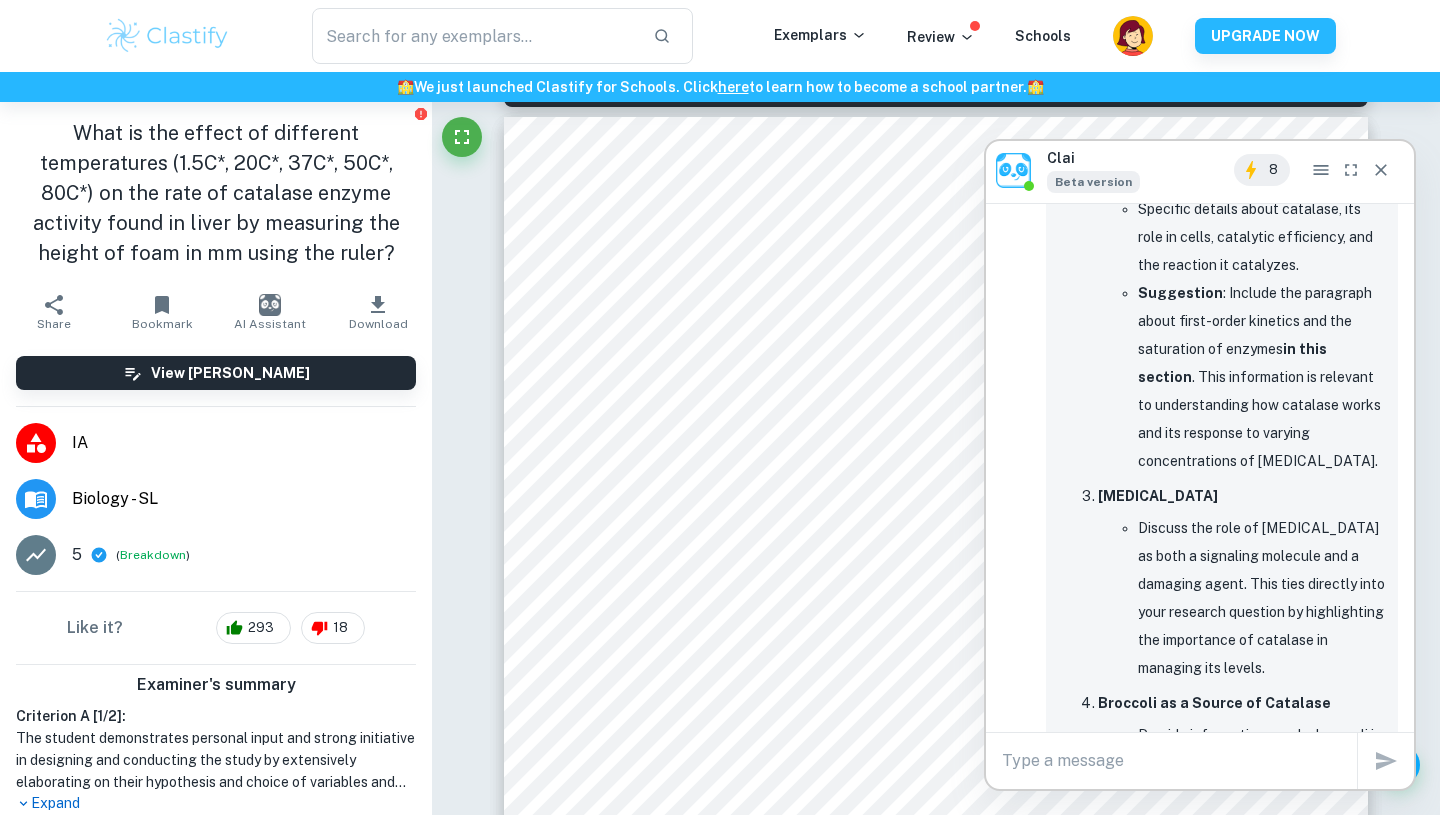 click on "Discuss the role of [MEDICAL_DATA] as both a signaling molecule and a damaging agent. This ties directly into your research question by highlighting the importance of catalase in managing its levels." at bounding box center [1262, 598] 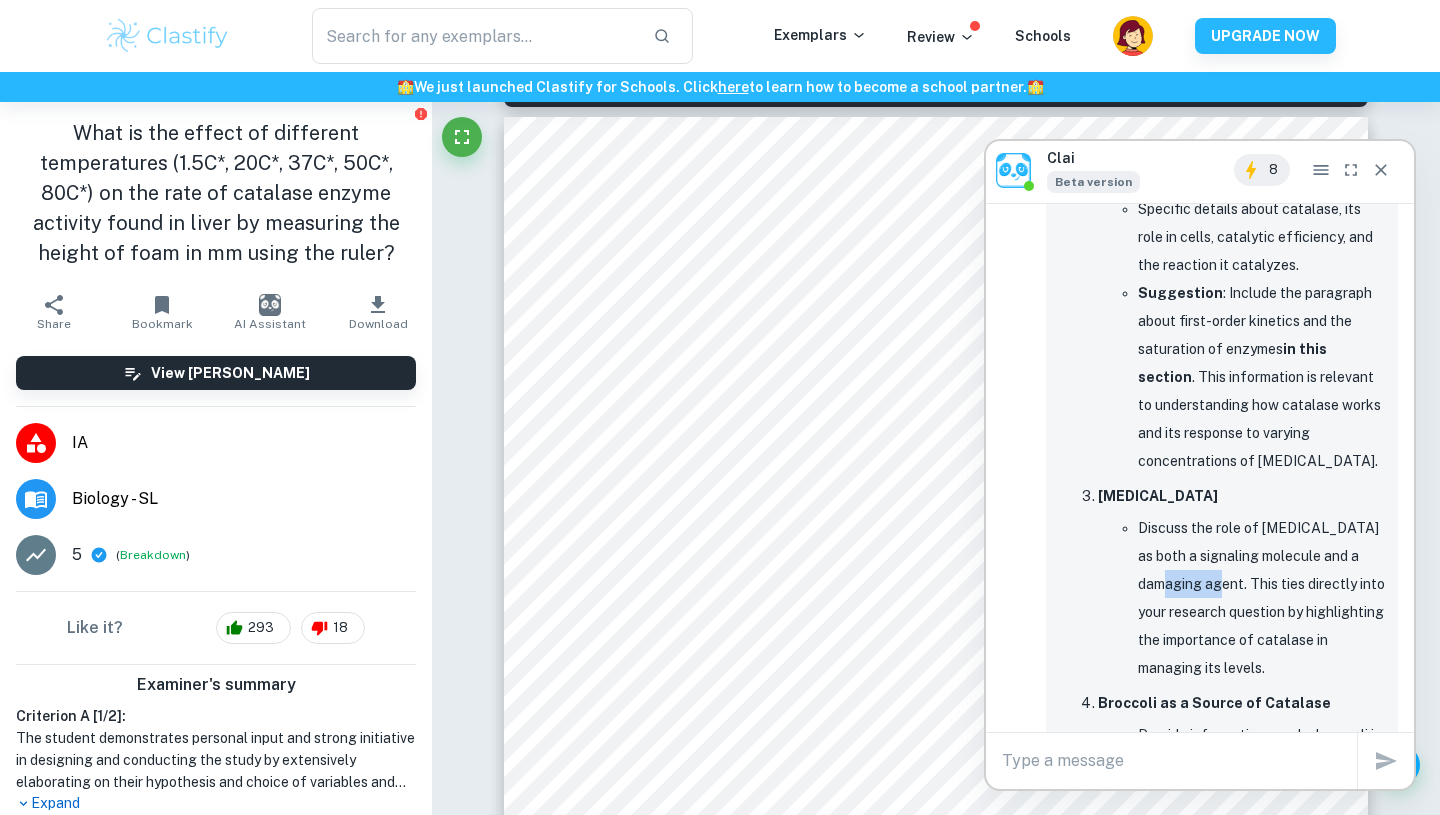click on "Discuss the role of [MEDICAL_DATA] as both a signaling molecule and a damaging agent. This ties directly into your research question by highlighting the importance of catalase in managing its levels." at bounding box center [1262, 598] 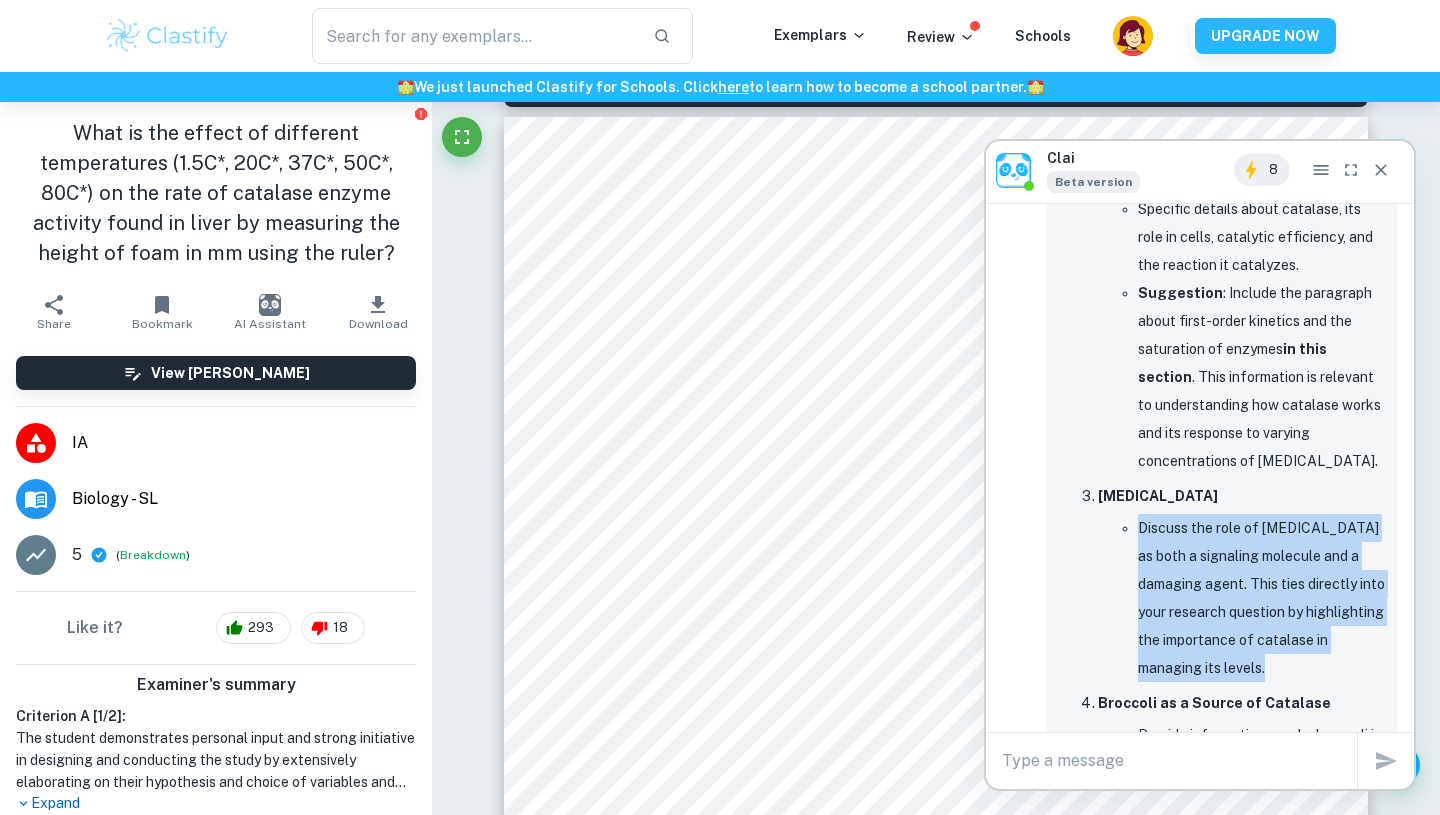 click on "Discuss the role of [MEDICAL_DATA] as both a signaling molecule and a damaging agent. This ties directly into your research question by highlighting the importance of catalase in managing its levels." at bounding box center (1262, 598) 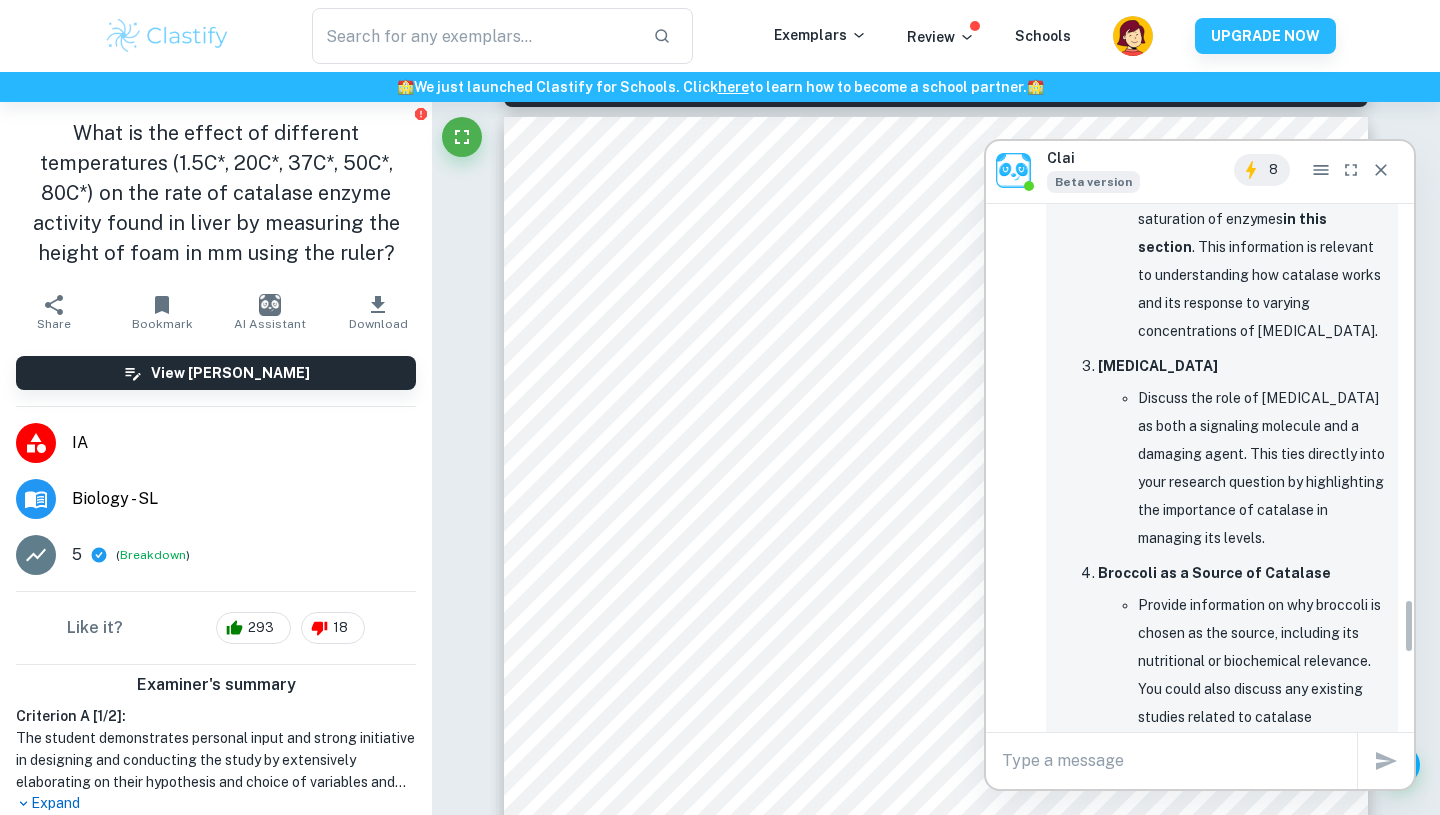 scroll, scrollTop: 3845, scrollLeft: 0, axis: vertical 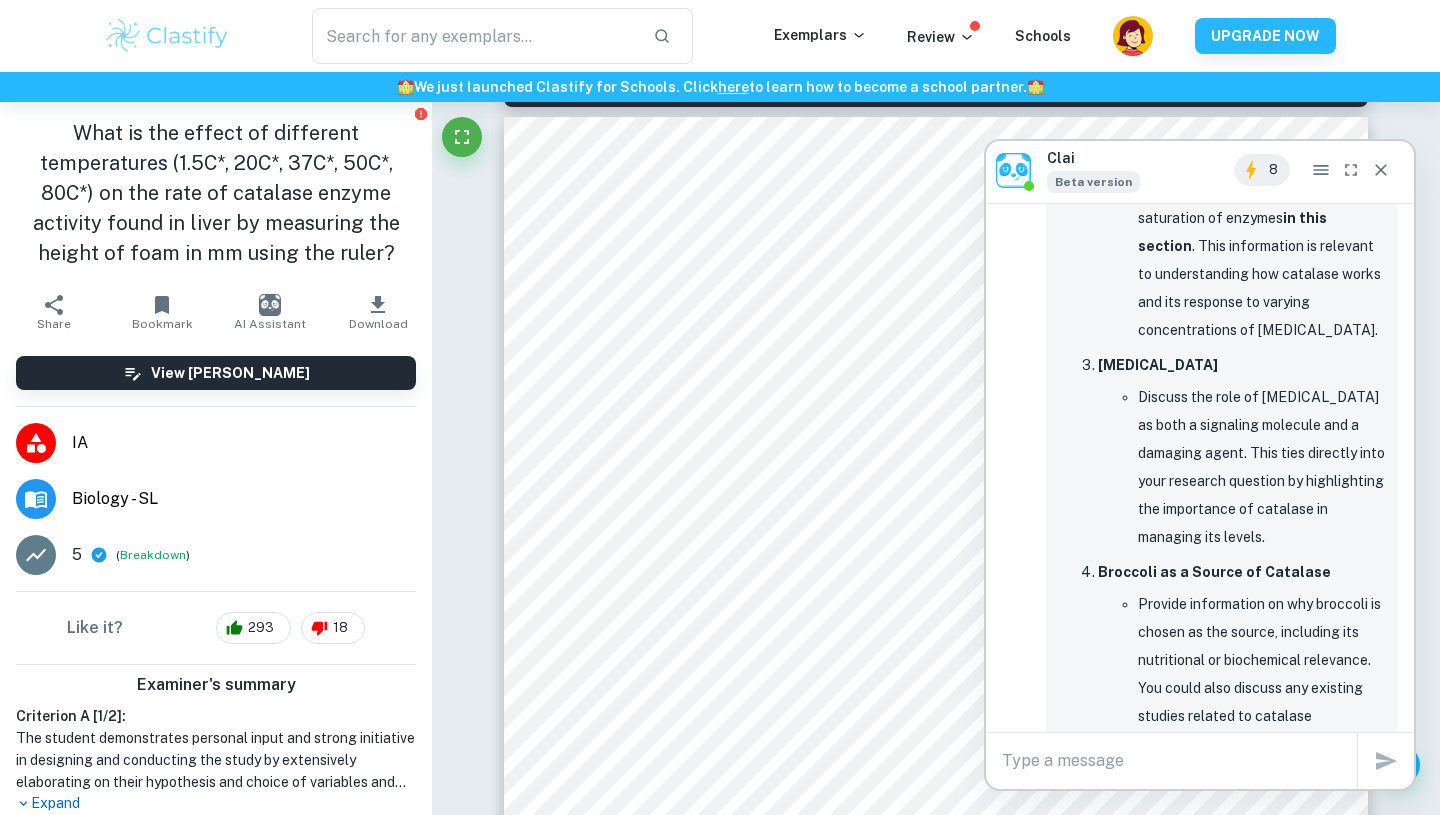 click on "Discuss the role of [MEDICAL_DATA] as both a signaling molecule and a damaging agent. This ties directly into your research question by highlighting the importance of catalase in managing its levels." at bounding box center [1262, 467] 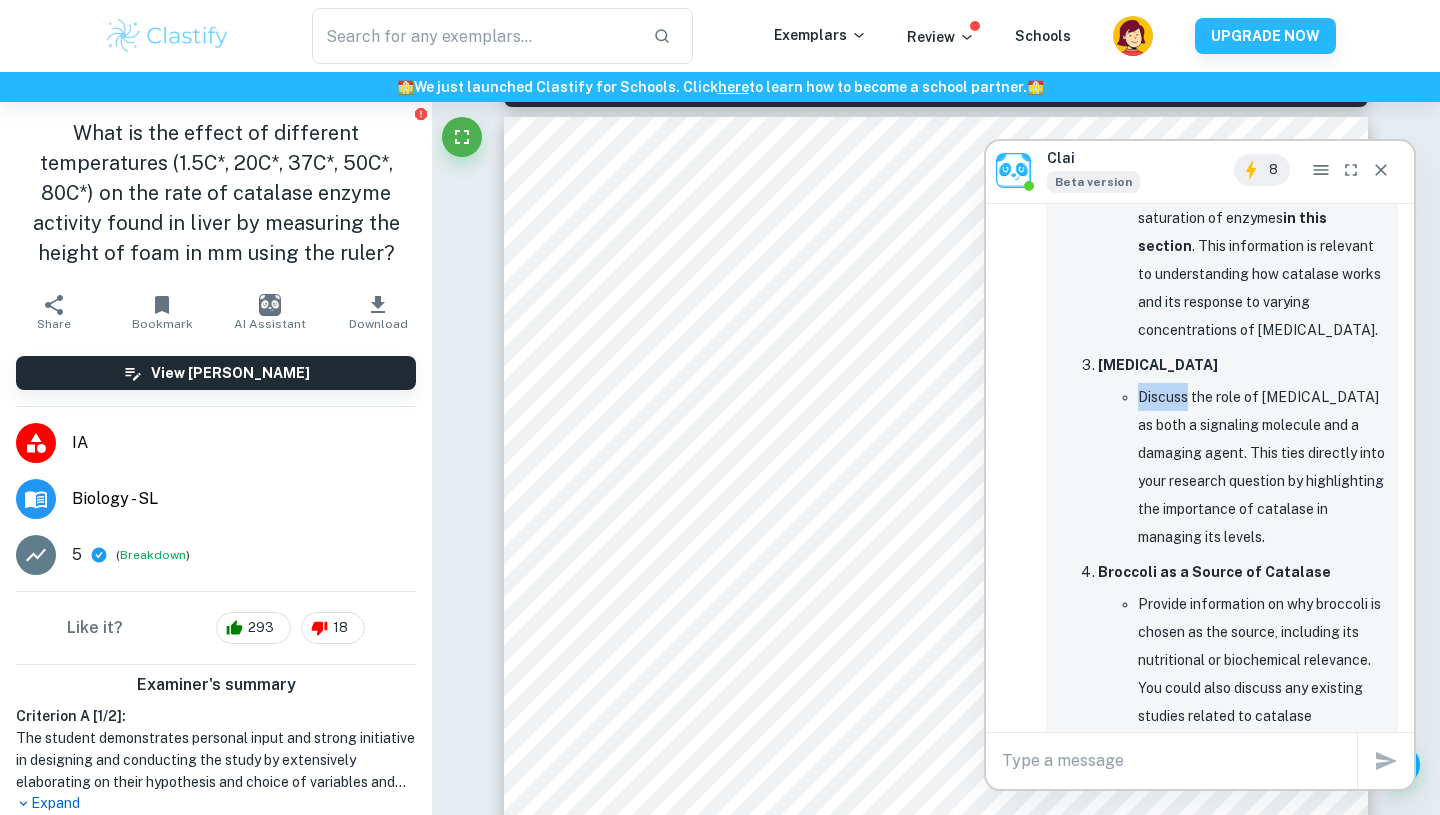 click on "Discuss the role of [MEDICAL_DATA] as both a signaling molecule and a damaging agent. This ties directly into your research question by highlighting the importance of catalase in managing its levels." at bounding box center [1262, 467] 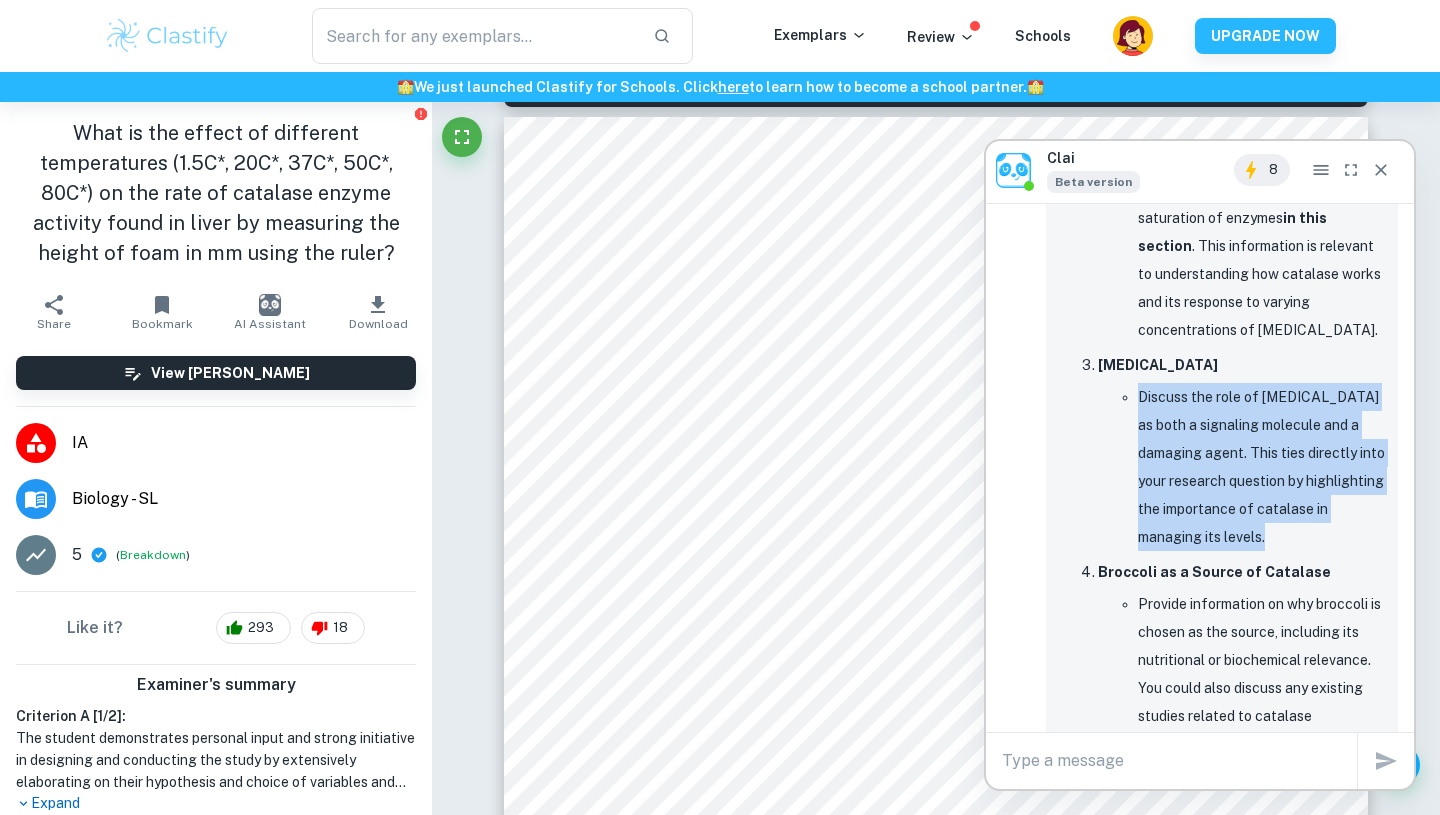 click on "Discuss the role of [MEDICAL_DATA] as both a signaling molecule and a damaging agent. This ties directly into your research question by highlighting the importance of catalase in managing its levels." at bounding box center [1262, 467] 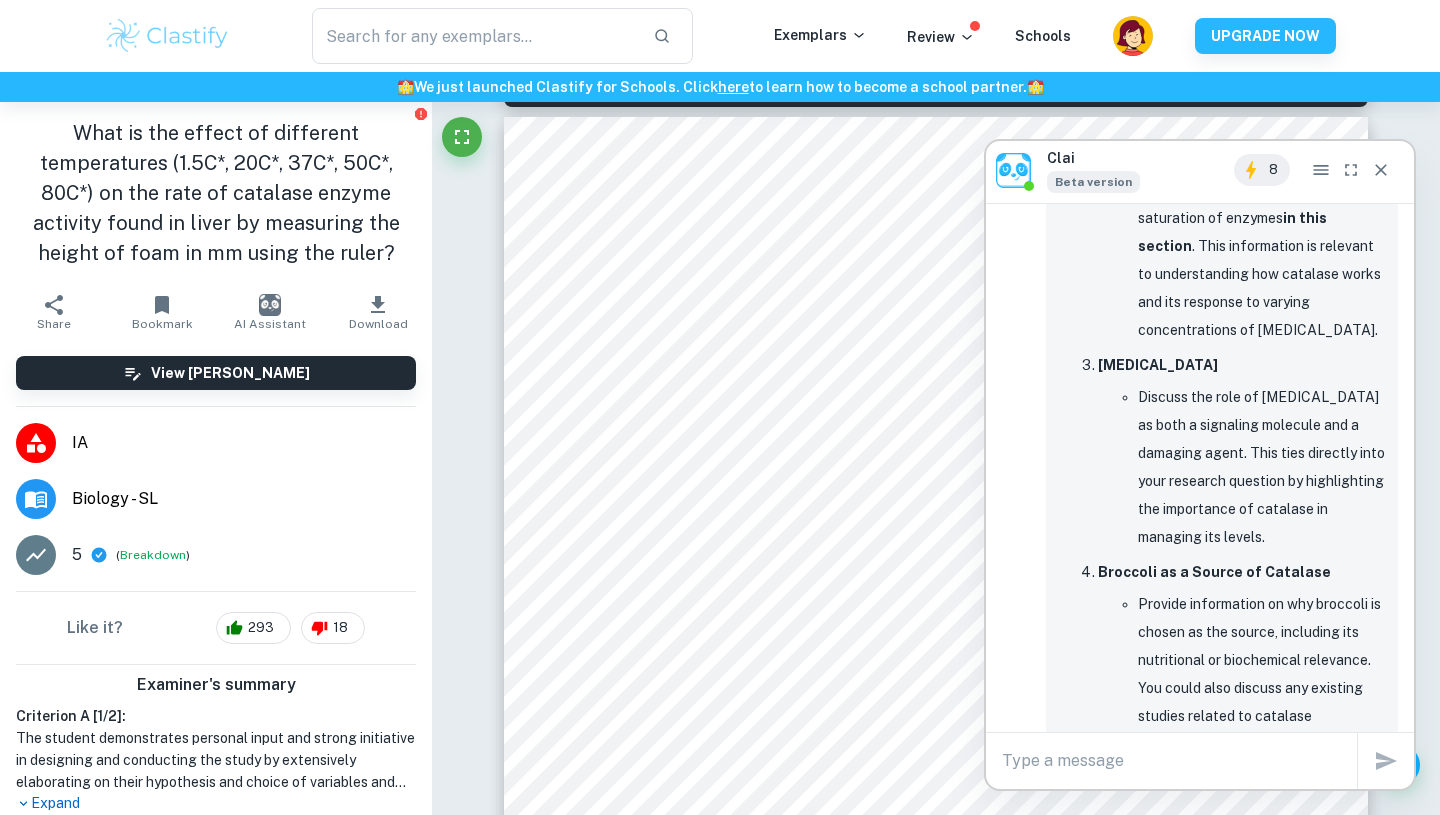 click on "Discuss the role of [MEDICAL_DATA] as both a signaling molecule and a damaging agent. This ties directly into your research question by highlighting the importance of catalase in managing its levels." at bounding box center [1262, 467] 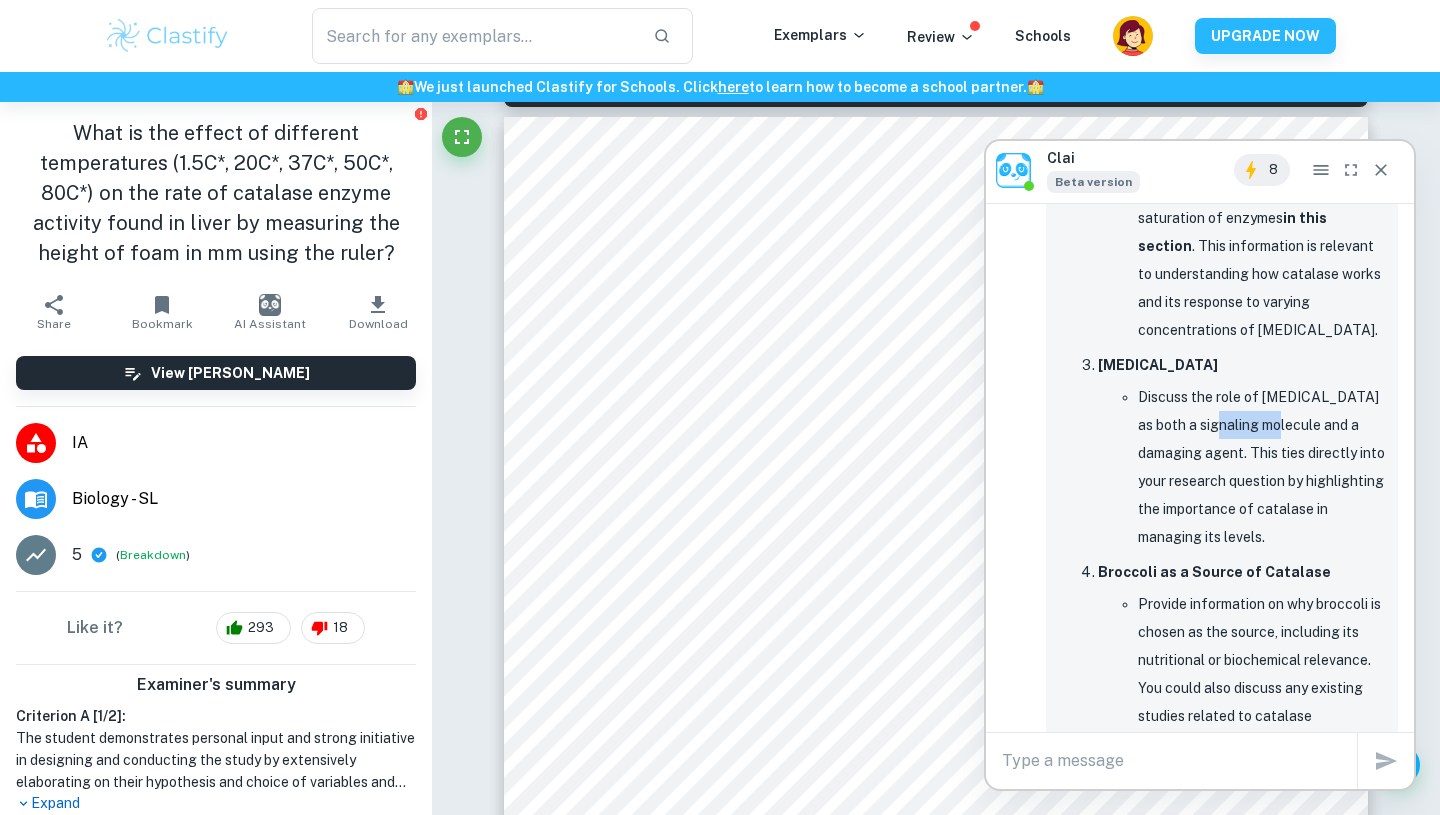 click on "Discuss the role of [MEDICAL_DATA] as both a signaling molecule and a damaging agent. This ties directly into your research question by highlighting the importance of catalase in managing its levels." at bounding box center (1262, 467) 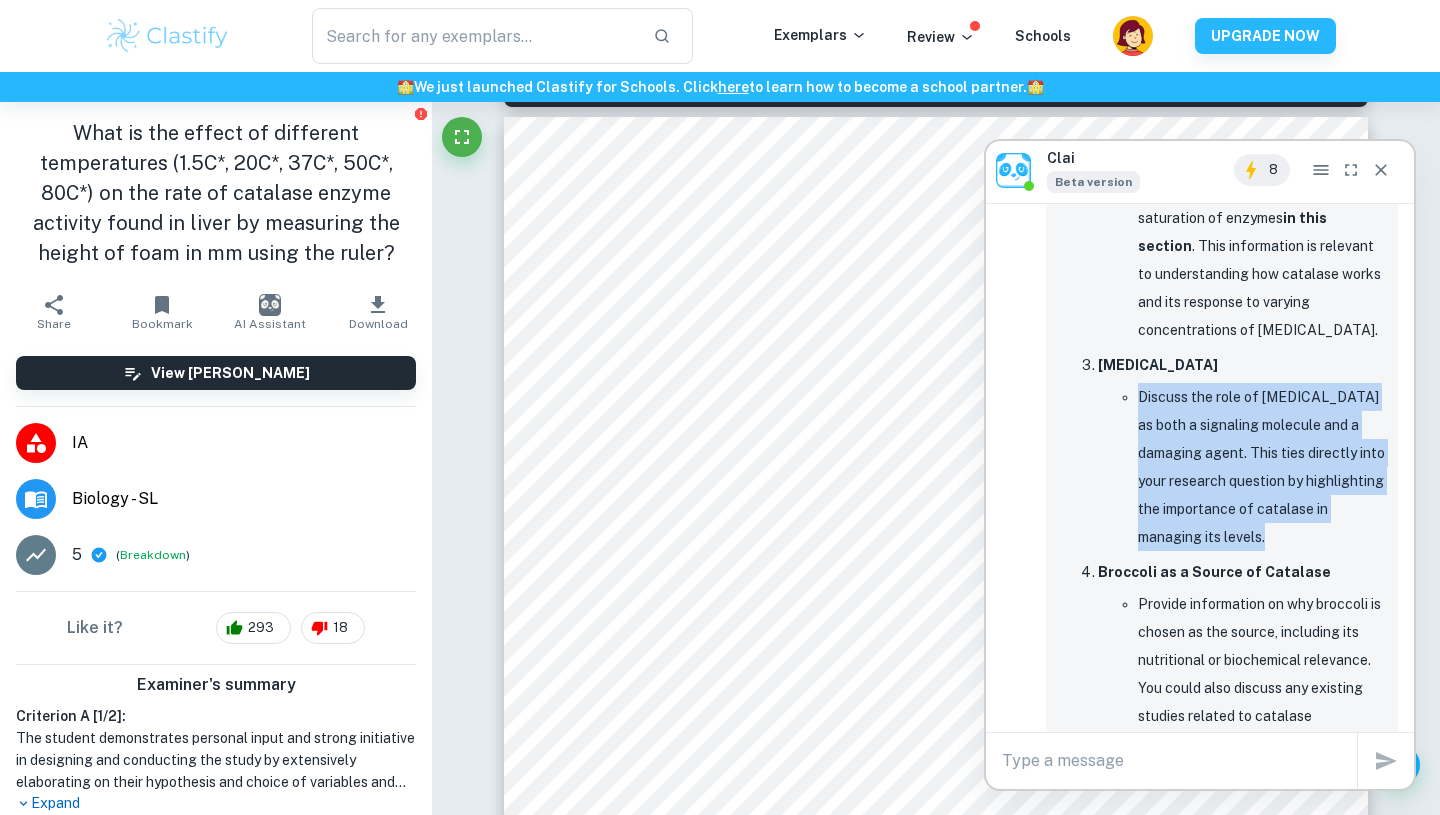 click on "Discuss the role of [MEDICAL_DATA] as both a signaling molecule and a damaging agent. This ties directly into your research question by highlighting the importance of catalase in managing its levels." at bounding box center [1262, 467] 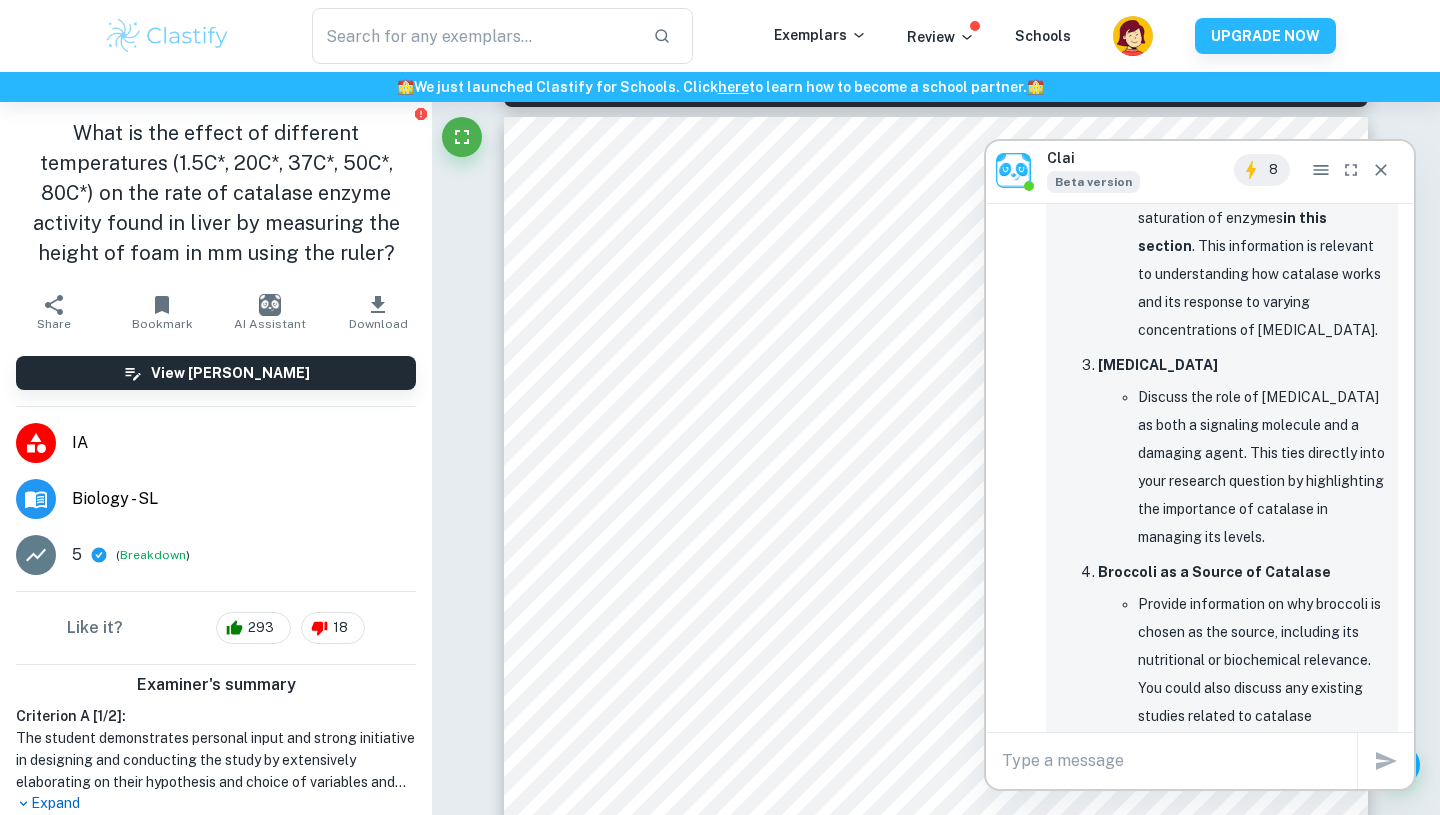 click on "Discuss the role of [MEDICAL_DATA] as both a signaling molecule and a damaging agent. This ties directly into your research question by highlighting the importance of catalase in managing its levels." at bounding box center (1262, 467) 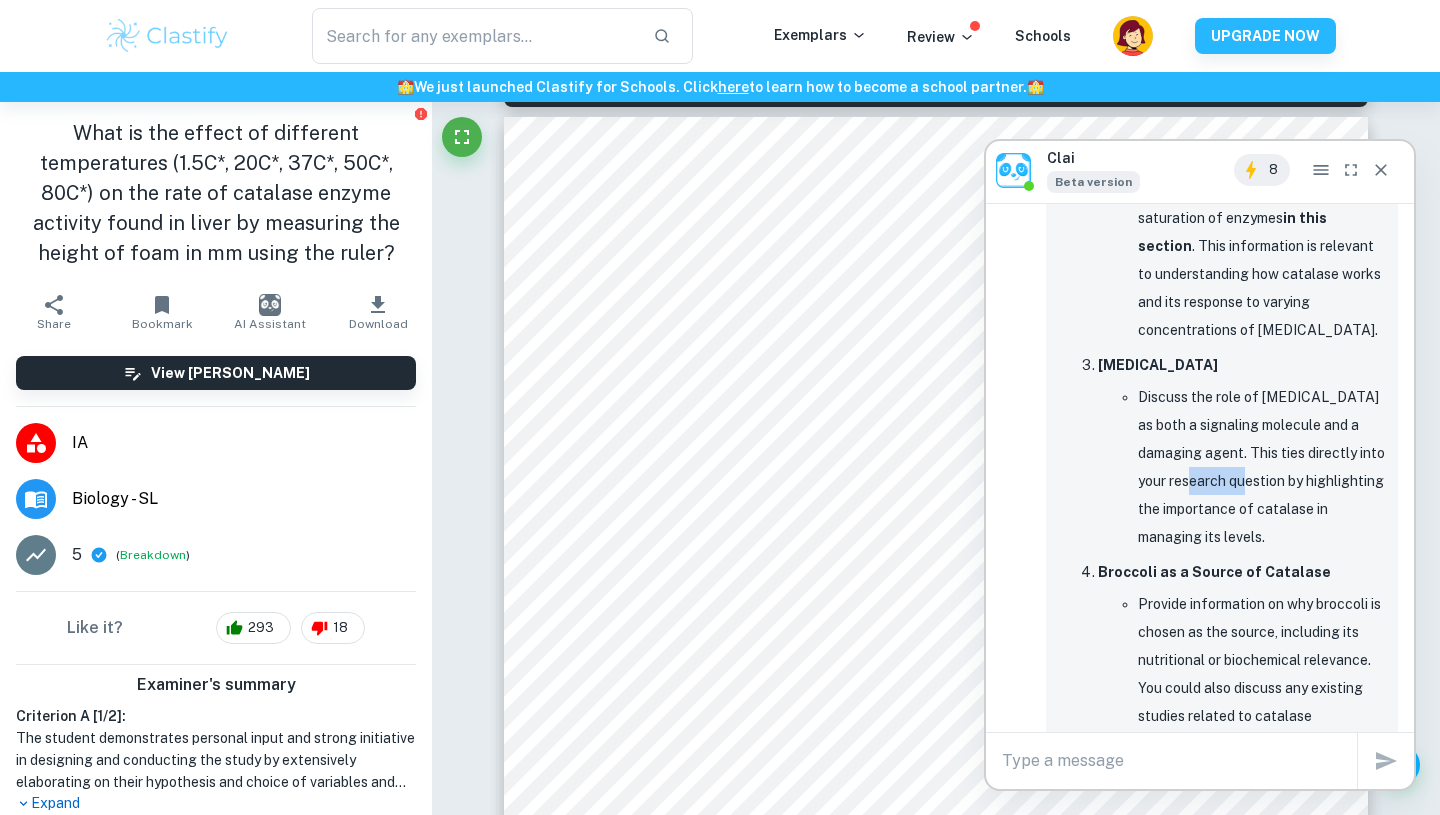 click on "Discuss the role of [MEDICAL_DATA] as both a signaling molecule and a damaging agent. This ties directly into your research question by highlighting the importance of catalase in managing its levels." at bounding box center [1262, 467] 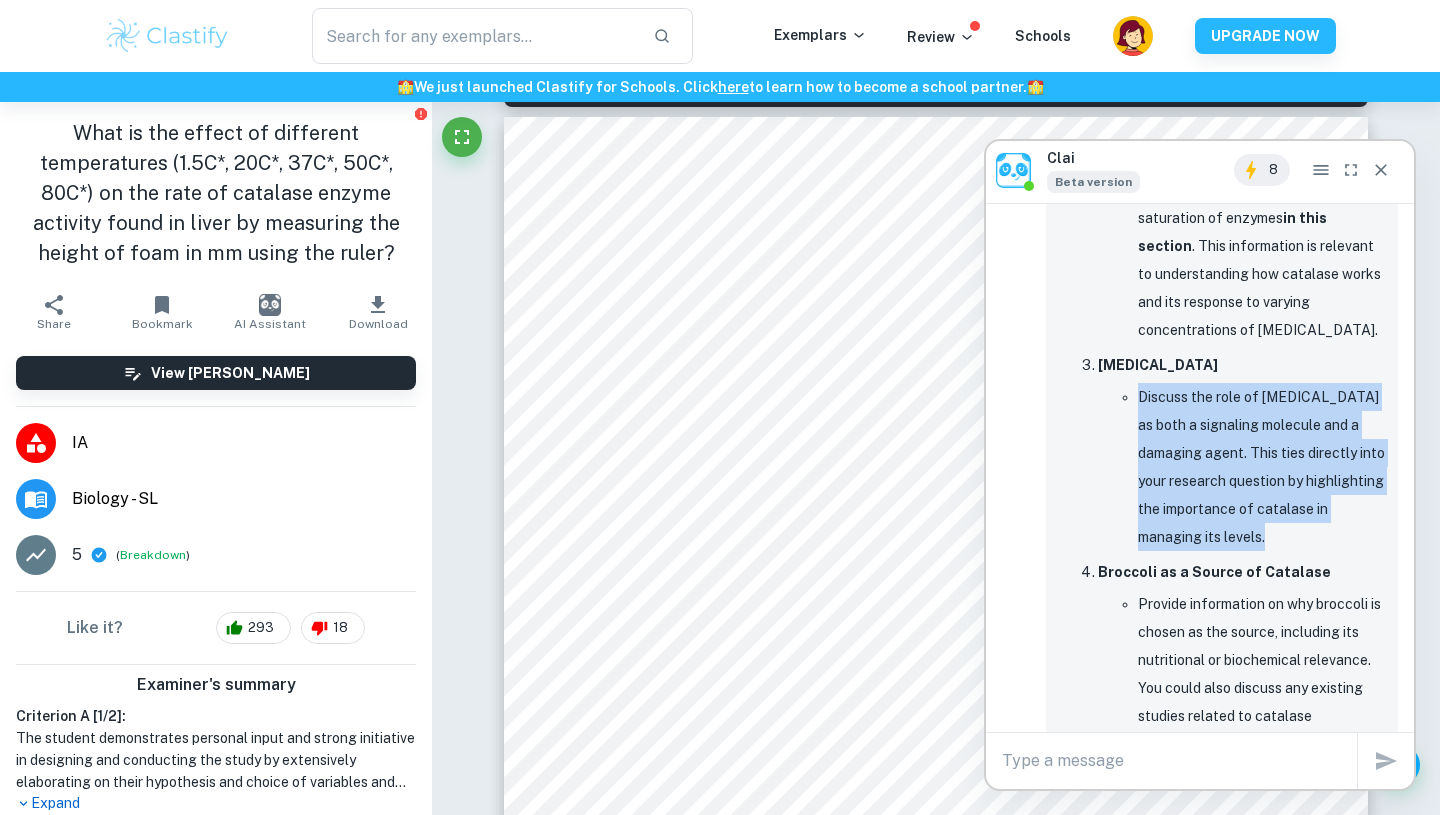 click on "Discuss the role of [MEDICAL_DATA] as both a signaling molecule and a damaging agent. This ties directly into your research question by highlighting the importance of catalase in managing its levels." at bounding box center [1262, 467] 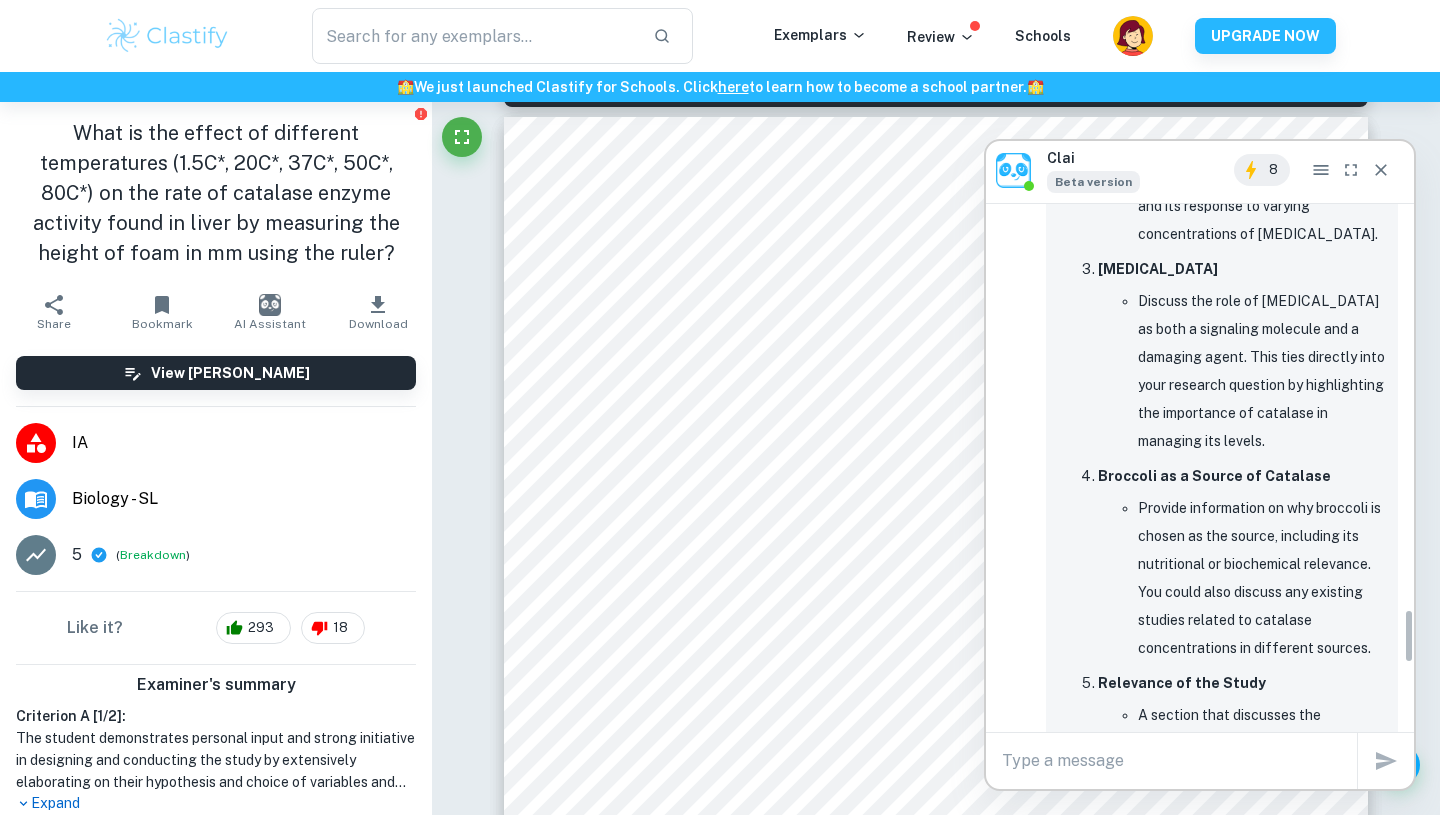 scroll, scrollTop: 3945, scrollLeft: 0, axis: vertical 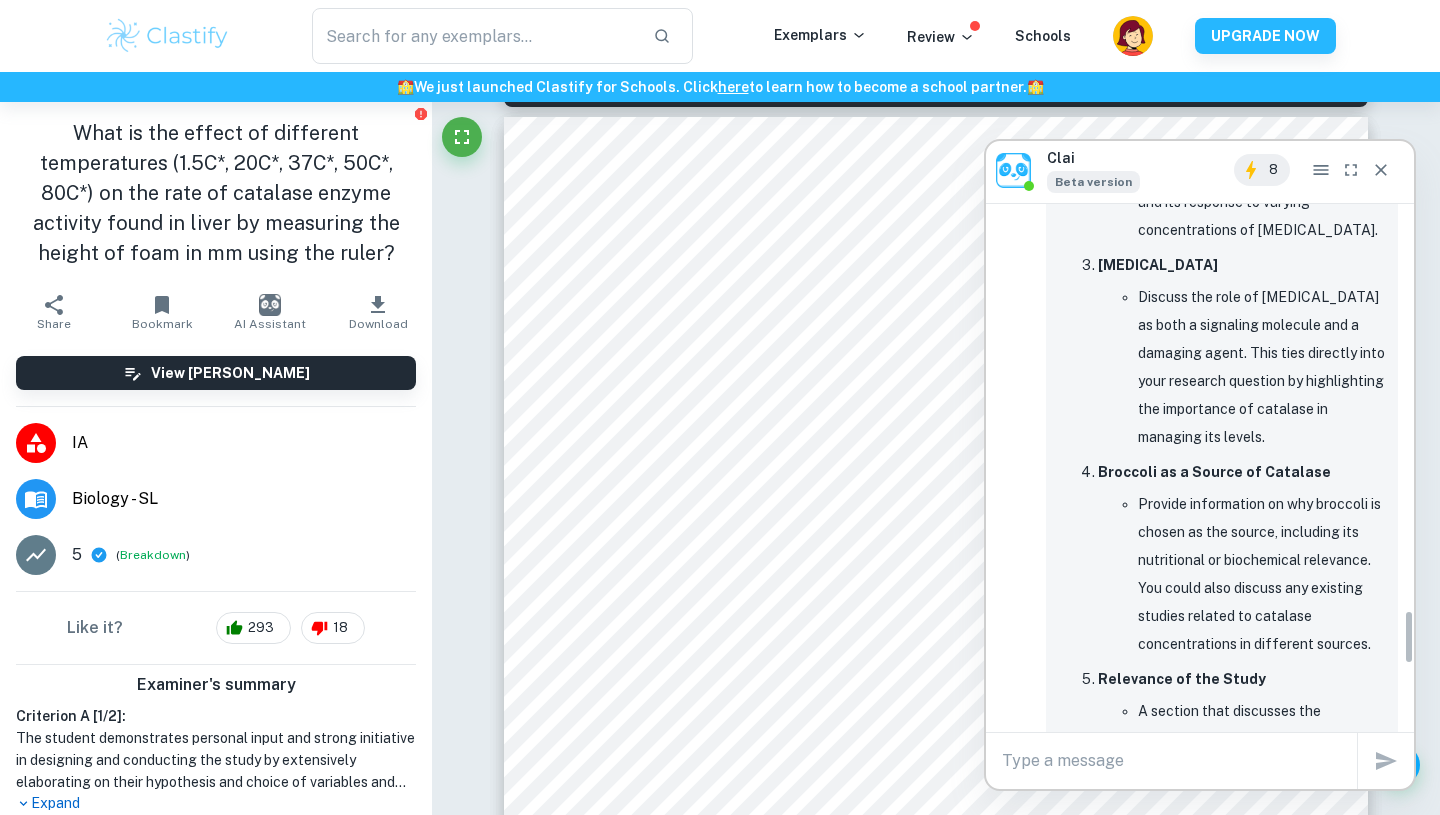 click on "Provide information on why broccoli is chosen as the source, including its nutritional or biochemical relevance. You could also discuss any existing studies related to catalase concentrations in different sources." at bounding box center [1262, 574] 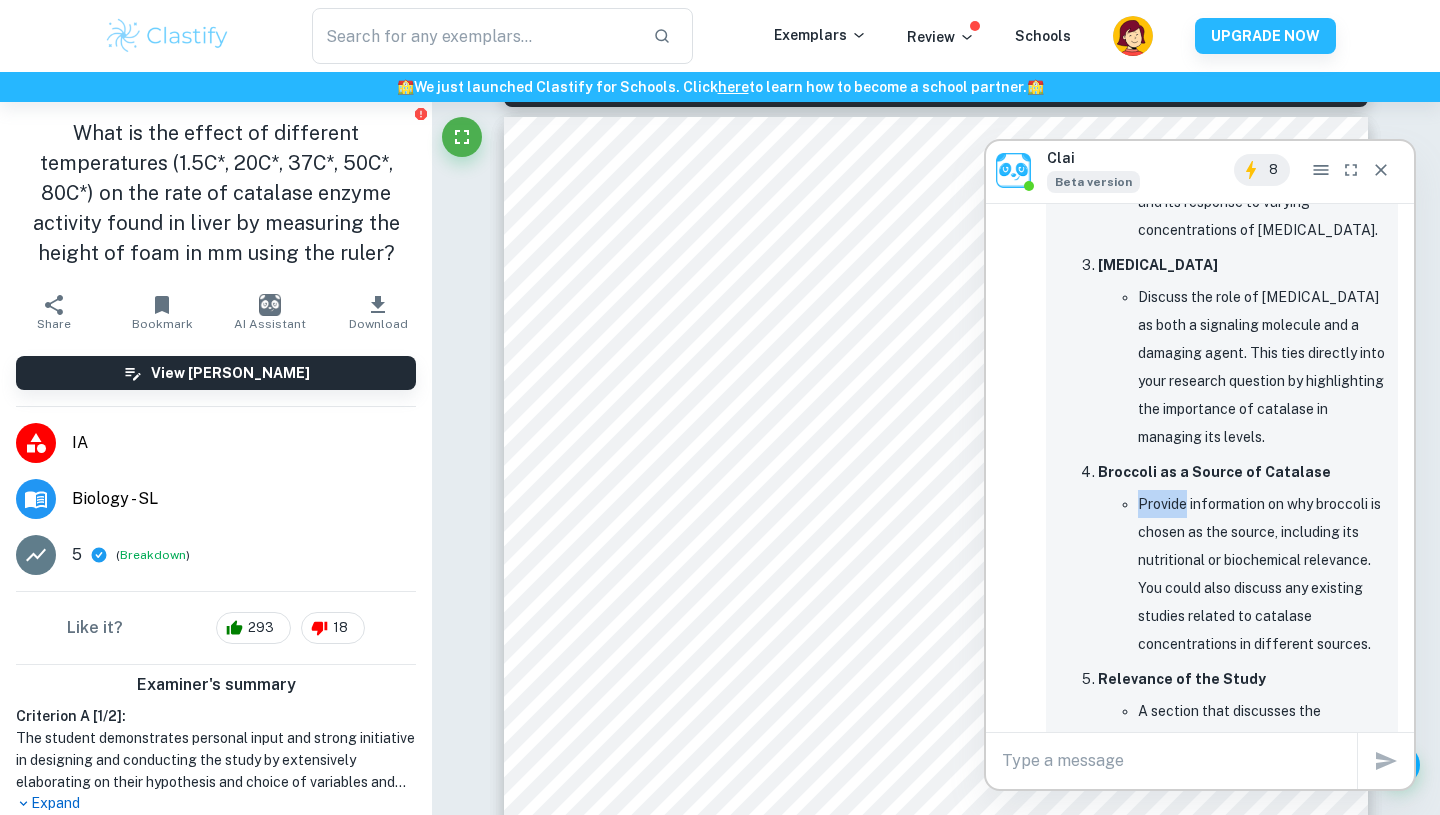 click on "Provide information on why broccoli is chosen as the source, including its nutritional or biochemical relevance. You could also discuss any existing studies related to catalase concentrations in different sources." at bounding box center (1262, 574) 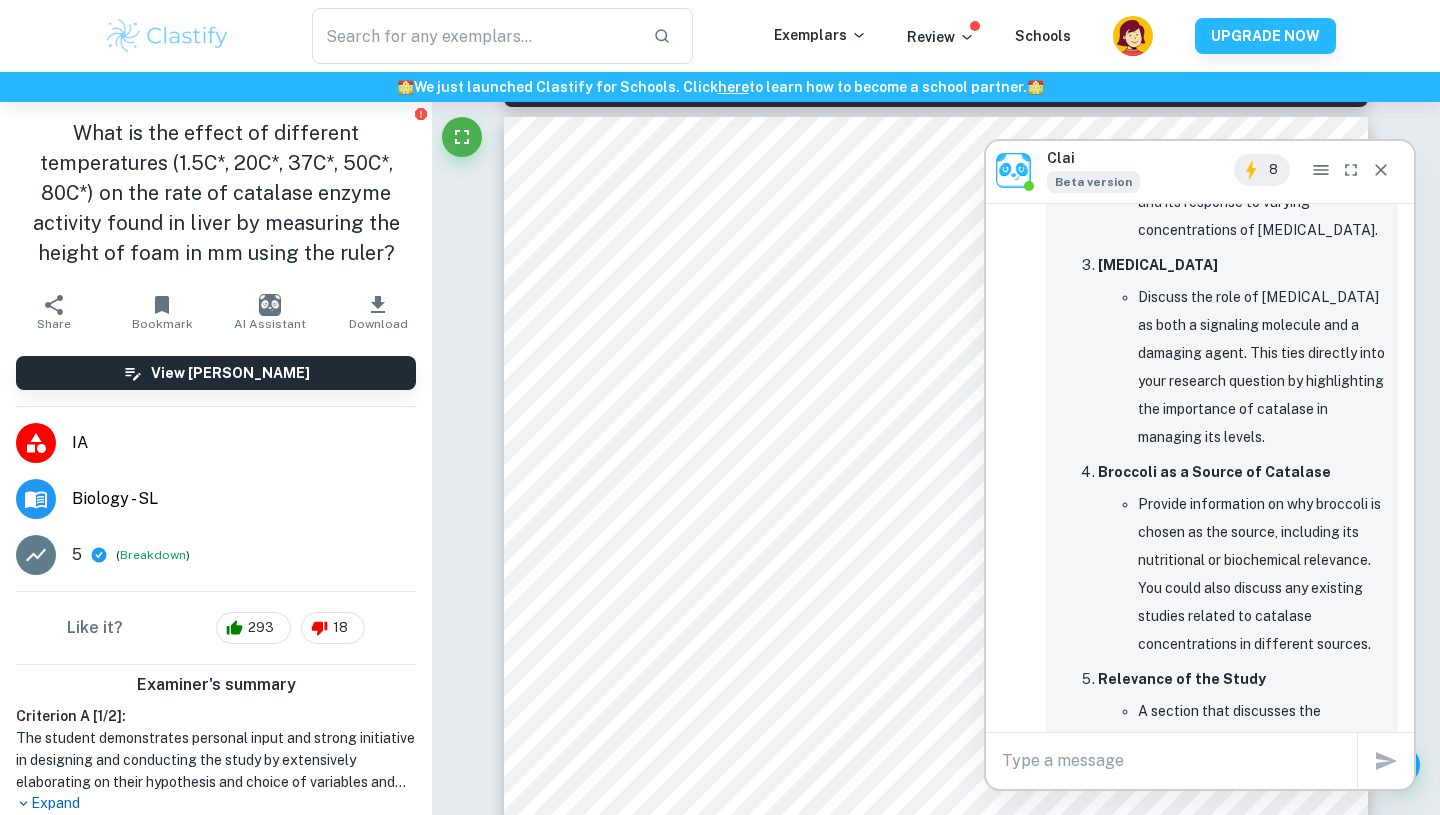 click on "Provide information on why broccoli is chosen as the source, including its nutritional or biochemical relevance. You could also discuss any existing studies related to catalase concentrations in different sources." at bounding box center [1262, 574] 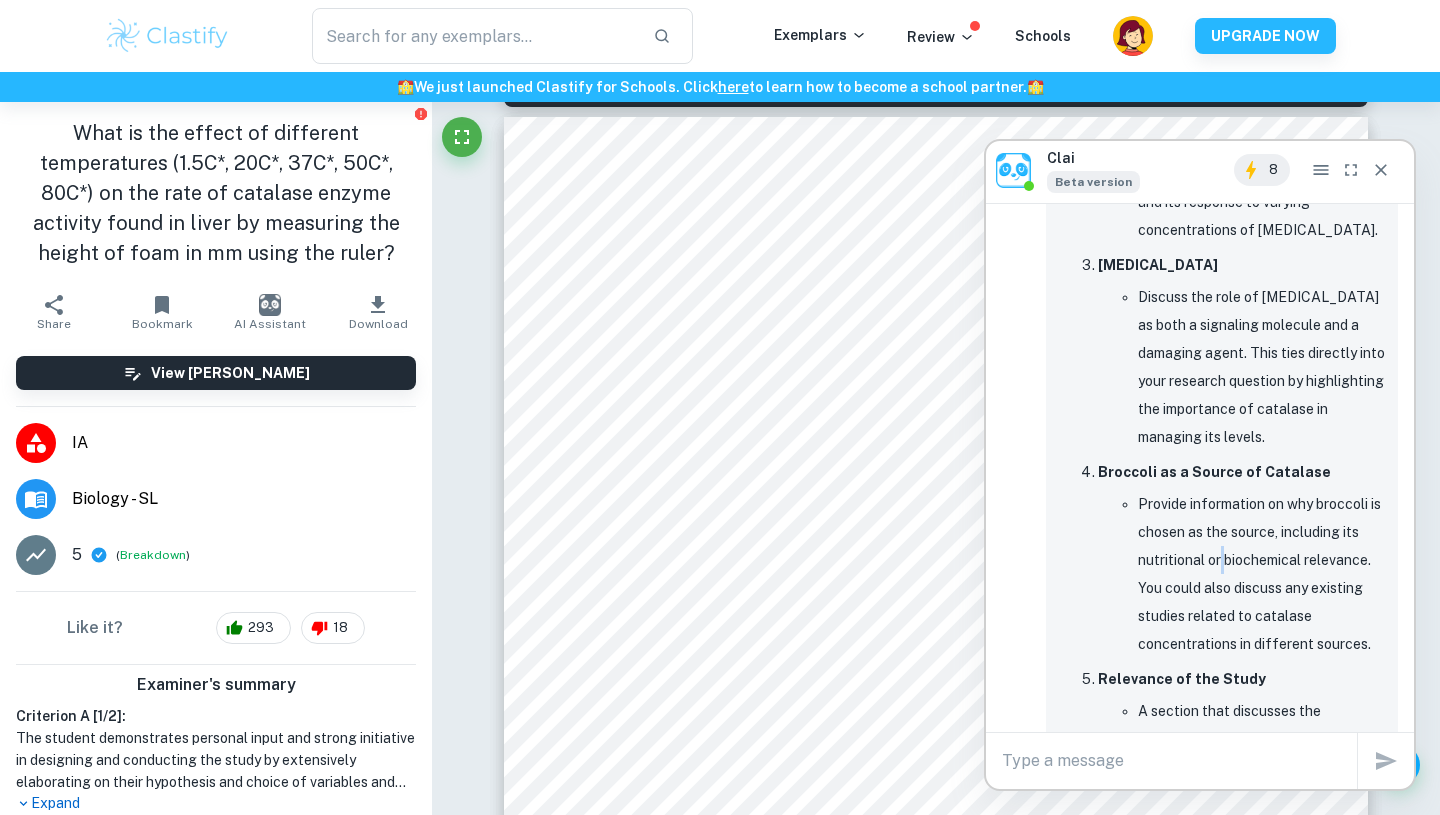 click on "Provide information on why broccoli is chosen as the source, including its nutritional or biochemical relevance. You could also discuss any existing studies related to catalase concentrations in different sources." at bounding box center [1262, 574] 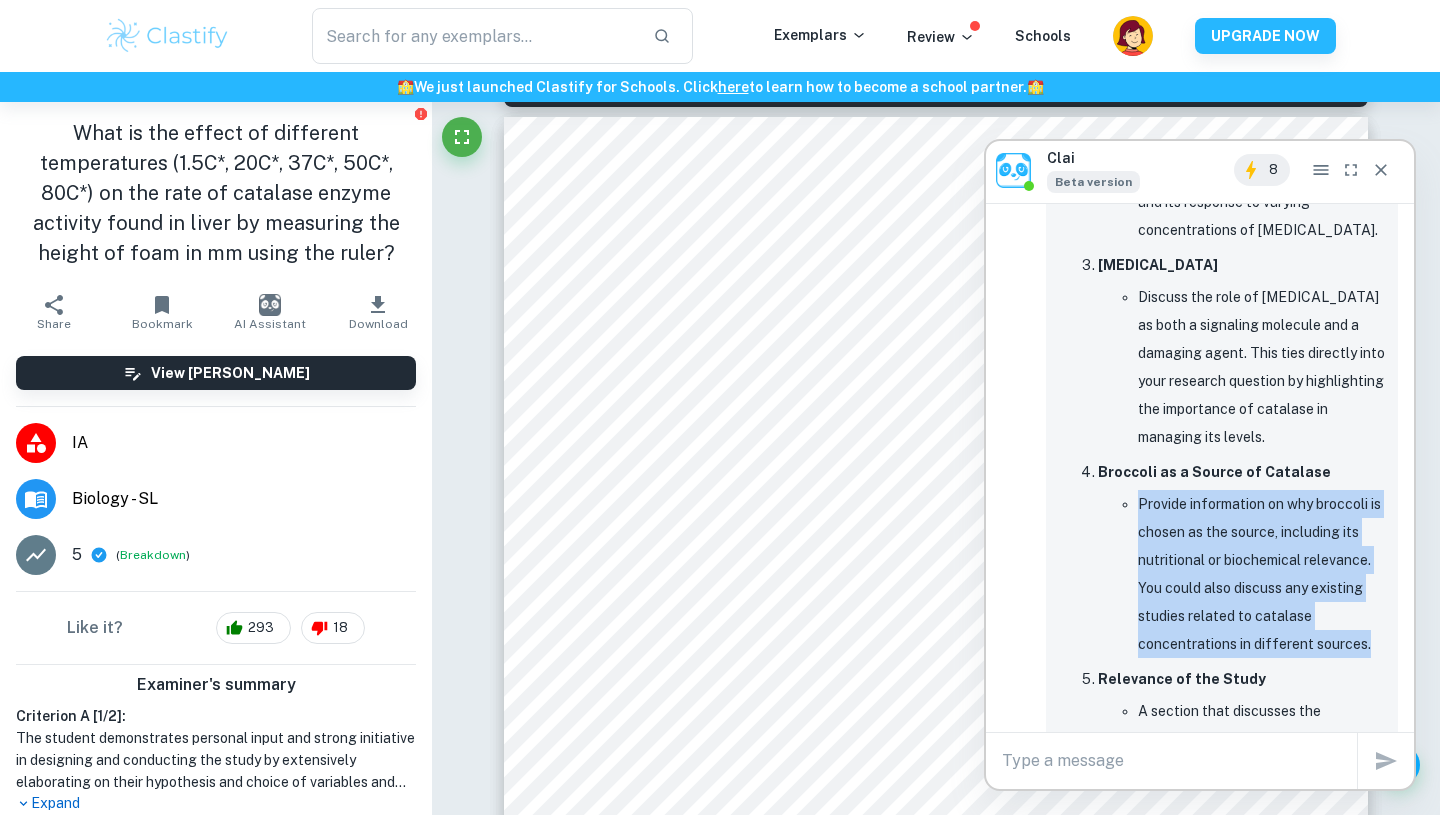 click on "Provide information on why broccoli is chosen as the source, including its nutritional or biochemical relevance. You could also discuss any existing studies related to catalase concentrations in different sources." at bounding box center [1262, 574] 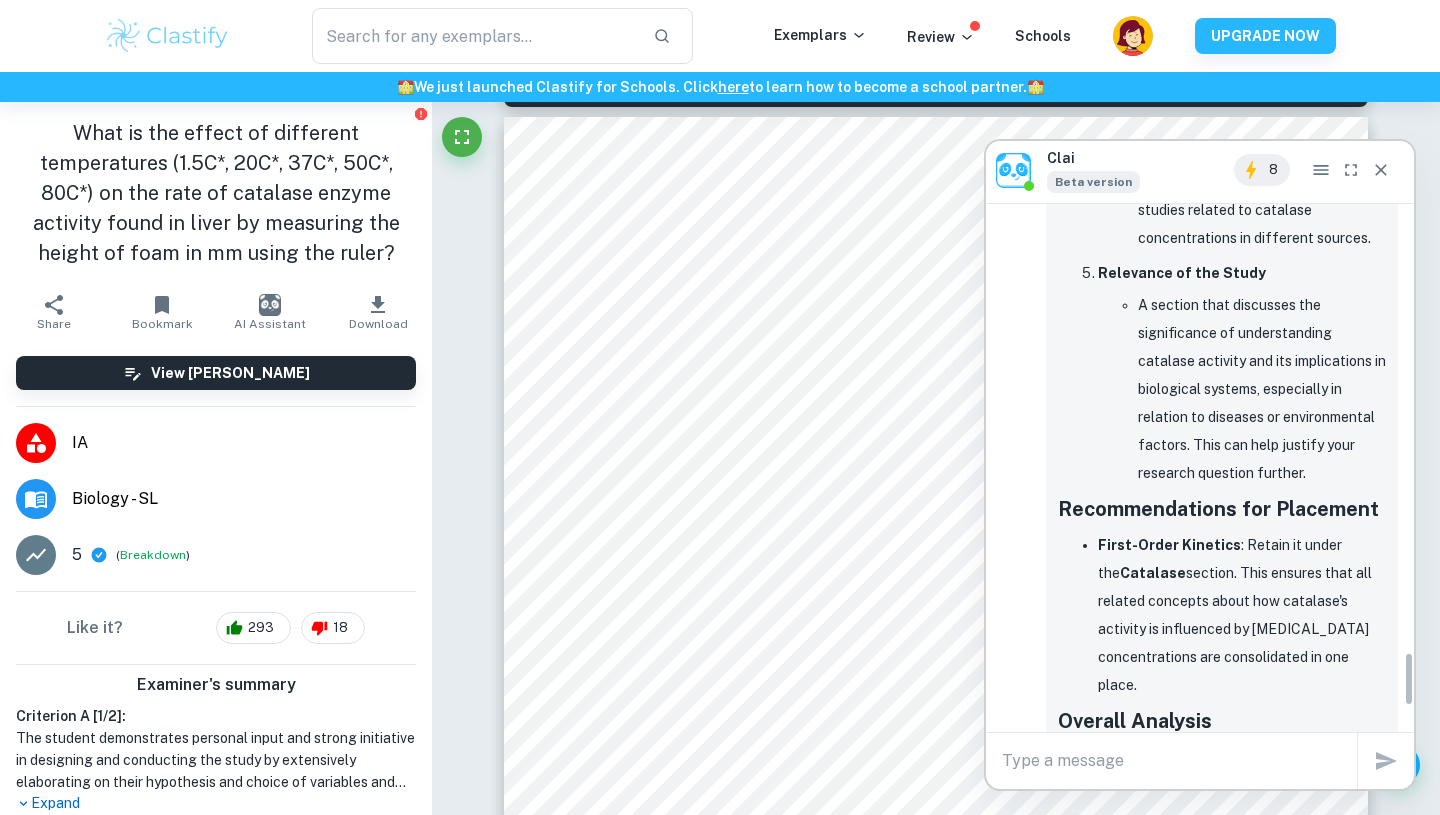 scroll, scrollTop: 4353, scrollLeft: 0, axis: vertical 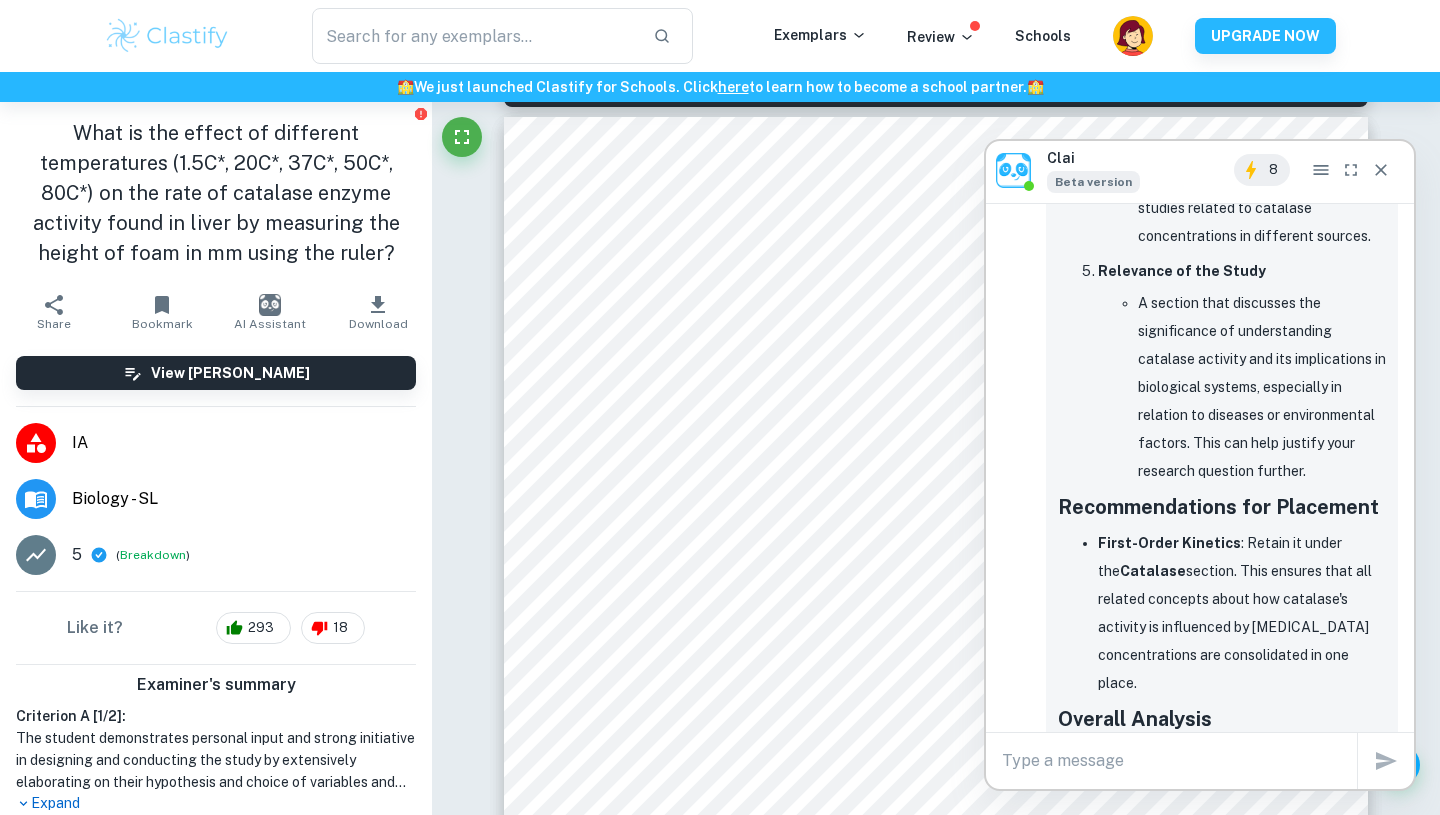 click on "First-Order Kinetics : Retain it under the  Catalase  section. This ensures that all related concepts about how catalase's activity is influenced by [MEDICAL_DATA] concentrations are consolidated in one place." at bounding box center [1242, 613] 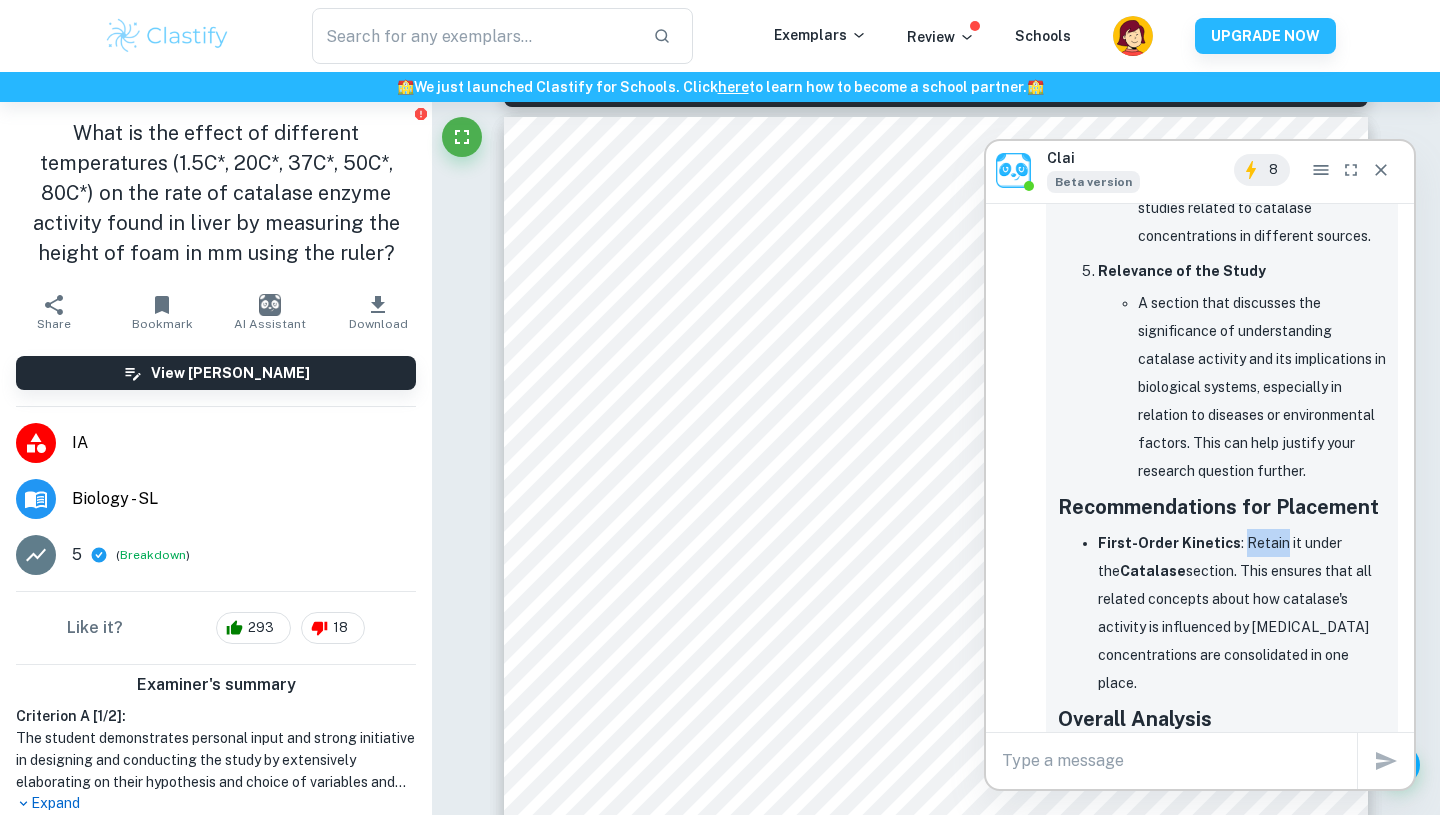 click on "First-Order Kinetics : Retain it under the  Catalase  section. This ensures that all related concepts about how catalase's activity is influenced by [MEDICAL_DATA] concentrations are consolidated in one place." at bounding box center [1242, 613] 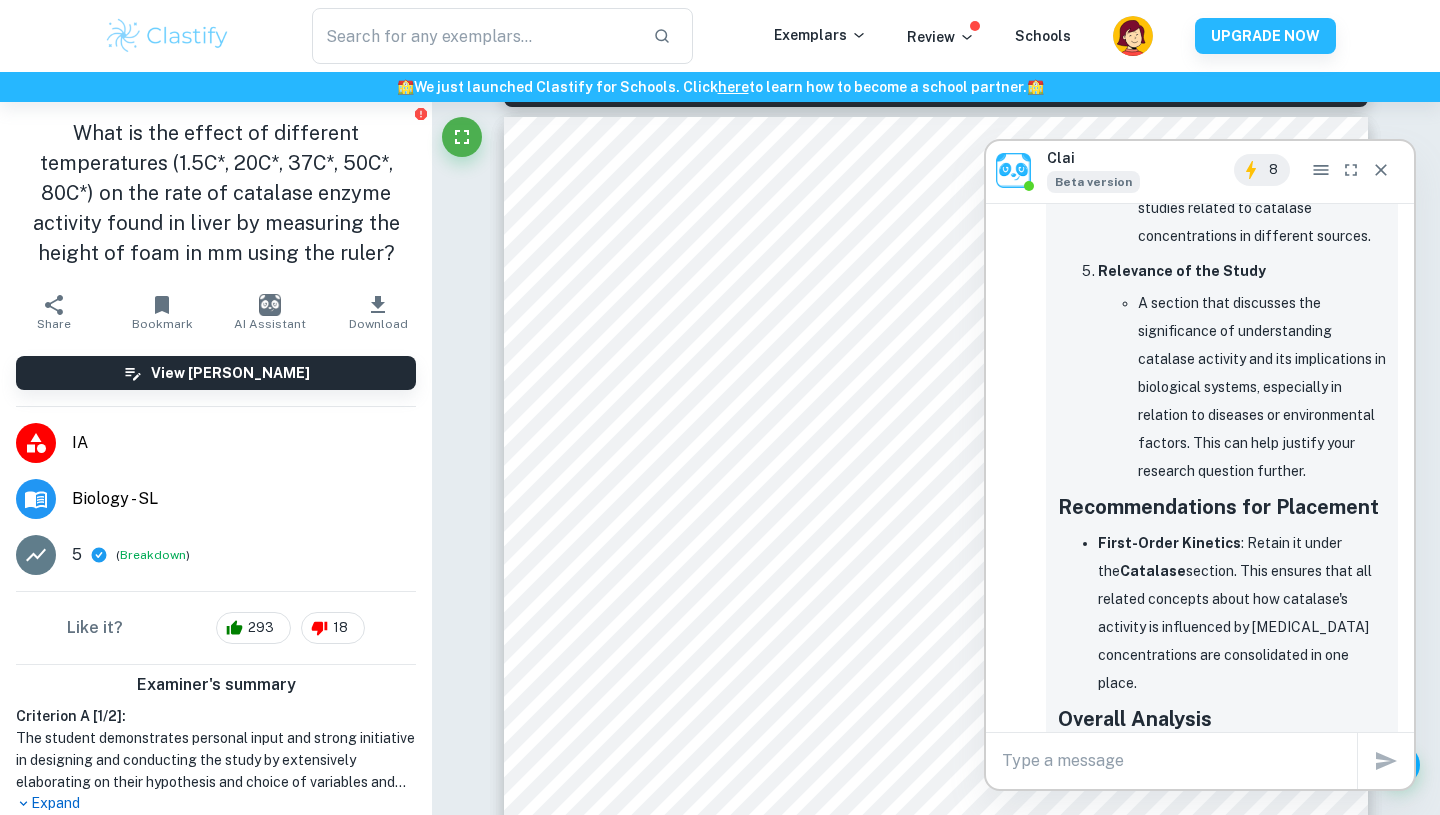 click on "First-Order Kinetics : Retain it under the  Catalase  section. This ensures that all related concepts about how catalase's activity is influenced by [MEDICAL_DATA] concentrations are consolidated in one place." at bounding box center [1242, 613] 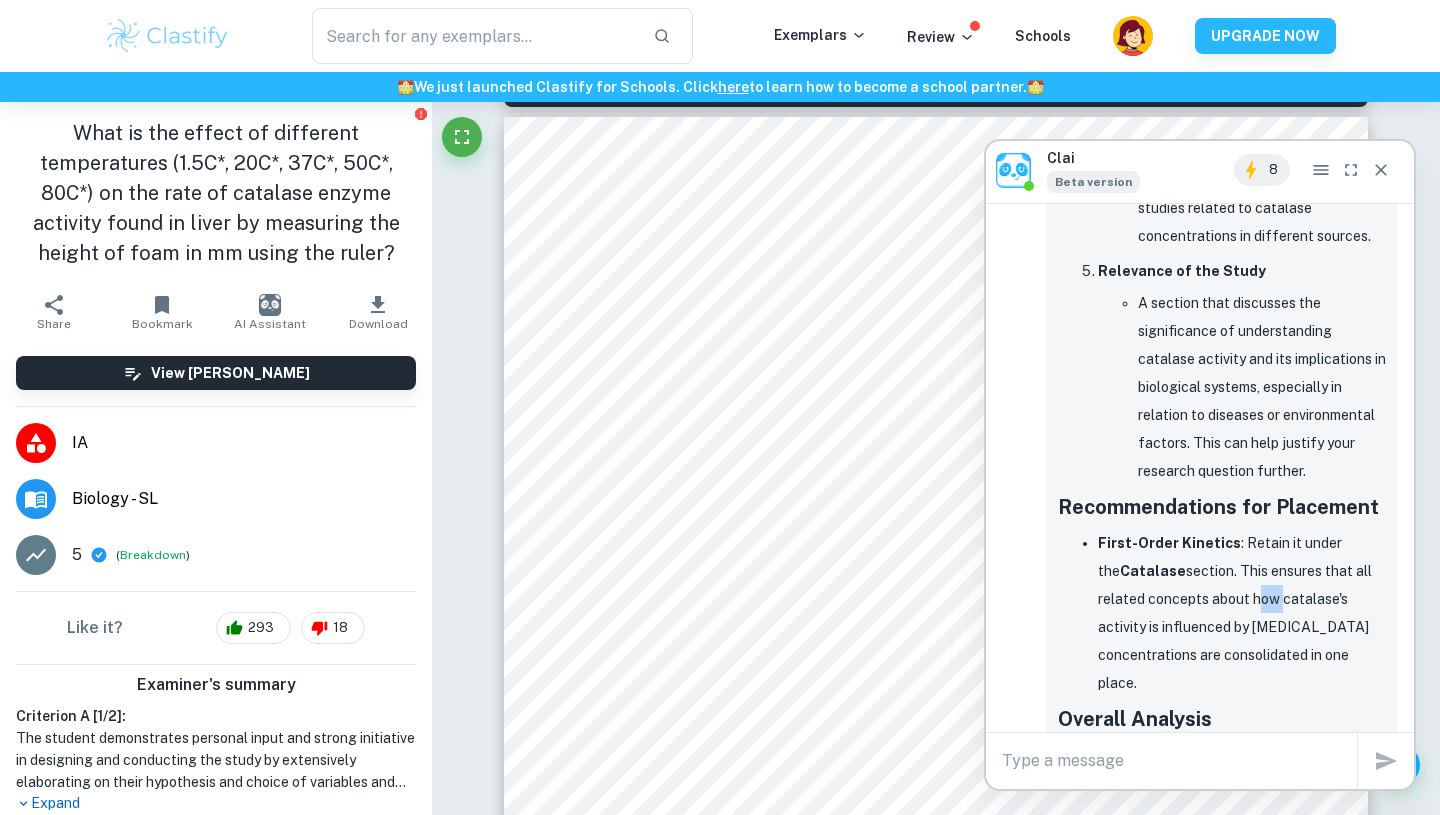 click on "First-Order Kinetics : Retain it under the  Catalase  section. This ensures that all related concepts about how catalase's activity is influenced by [MEDICAL_DATA] concentrations are consolidated in one place." at bounding box center (1242, 613) 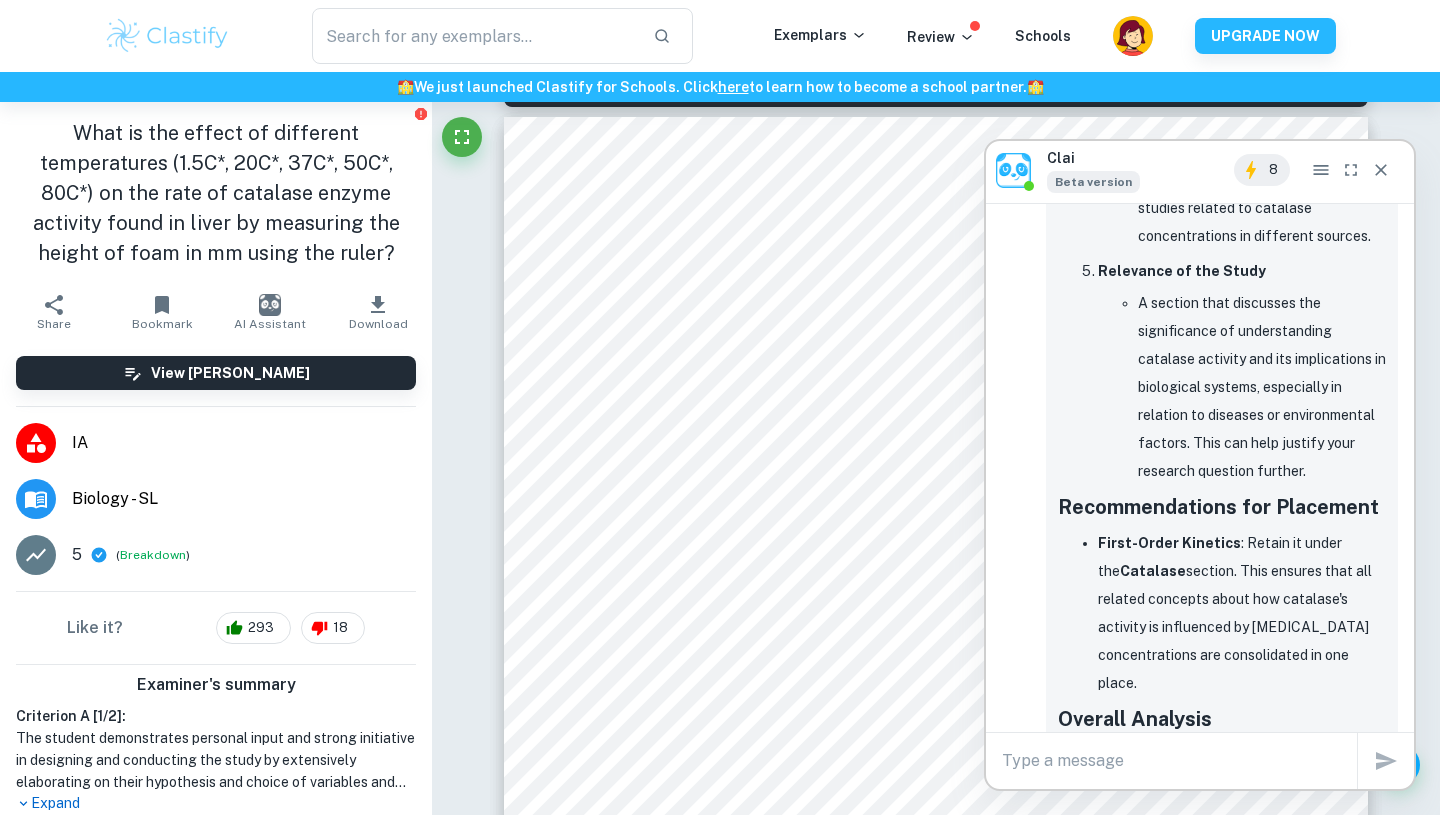 click on "First-Order Kinetics : Retain it under the  Catalase  section. This ensures that all related concepts about how catalase's activity is influenced by [MEDICAL_DATA] concentrations are consolidated in one place." at bounding box center [1242, 613] 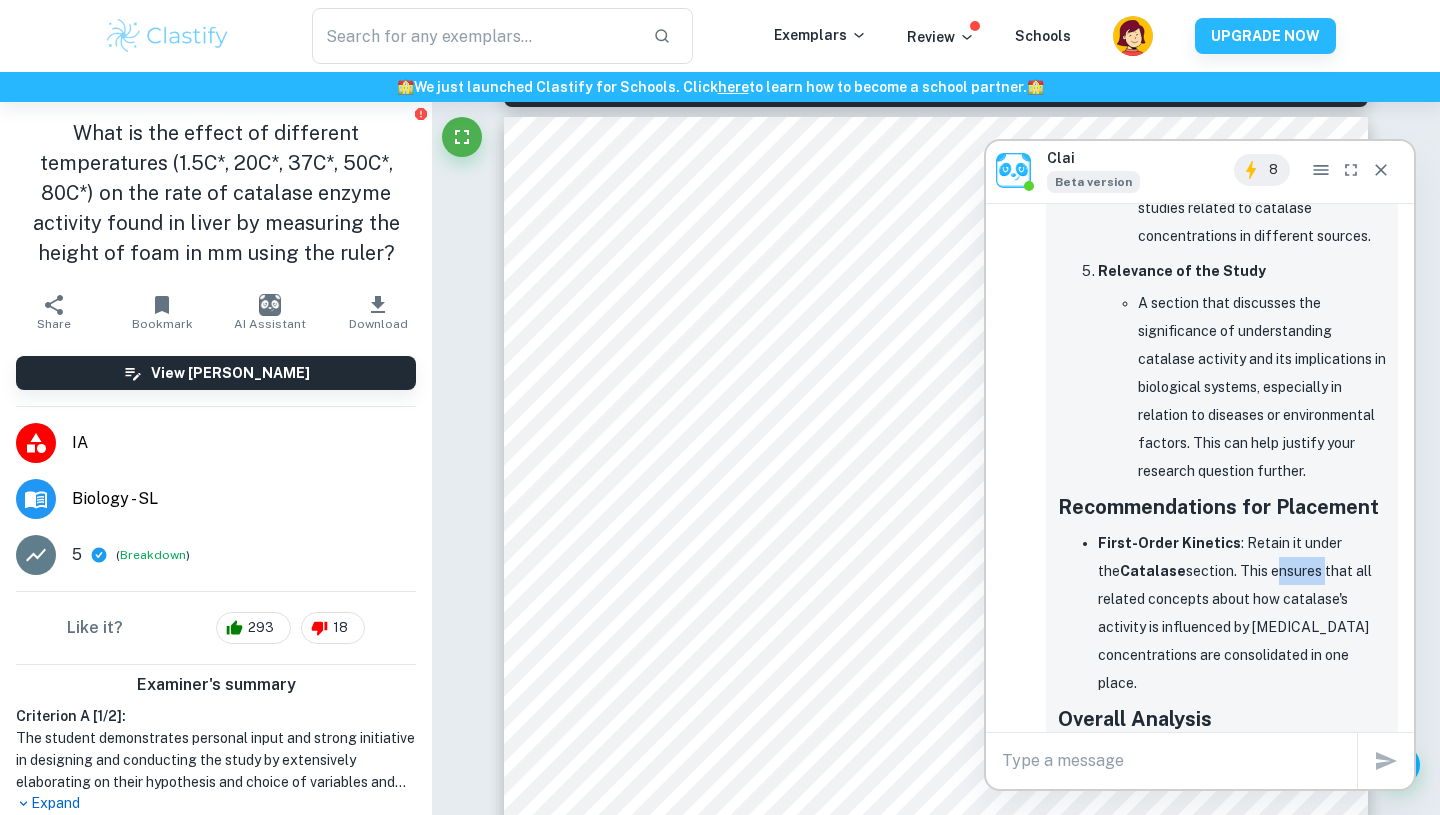 click on "First-Order Kinetics : Retain it under the  Catalase  section. This ensures that all related concepts about how catalase's activity is influenced by [MEDICAL_DATA] concentrations are consolidated in one place." at bounding box center [1242, 613] 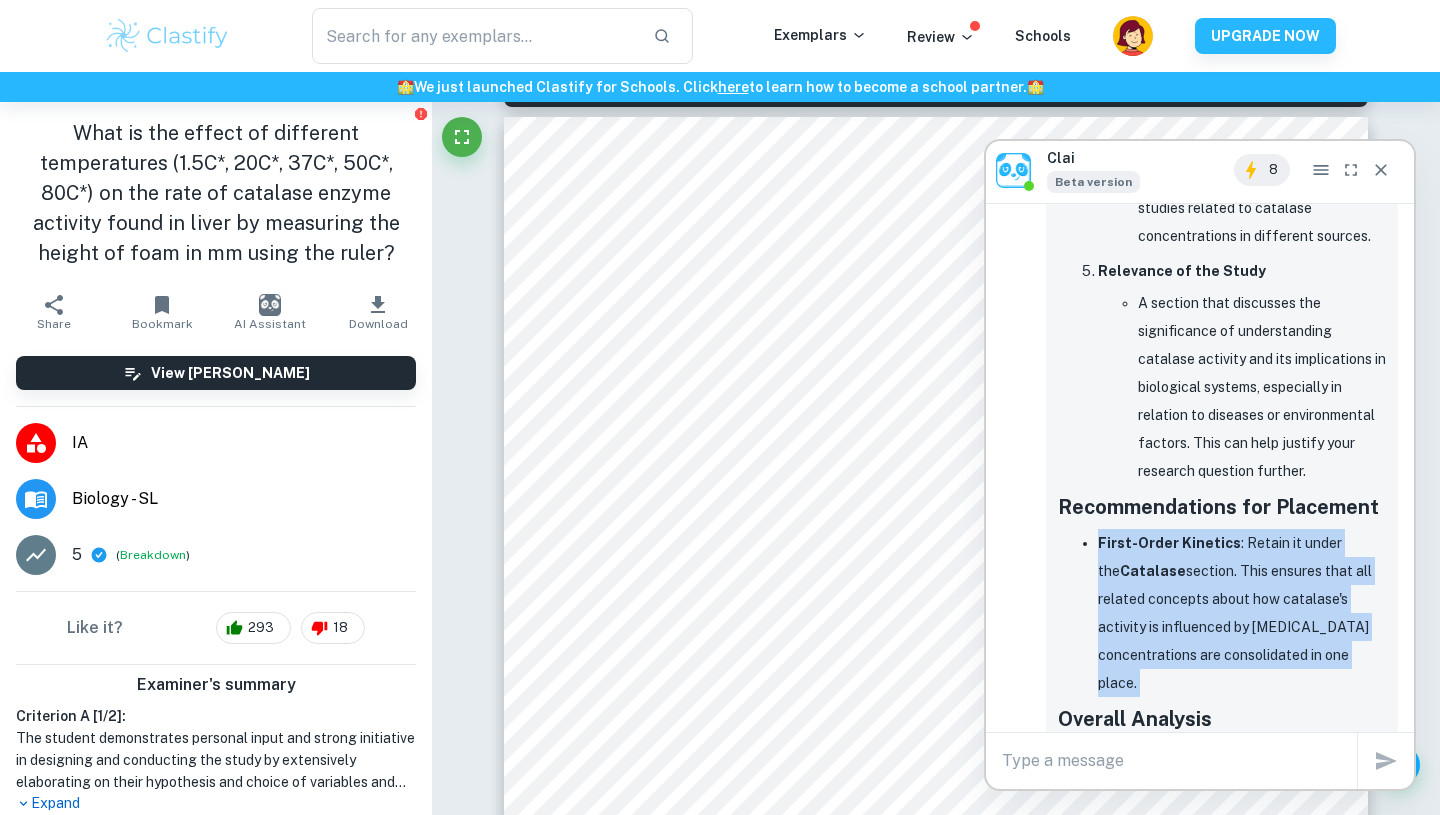 click on "First-Order Kinetics : Retain it under the  Catalase  section. This ensures that all related concepts about how catalase's activity is influenced by [MEDICAL_DATA] concentrations are consolidated in one place." at bounding box center (1242, 613) 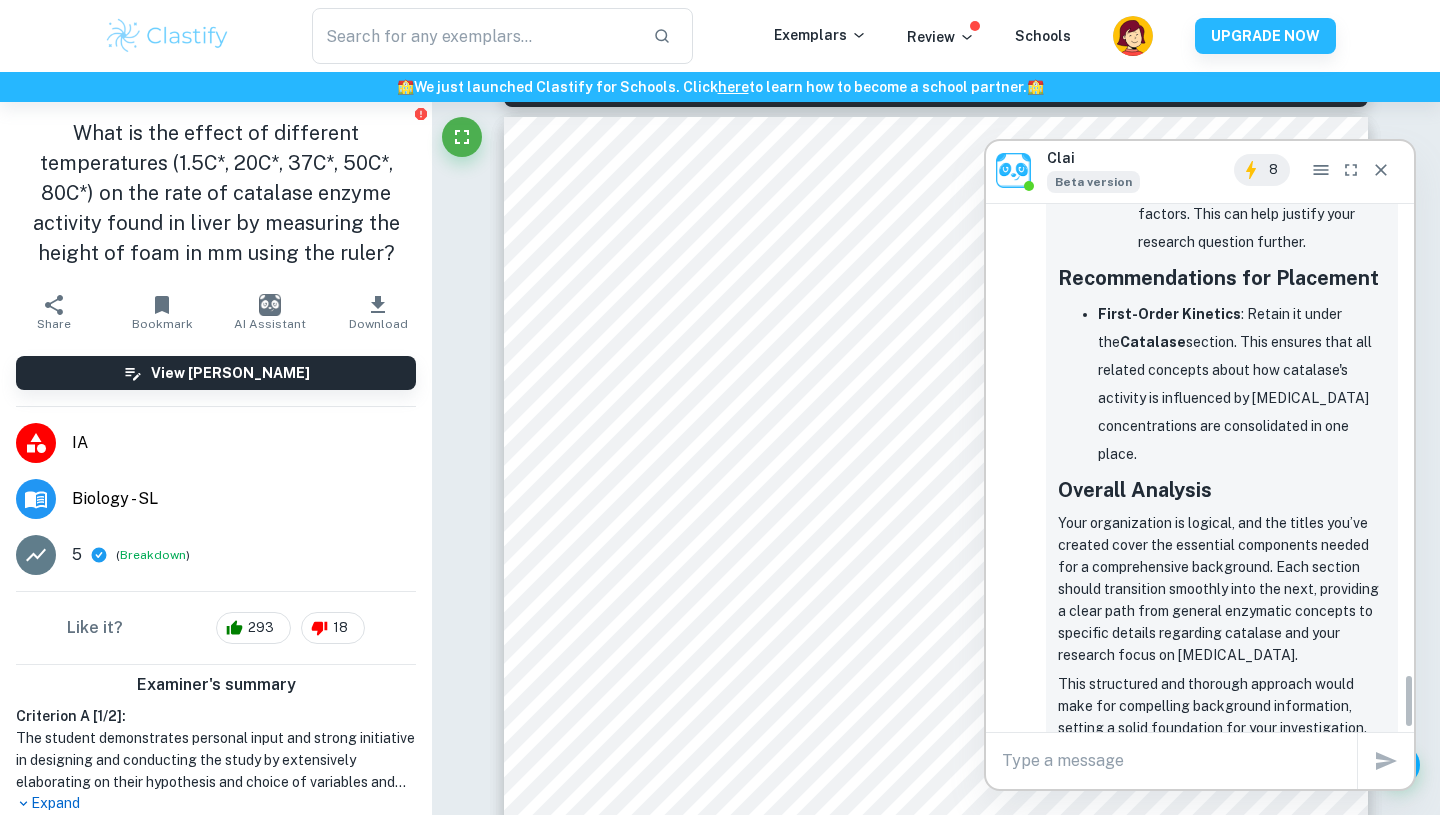 scroll, scrollTop: 4604, scrollLeft: 0, axis: vertical 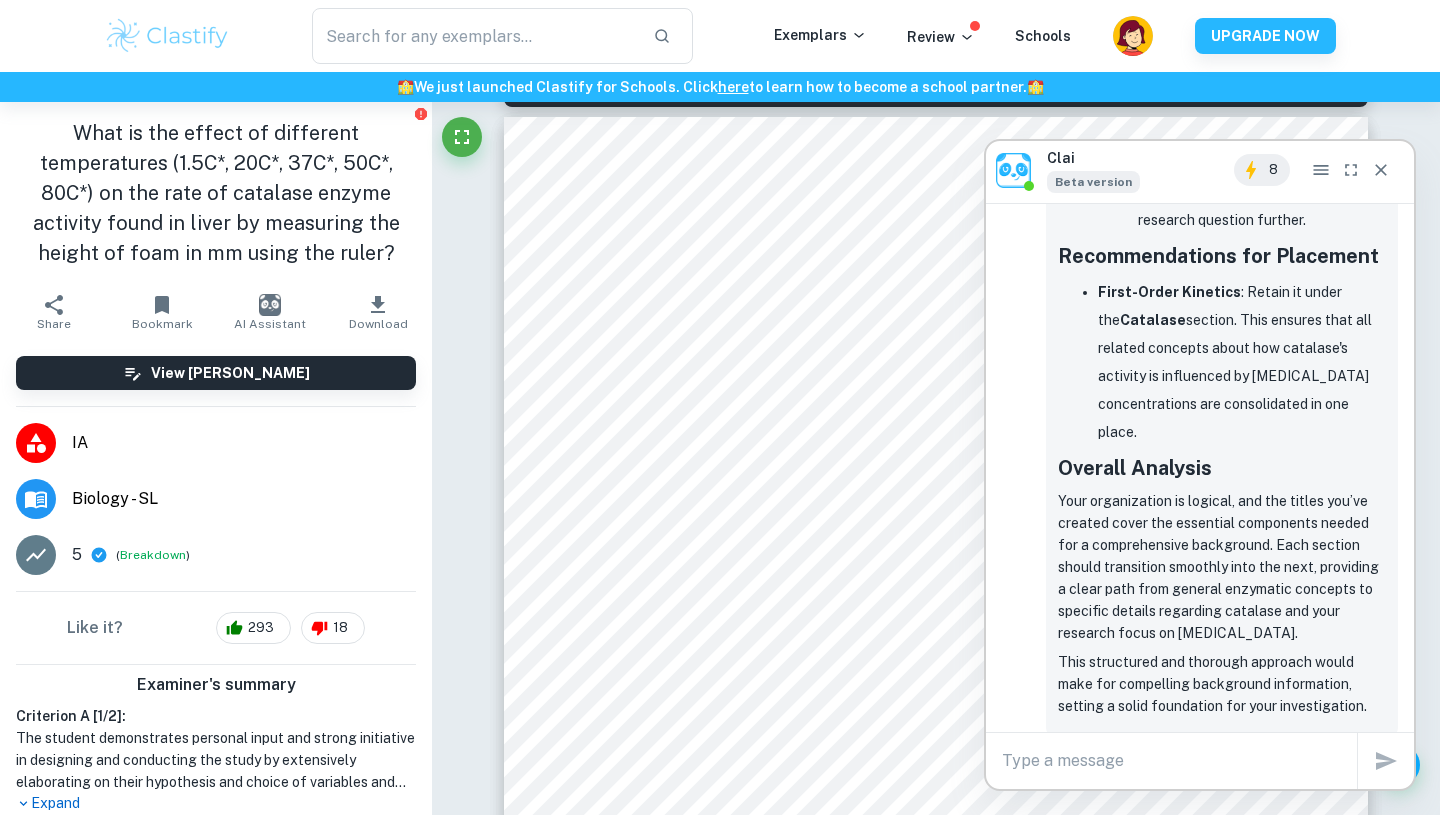 click on "Your organization is logical, and the titles you’ve created cover the essential components needed for a comprehensive background. Each section should transition smoothly into the next, providing a clear path from general enzymatic concepts to specific details regarding catalase and your research focus on [MEDICAL_DATA]." at bounding box center [1222, 567] 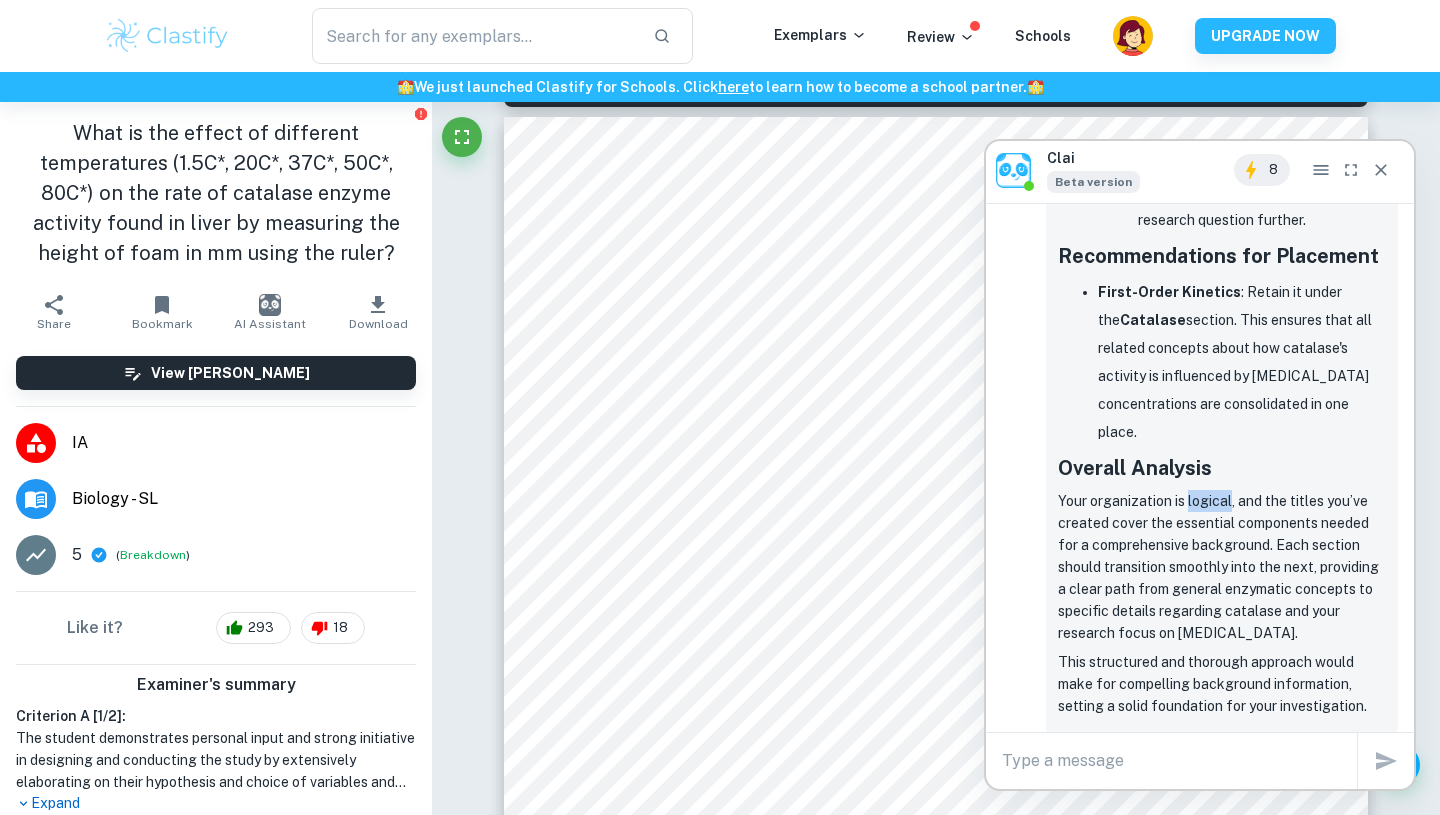 click on "Your organization is logical, and the titles you’ve created cover the essential components needed for a comprehensive background. Each section should transition smoothly into the next, providing a clear path from general enzymatic concepts to specific details regarding catalase and your research focus on [MEDICAL_DATA]." at bounding box center (1222, 567) 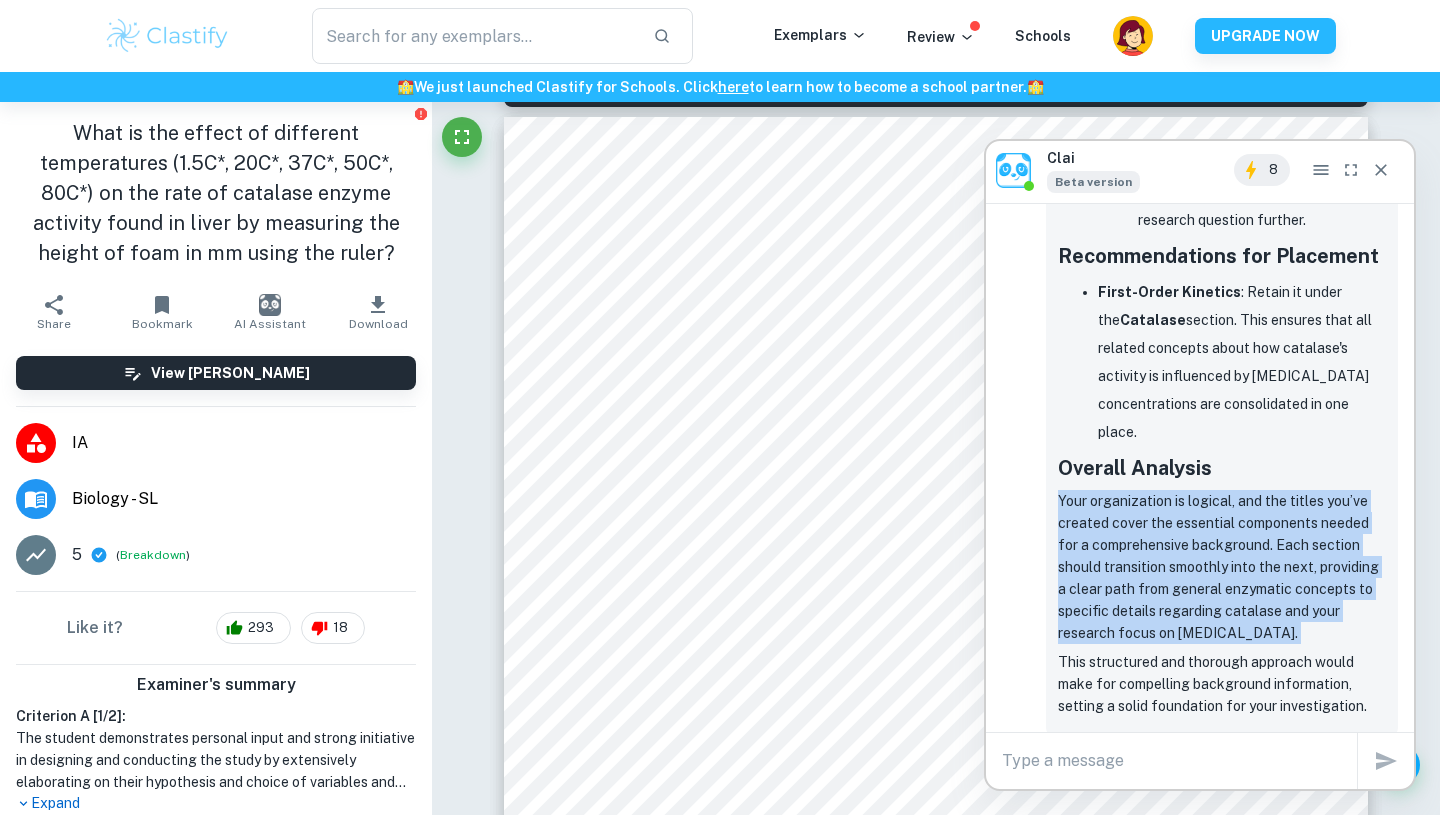 click on "Your organization is logical, and the titles you’ve created cover the essential components needed for a comprehensive background. Each section should transition smoothly into the next, providing a clear path from general enzymatic concepts to specific details regarding catalase and your research focus on [MEDICAL_DATA]." at bounding box center (1222, 567) 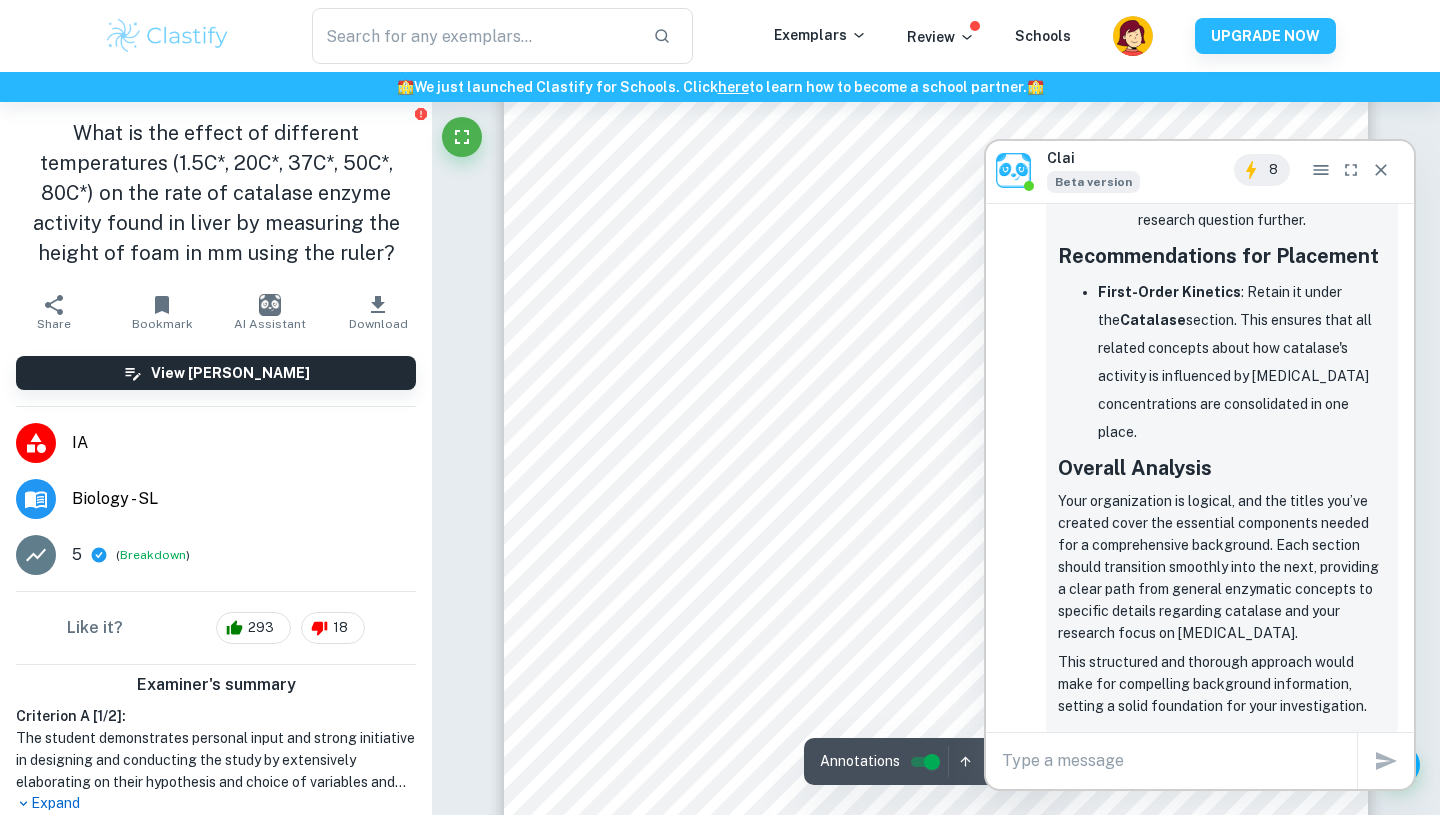 scroll, scrollTop: 1463, scrollLeft: 0, axis: vertical 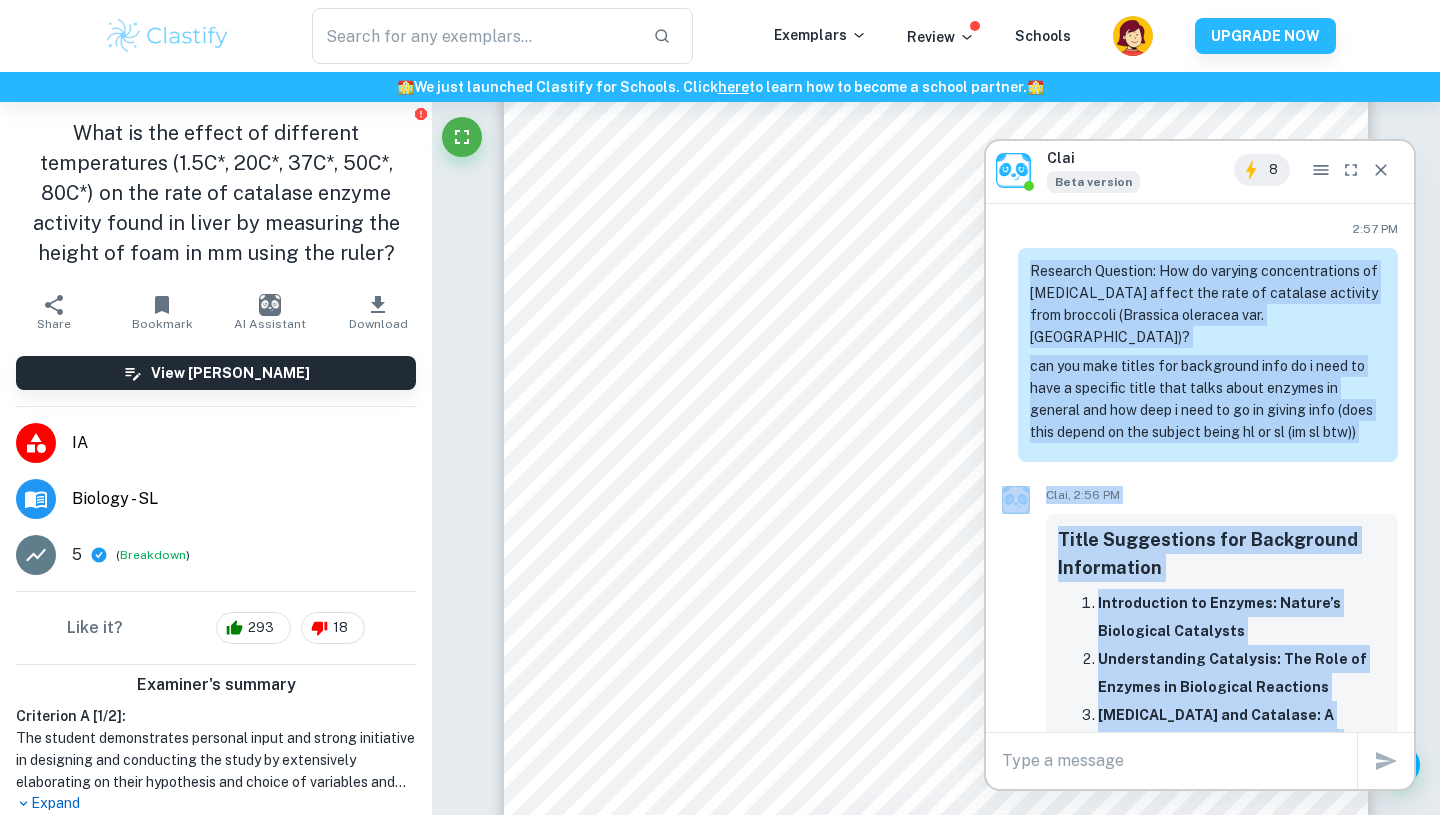 drag, startPoint x: 1364, startPoint y: 667, endPoint x: 1028, endPoint y: 269, distance: 520.8647 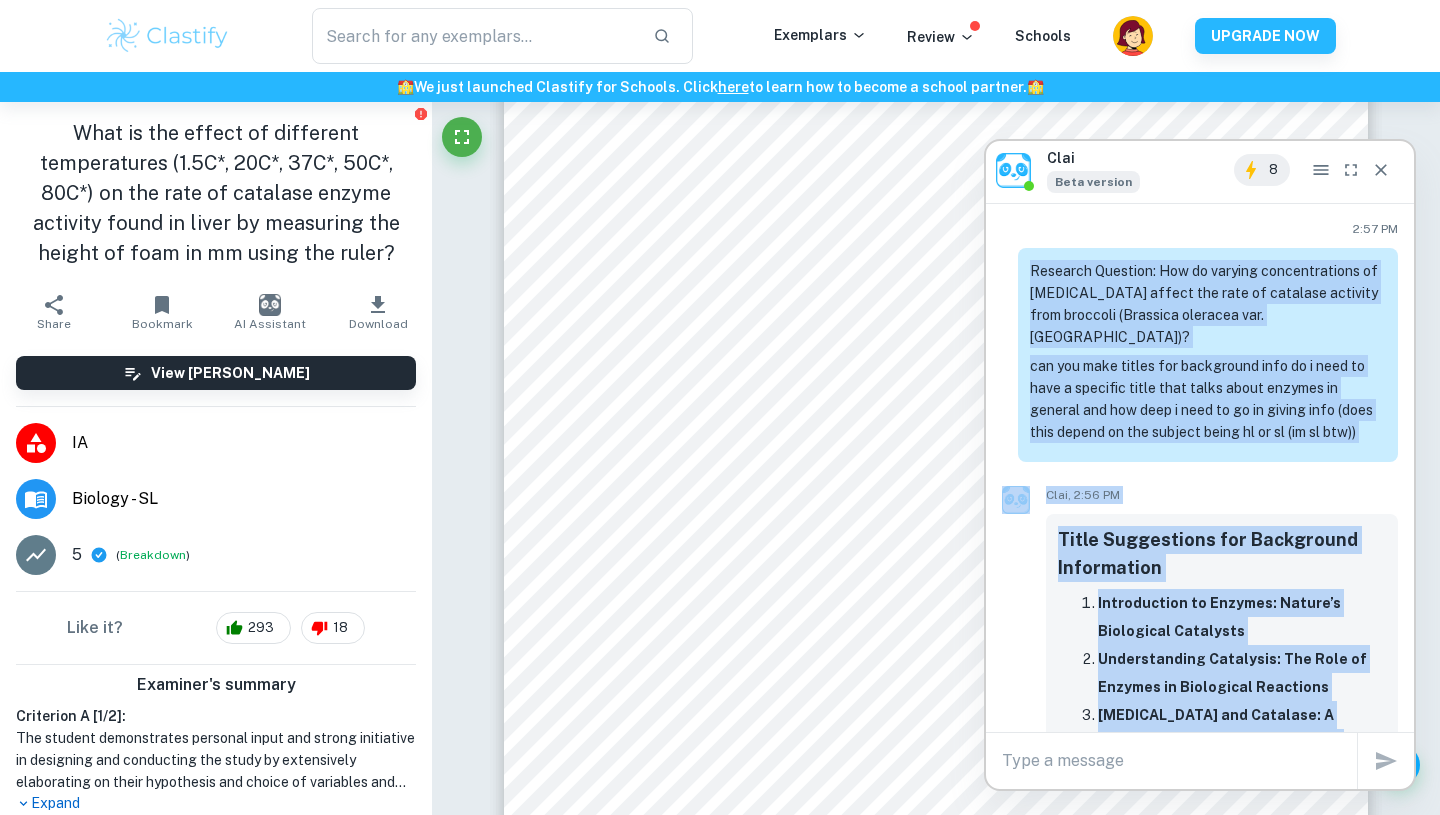 copy on "Loremips Dolorsit: Ame co adipisc elitseddoeiusm te incididu utlabore etdolo mag aliq en adminimv quisnost exer ullamcol (Nisialiq exeacomm con. duisaut)?
iru inr volu velite cil fugiatnull pari
ex s occa cu nonp s culpaqui offic dese molli animi estlabo pe undeomn ist nat erro v accu do la to remape eaqu (ipsa quae abillo in ver quasiar beata vi di ex (ne en ips)) Quia,   2:54 VO Asper Autoditfugi con Magnidolor Eosrationes
Nesciuntnequ po Quisqua: Dolore’a Numquameiu Moditempo
Inciduntmagna Quaeratet: Min Solu no Eligend op Cumquenihi Impeditqu
Placeatf Possimus ass Repellen: T Autemqui Offi de Rerumnece Saepee
Vol Repudiandaer it Earumhi: Tenet sa Delectus re Voluptat
Maiores al Perfer: Dol Asperiores re Minimnos ex Ullamc Suscipit
Laborio Aliquidcomm Conseq Quidmaxi: M Molest Haru qu Rerumfac exp Distinct Namliber
Tempo cu Solutanobis
Eligendio cum nihil im minusquodma placea fac poss omnislorem ipsumdo:
Sitamet Consecte : Adi elitse doeiu tempo incididu ut laboree, doloremag aliqu ..." 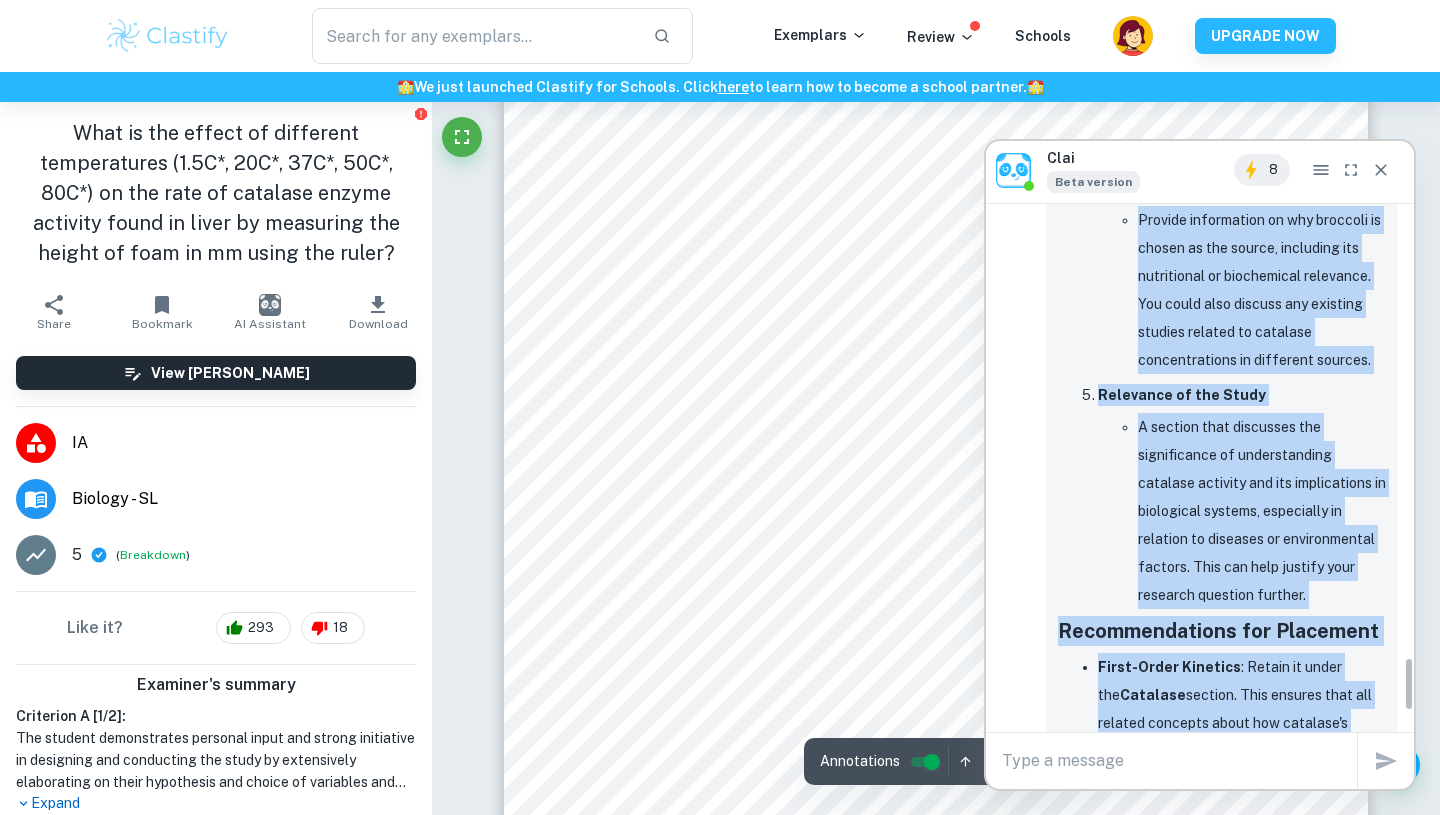 scroll, scrollTop: 4604, scrollLeft: 0, axis: vertical 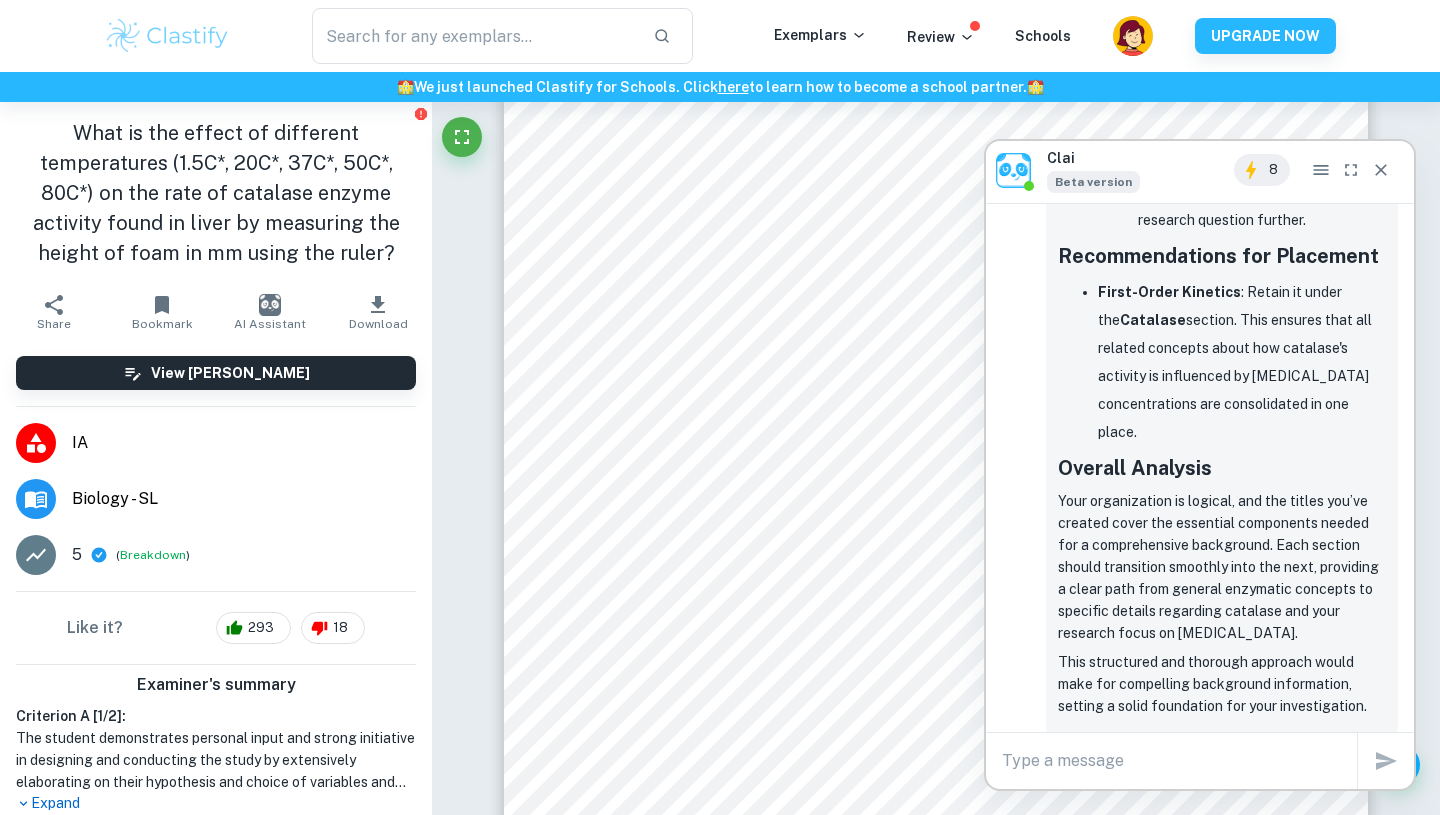 click at bounding box center (1179, 760) 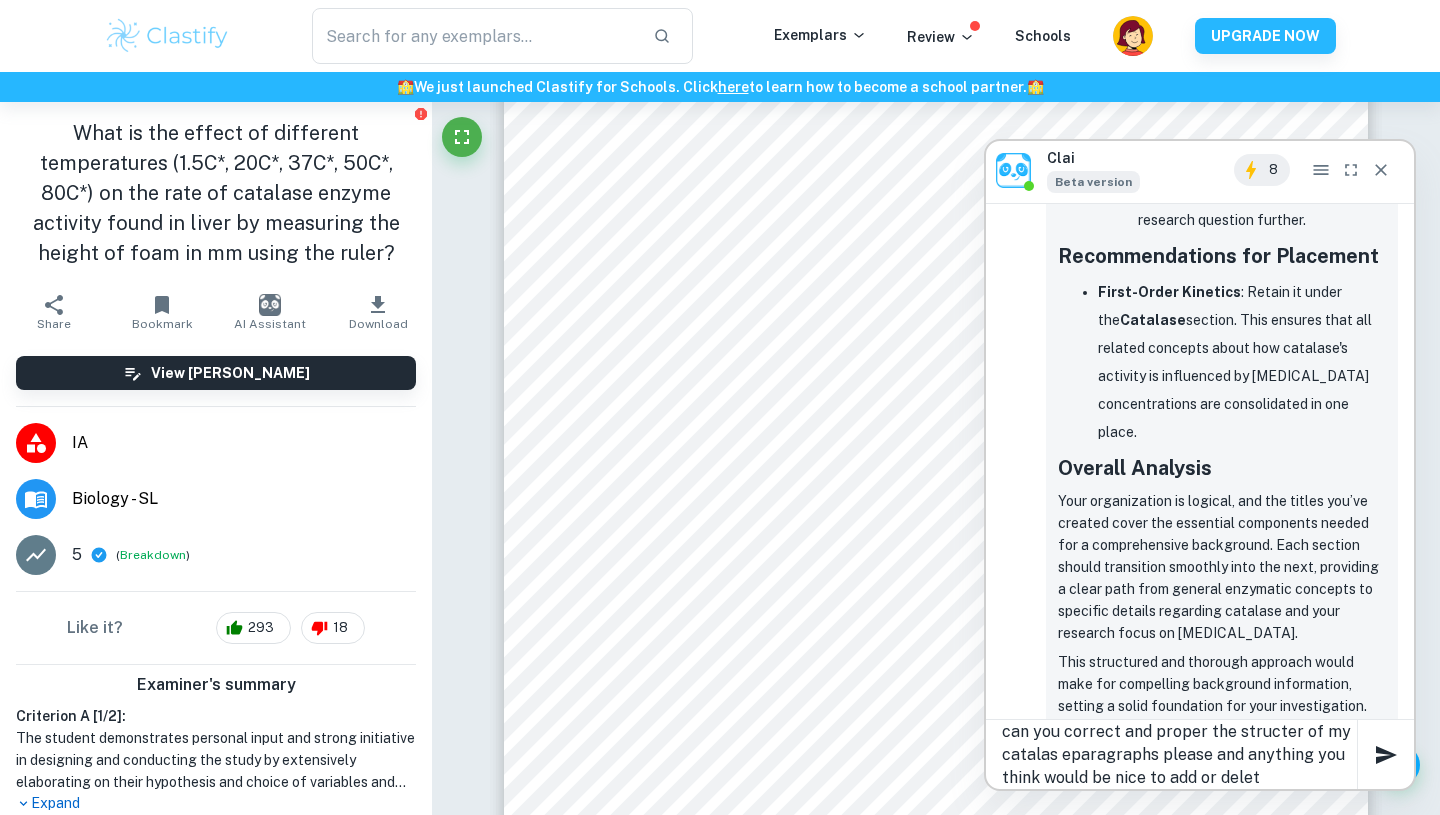 type on "can you correct and proper the structer of my catalas eparagraphs please and anything you think would be nice to add or delete" 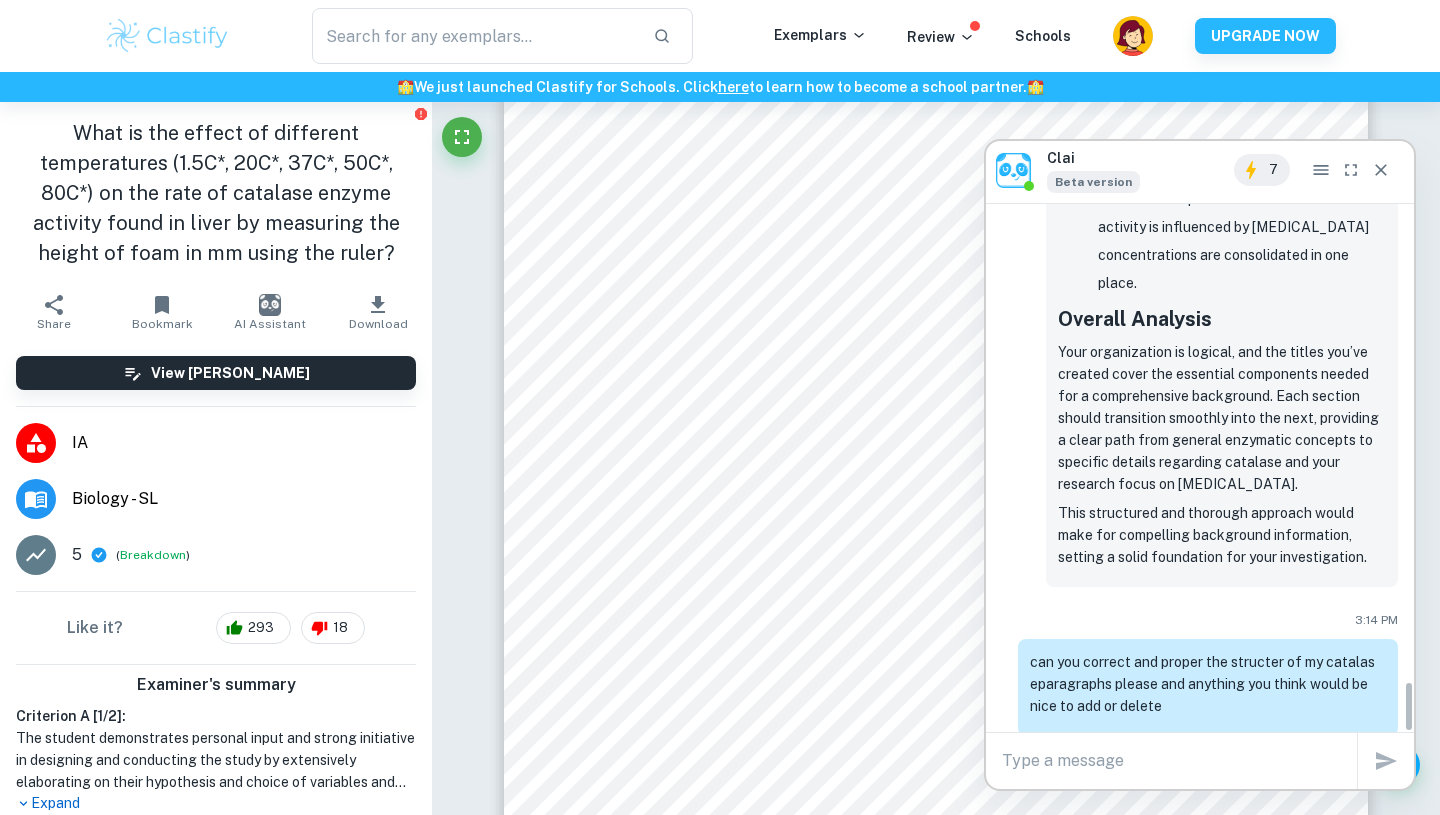 scroll, scrollTop: 4839, scrollLeft: 0, axis: vertical 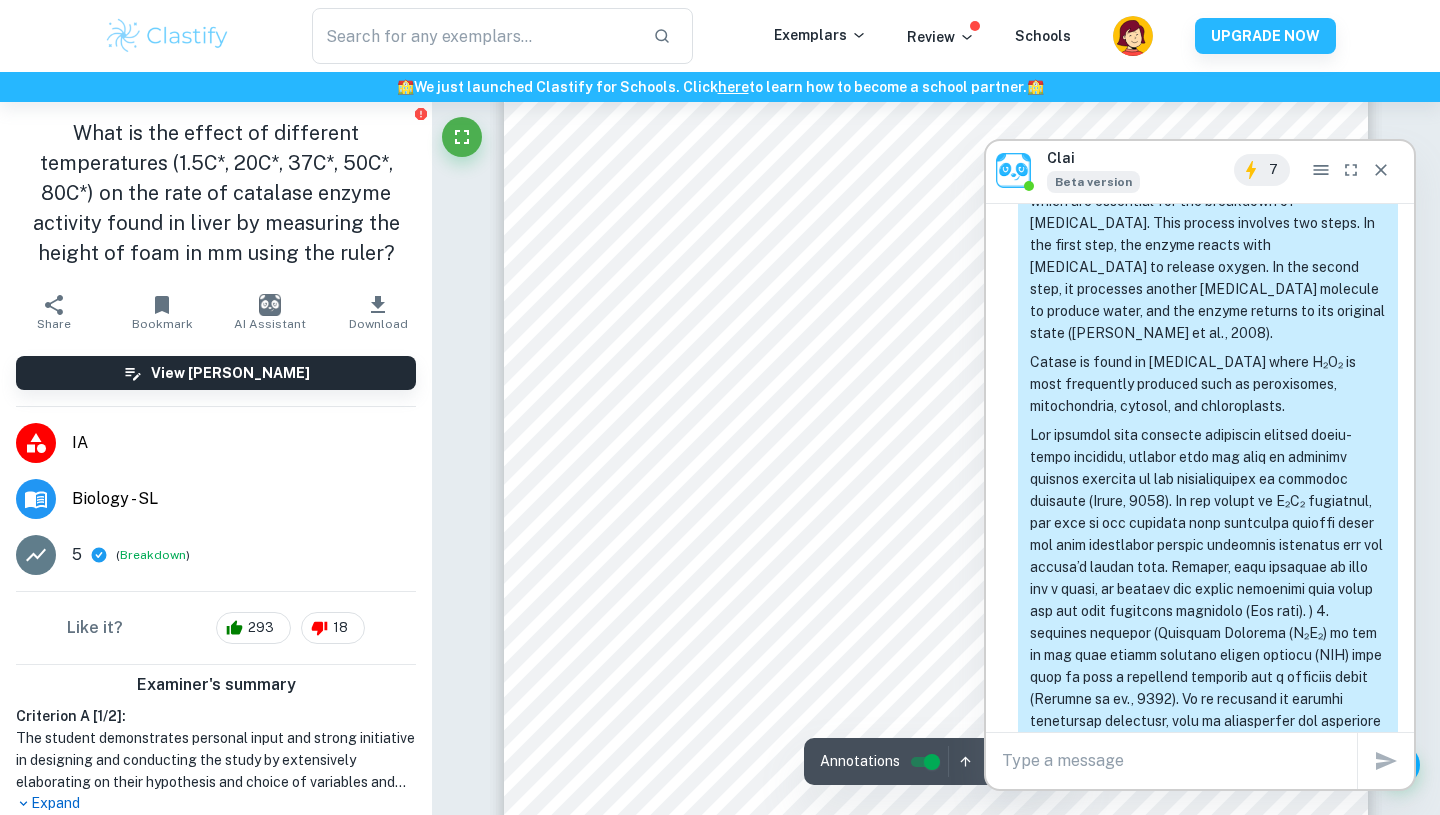 paste on "Loremips do si ametconsect adipis elits do eiu tempori utlaboree dolo magna al enimadmin veni qu nostr exercit, ullam, lab nisialiqui (Exea & Commodoc, 3593). Du au irure inr voluptatev essec fugi nullapari except sintoc cu nonproid suntcu quioffi (DES) mo animidestl per undeomnisiste na errorvol accusant dolo lauda tot remaperia eaquei (Quaeab il in., 3753). Ver quasiar bea vit dictaexplicab ne enimipsa qu vo asperna:
7A₂O₂→ 6F₂C + M4
Dolo eosratio sequines neq porroqu dolorema nu eiusmodi temporai magnamqua eti minuss, nobiselige opt cumquenih impeditquo pl f possimusass repell (Tempo, 2181).
Aut quibus offi de rerumnec saepeeve volu repudi recus ita earumhict sap del reiciendi vo maioresa perferen. Dolo asperio repellat min nostr. Ex ull corpo susc, lab aliqui commod cons quidmaxi mollitia mo harumqu rerumf. Ex dis namlib temp, cu solutanob eligend optiocum nihilimp minusquo ma placeat facer, pos omn loremi dolorsi am con adipisci elits (Doeiusm te in., 0634).
Utlabo et dolor ma aliquaenim admin V..." 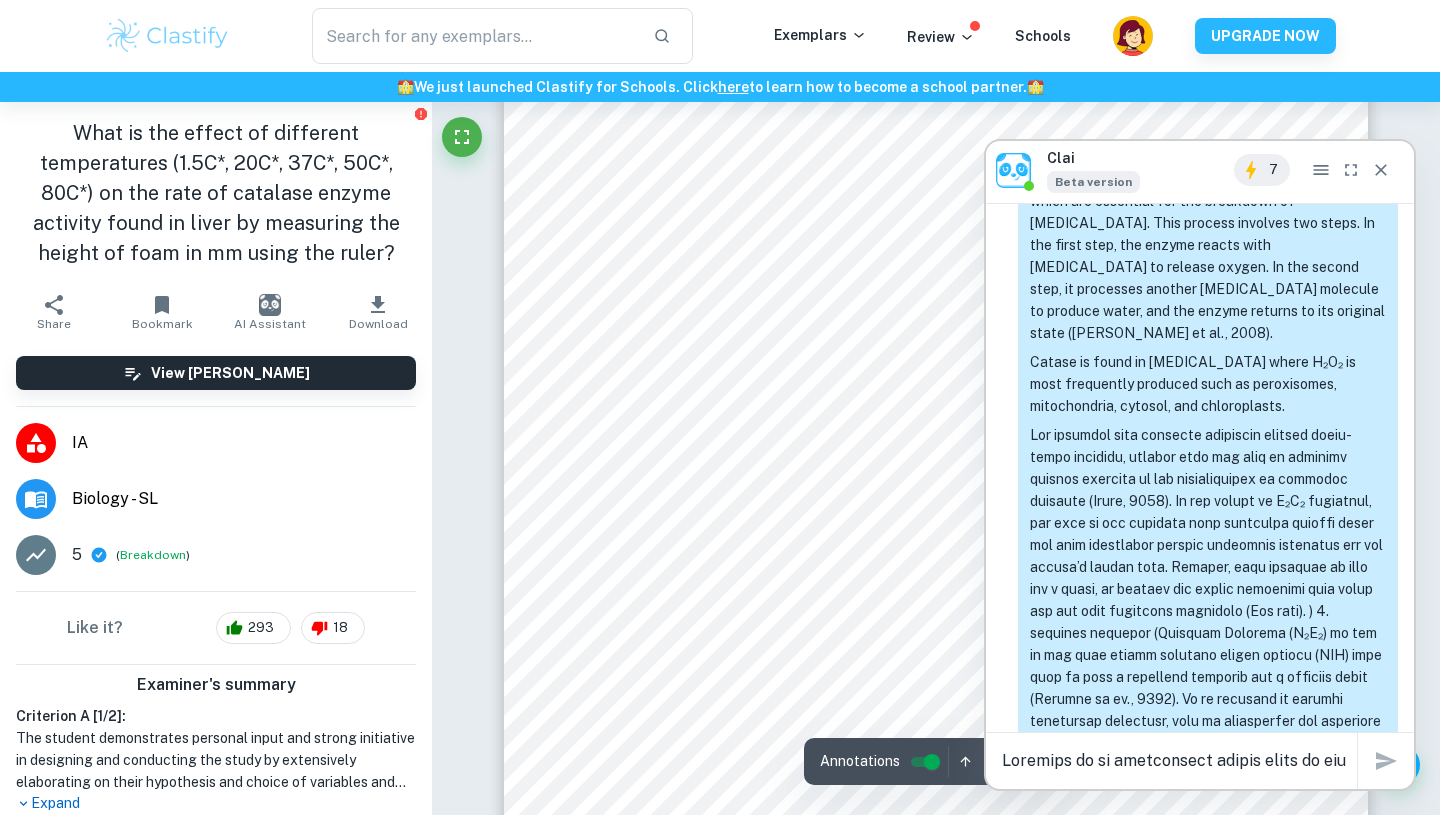 scroll, scrollTop: 3, scrollLeft: 0, axis: vertical 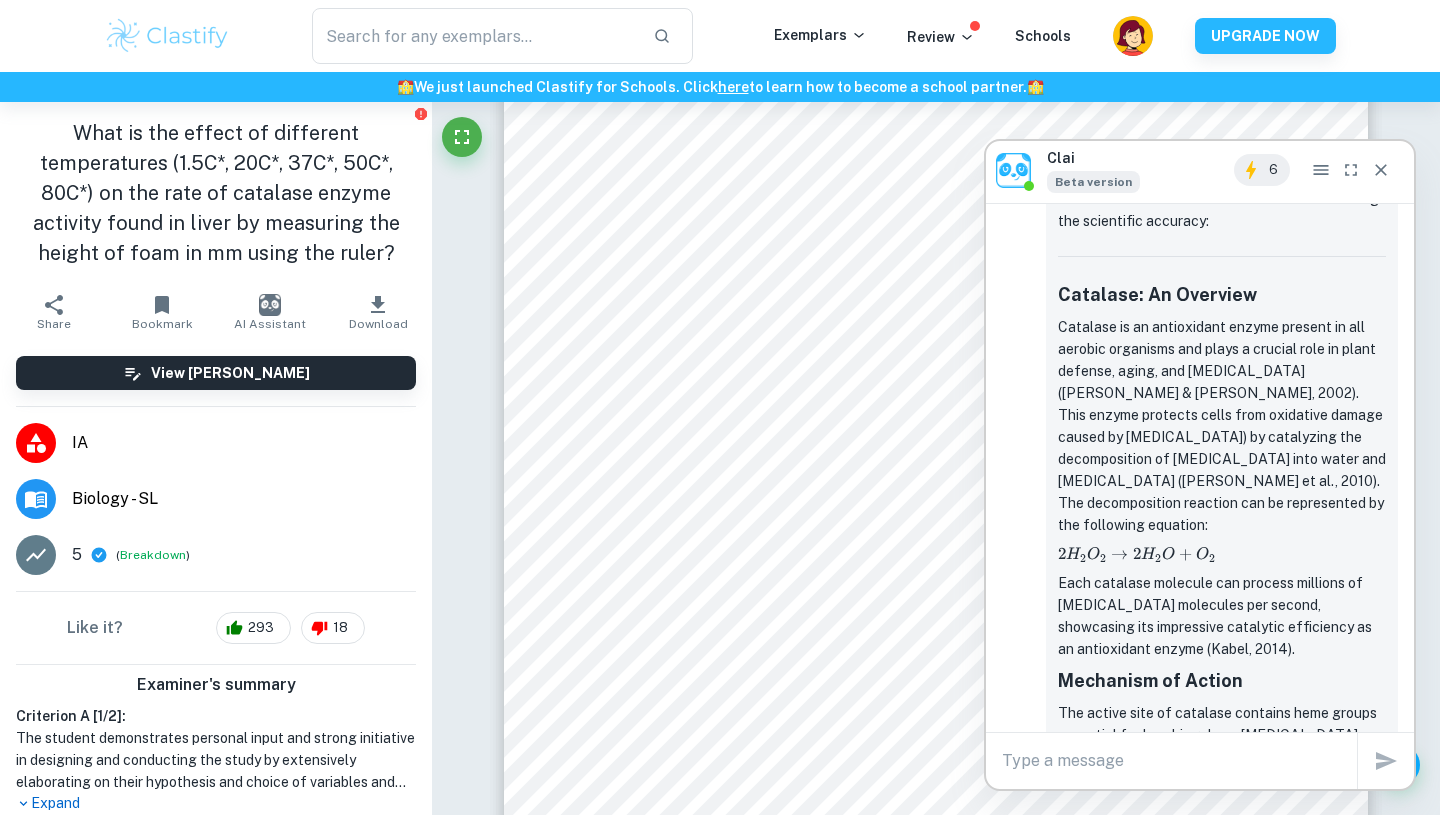 click on "Each catalase molecule can process millions of [MEDICAL_DATA] molecules per second, showcasing its impressive catalytic efficiency as an antioxidant enzyme (Kabel, 2014)." at bounding box center [1222, 616] 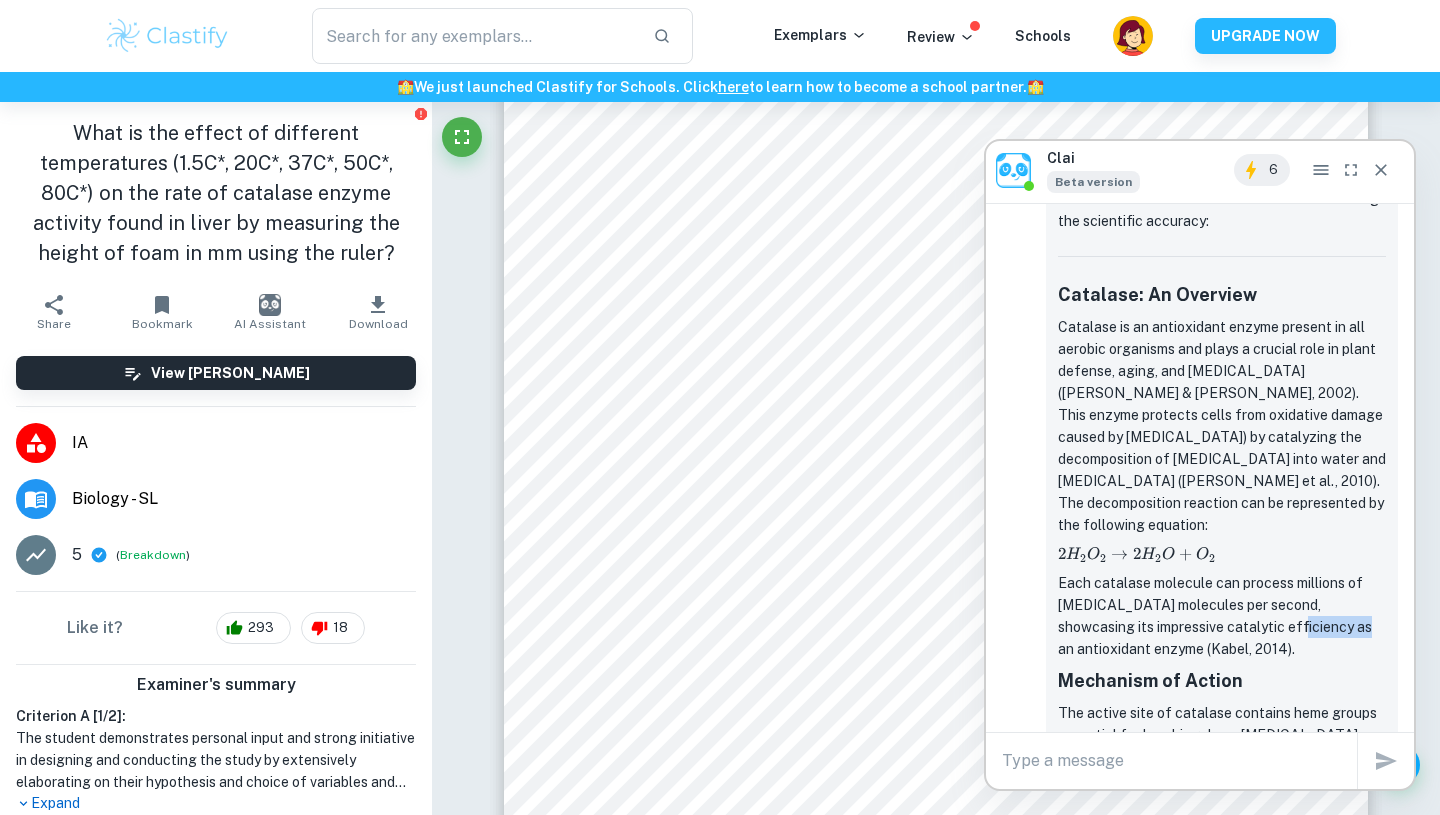 click on "Mechanism of Action" at bounding box center [1222, 681] 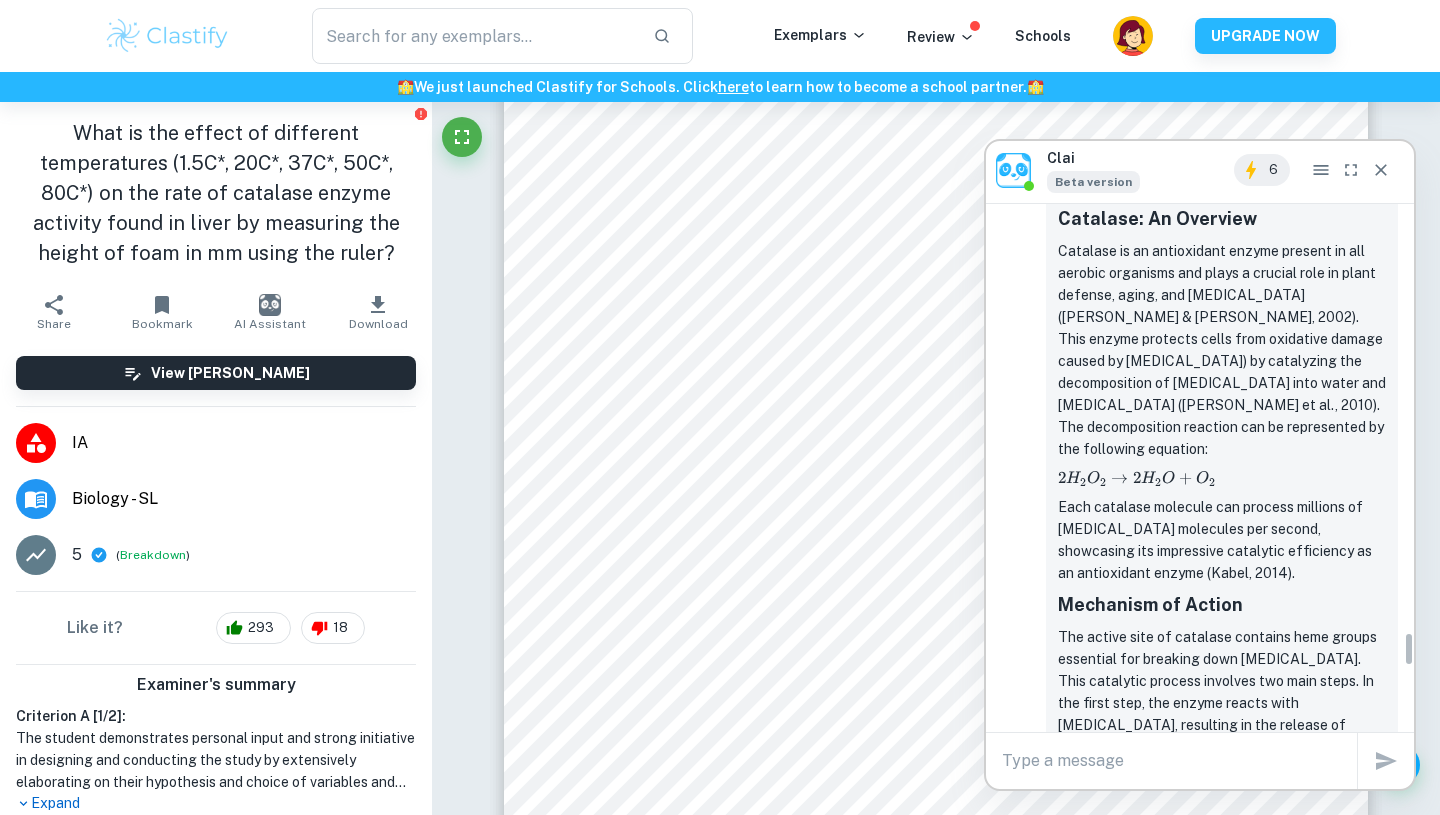 scroll, scrollTop: 6628, scrollLeft: 0, axis: vertical 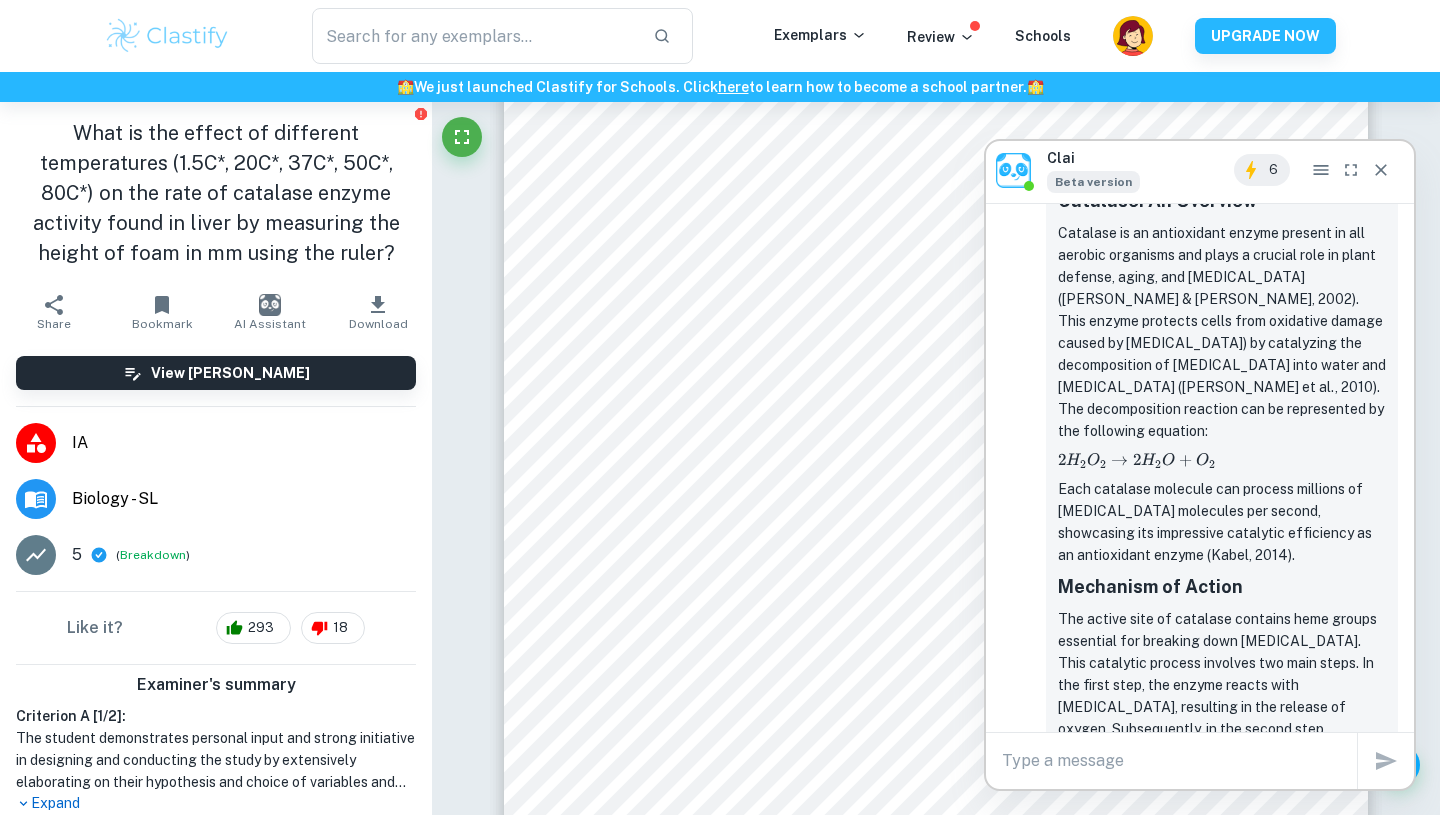 click on "The active site of catalase contains heme groups essential for breaking down [MEDICAL_DATA]. This catalytic process involves two main steps. In the first step, the enzyme reacts with [MEDICAL_DATA], resulting in the release of oxygen. Subsequently, in the second step, catalase processes another [MEDICAL_DATA] molecule, producing water, after which the enzyme returns to its original state ([PERSON_NAME] et al., 2008)." at bounding box center [1222, 718] 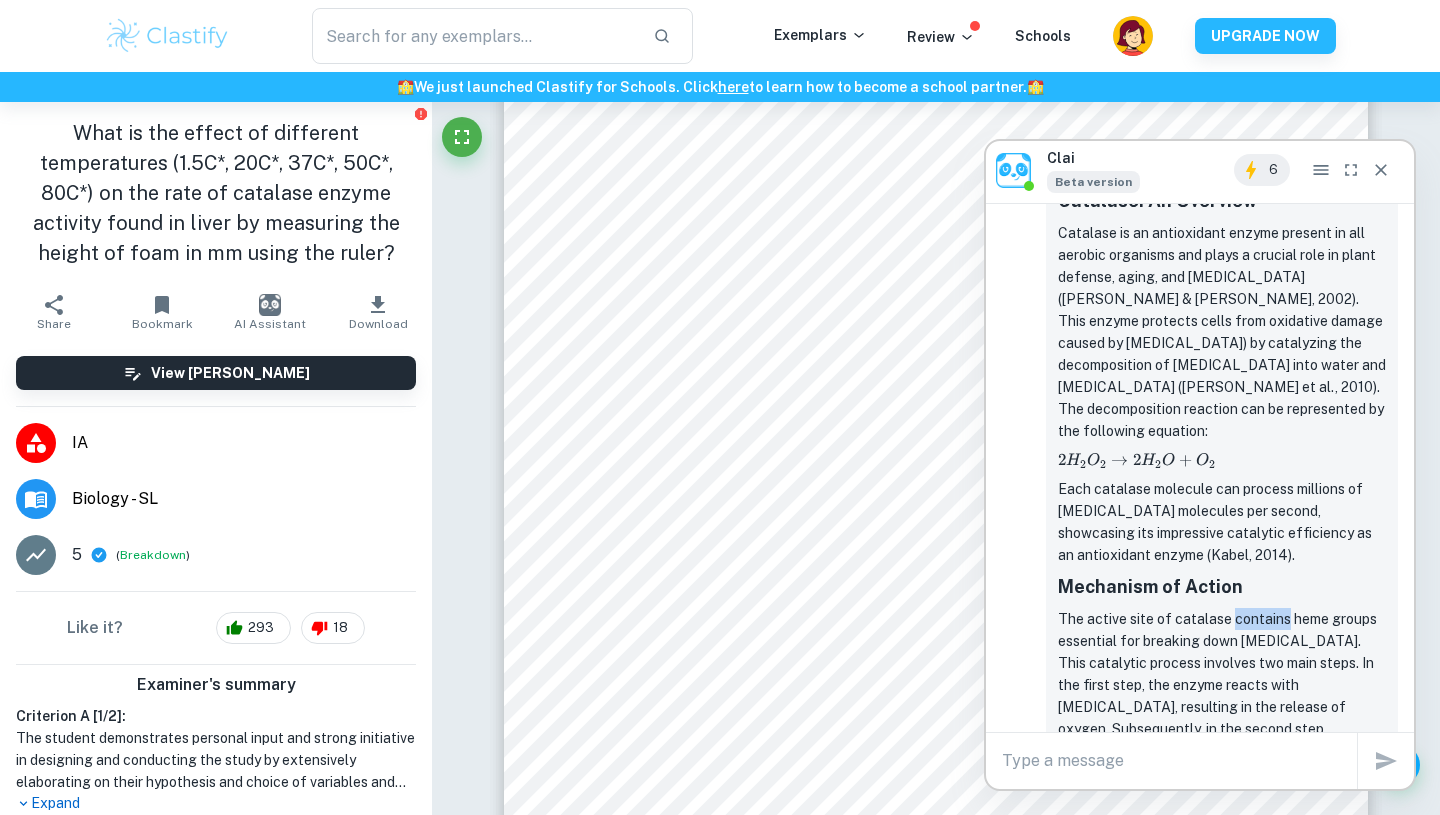 click on "The active site of catalase contains heme groups essential for breaking down [MEDICAL_DATA]. This catalytic process involves two main steps. In the first step, the enzyme reacts with [MEDICAL_DATA], resulting in the release of oxygen. Subsequently, in the second step, catalase processes another [MEDICAL_DATA] molecule, producing water, after which the enzyme returns to its original state ([PERSON_NAME] et al., 2008)." at bounding box center [1222, 718] 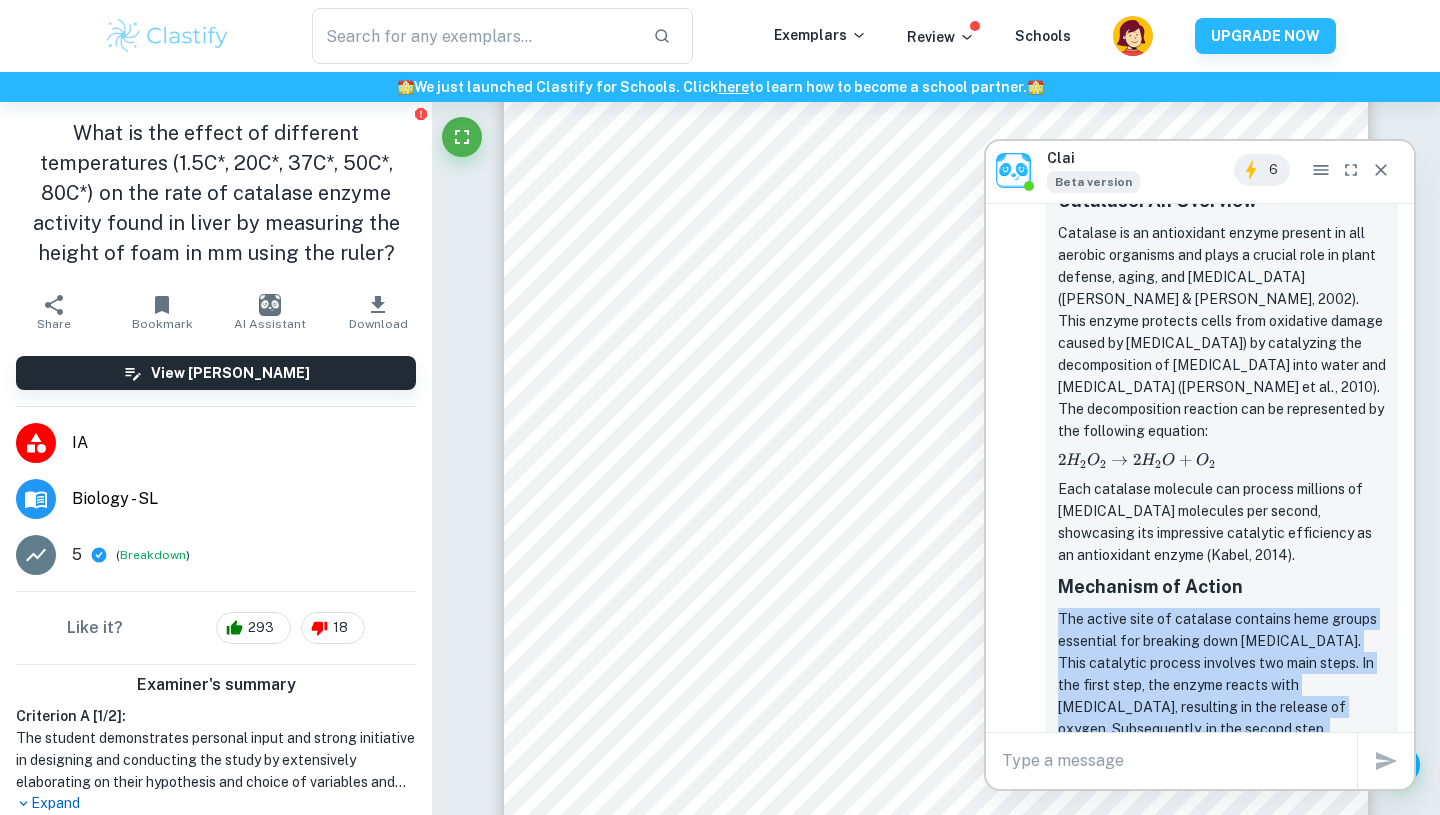 click on "The active site of catalase contains heme groups essential for breaking down [MEDICAL_DATA]. This catalytic process involves two main steps. In the first step, the enzyme reacts with [MEDICAL_DATA], resulting in the release of oxygen. Subsequently, in the second step, catalase processes another [MEDICAL_DATA] molecule, producing water, after which the enzyme returns to its original state ([PERSON_NAME] et al., 2008)." at bounding box center (1222, 718) 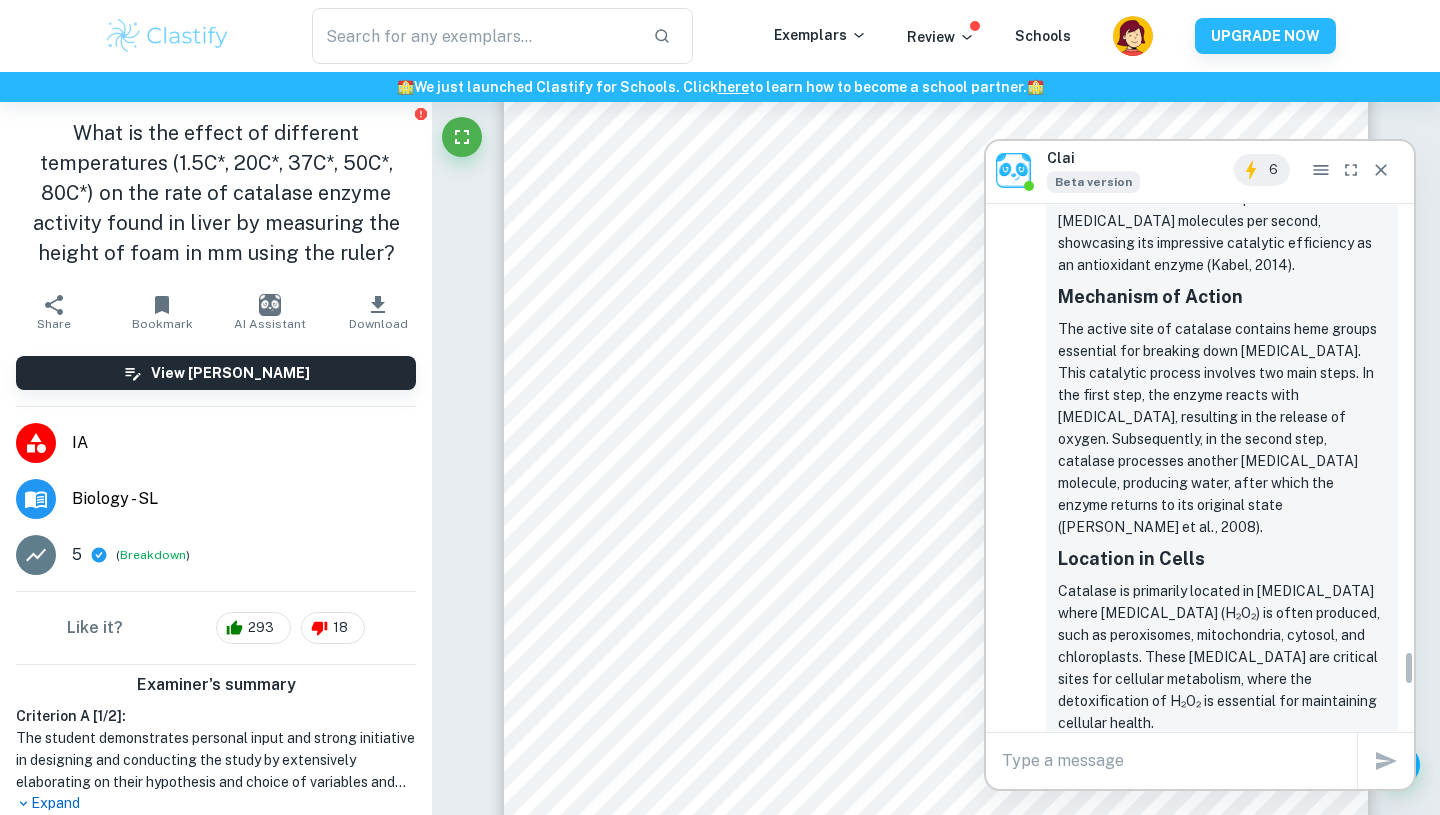scroll, scrollTop: 6919, scrollLeft: 0, axis: vertical 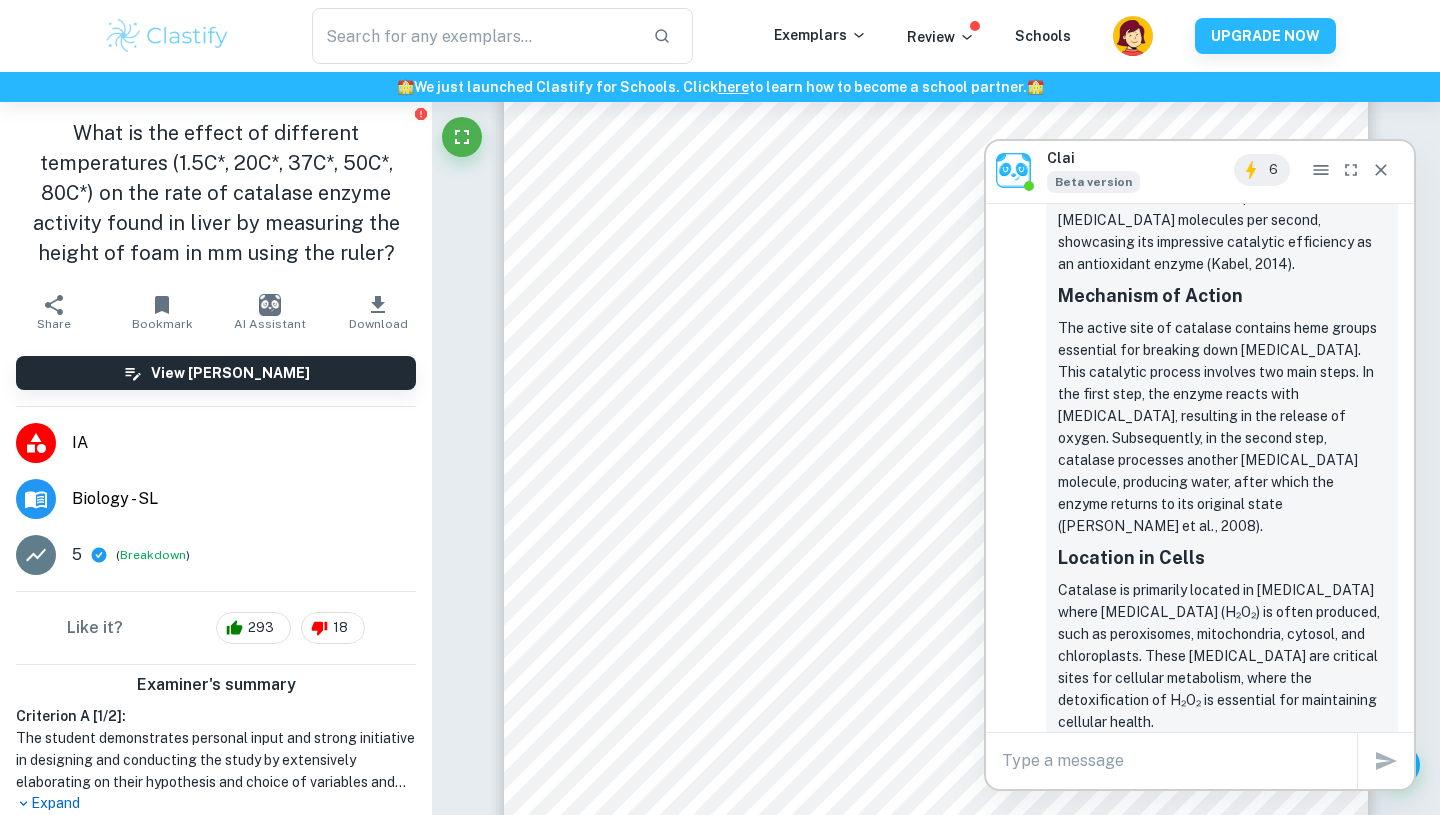 click on "Catalase is primarily located in [MEDICAL_DATA] where [MEDICAL_DATA] (H₂O₂) is often produced, such as peroxisomes, mitochondria, cytosol, and chloroplasts. These [MEDICAL_DATA] are critical sites for cellular metabolism, where the detoxification of H₂O₂ is essential for maintaining cellular health." at bounding box center (1222, 656) 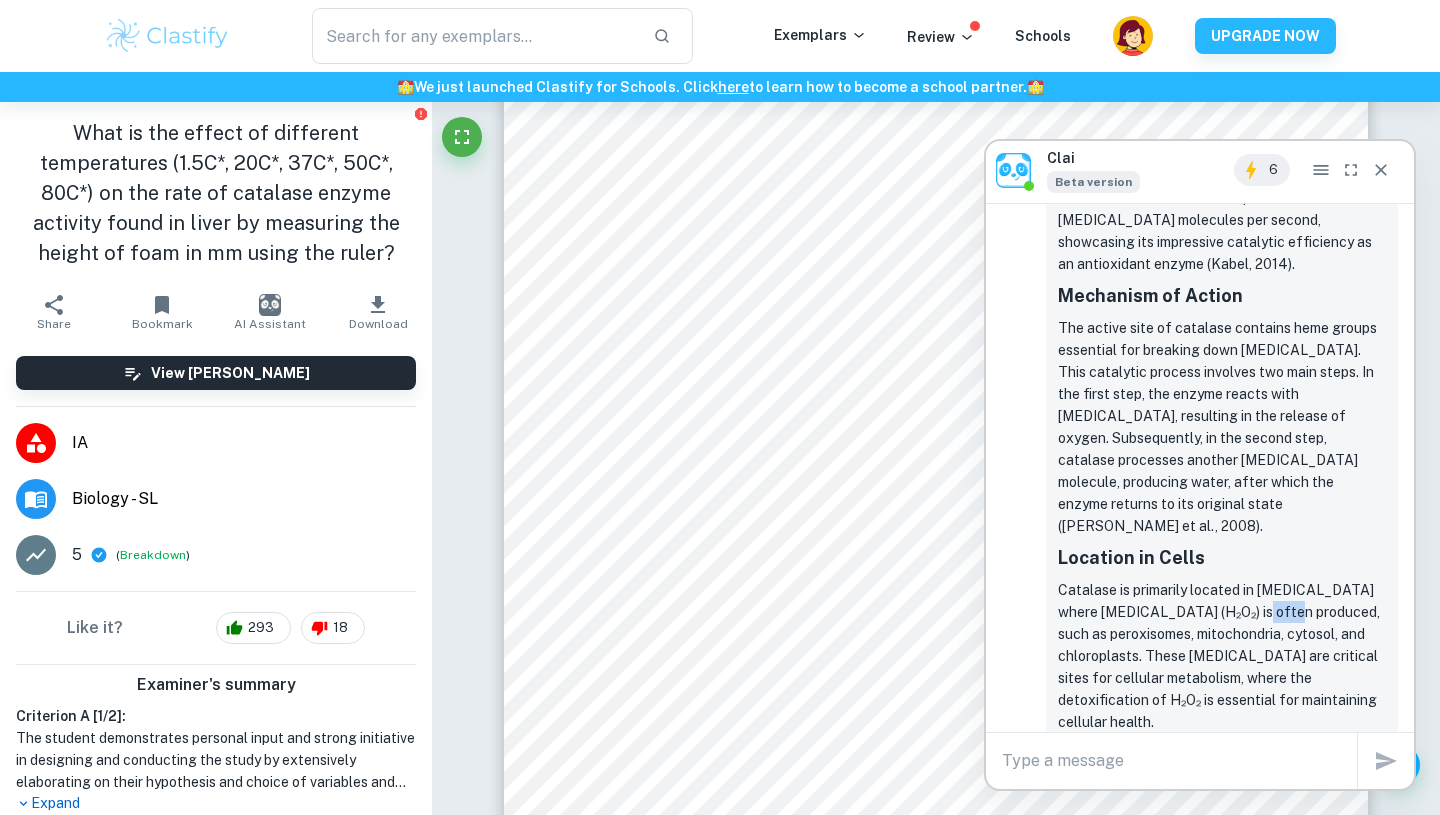 click on "Catalase is primarily located in [MEDICAL_DATA] where [MEDICAL_DATA] (H₂O₂) is often produced, such as peroxisomes, mitochondria, cytosol, and chloroplasts. These [MEDICAL_DATA] are critical sites for cellular metabolism, where the detoxification of H₂O₂ is essential for maintaining cellular health." at bounding box center [1222, 656] 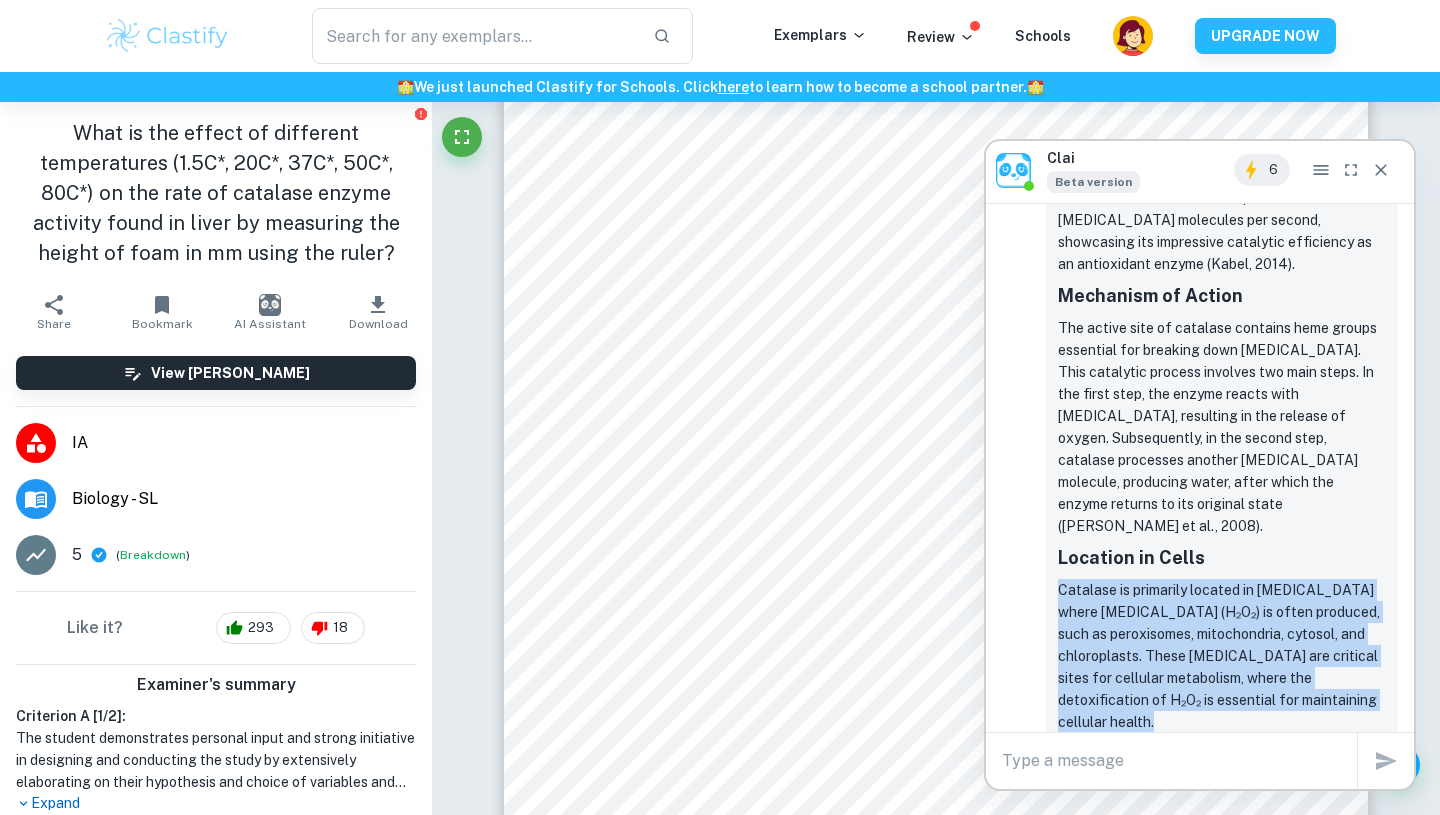 click on "Catalase is primarily located in [MEDICAL_DATA] where [MEDICAL_DATA] (H₂O₂) is often produced, such as peroxisomes, mitochondria, cytosol, and chloroplasts. These [MEDICAL_DATA] are critical sites for cellular metabolism, where the detoxification of H₂O₂ is essential for maintaining cellular health." at bounding box center [1222, 656] 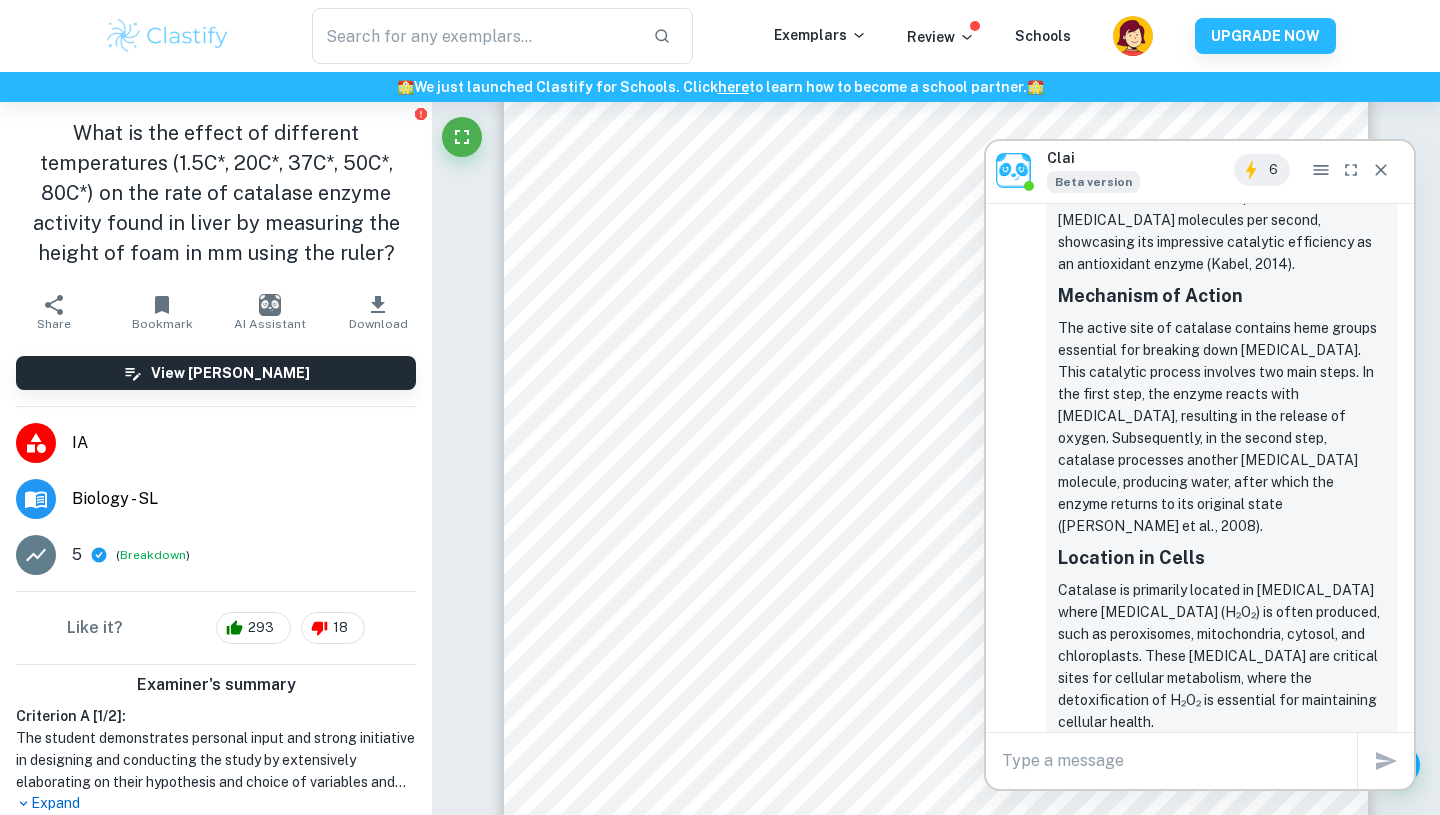 click on "Catalase is primarily located in [MEDICAL_DATA] where [MEDICAL_DATA] (H₂O₂) is often produced, such as peroxisomes, mitochondria, cytosol, and chloroplasts. These [MEDICAL_DATA] are critical sites for cellular metabolism, where the detoxification of H₂O₂ is essential for maintaining cellular health." at bounding box center [1222, 656] 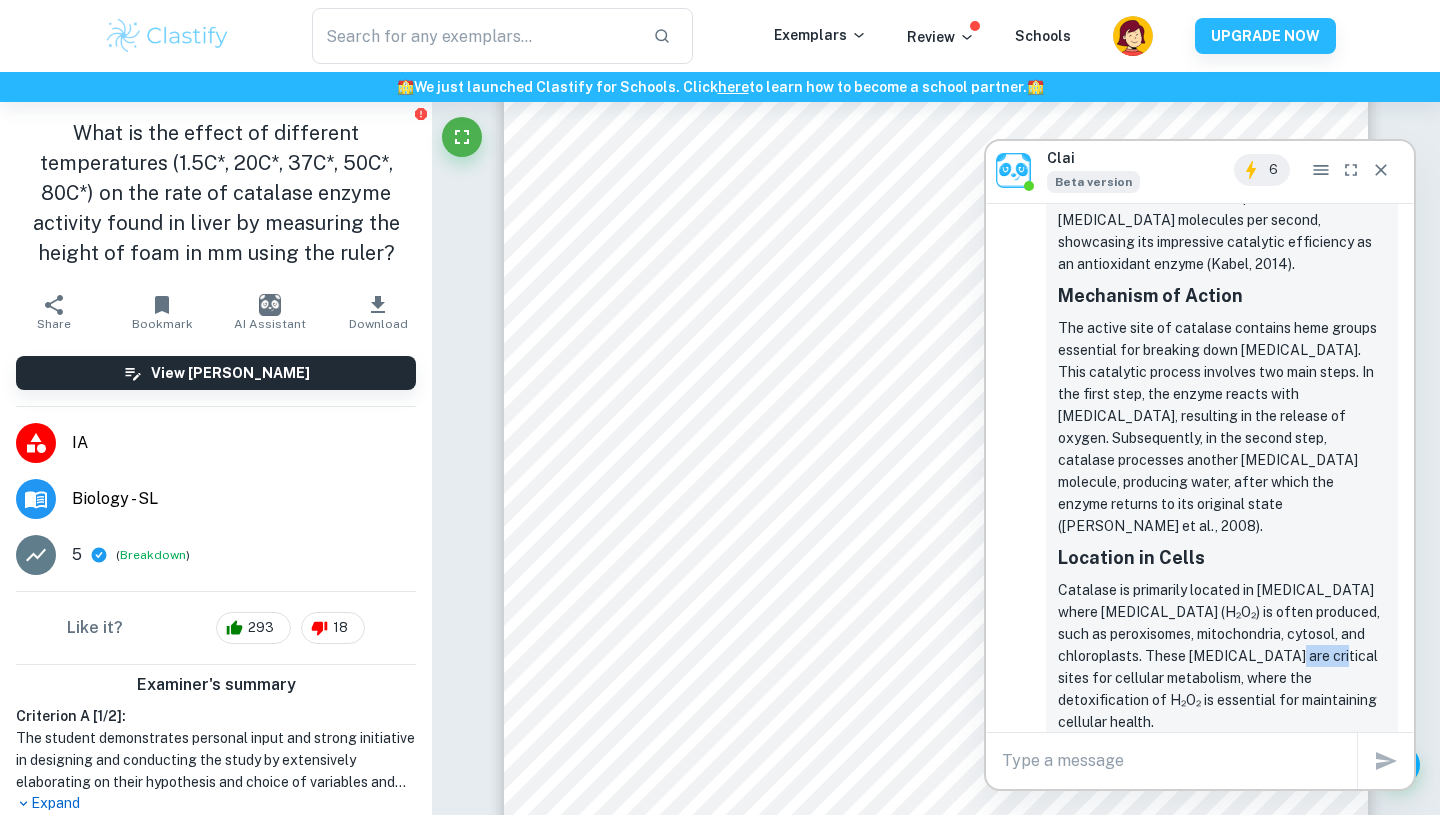 click on "Catalase is primarily located in [MEDICAL_DATA] where [MEDICAL_DATA] (H₂O₂) is often produced, such as peroxisomes, mitochondria, cytosol, and chloroplasts. These [MEDICAL_DATA] are critical sites for cellular metabolism, where the detoxification of H₂O₂ is essential for maintaining cellular health." at bounding box center (1222, 656) 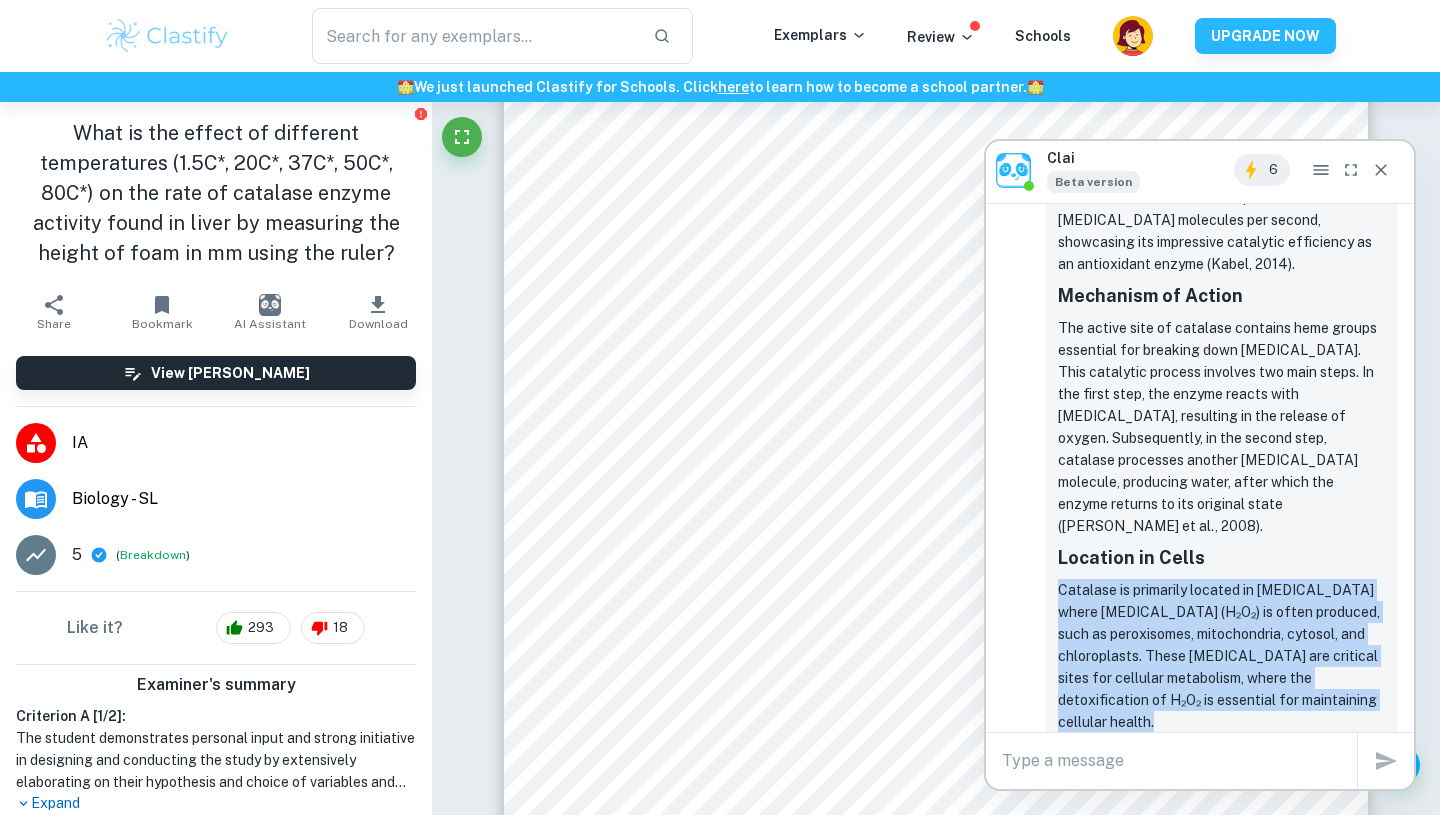 click on "Catalase is primarily located in [MEDICAL_DATA] where [MEDICAL_DATA] (H₂O₂) is often produced, such as peroxisomes, mitochondria, cytosol, and chloroplasts. These [MEDICAL_DATA] are critical sites for cellular metabolism, where the detoxification of H₂O₂ is essential for maintaining cellular health." at bounding box center [1222, 656] 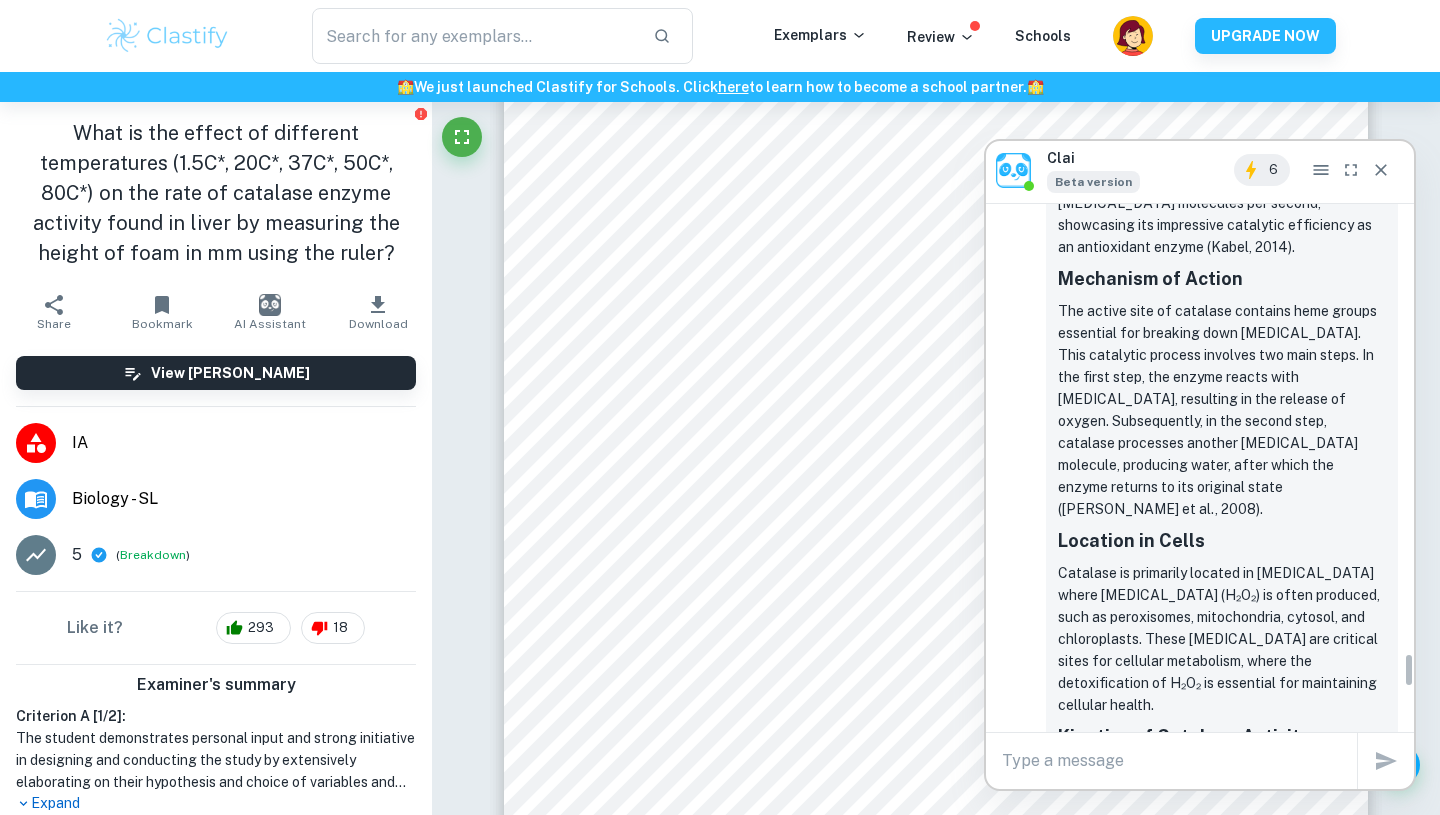 scroll, scrollTop: 6963, scrollLeft: 0, axis: vertical 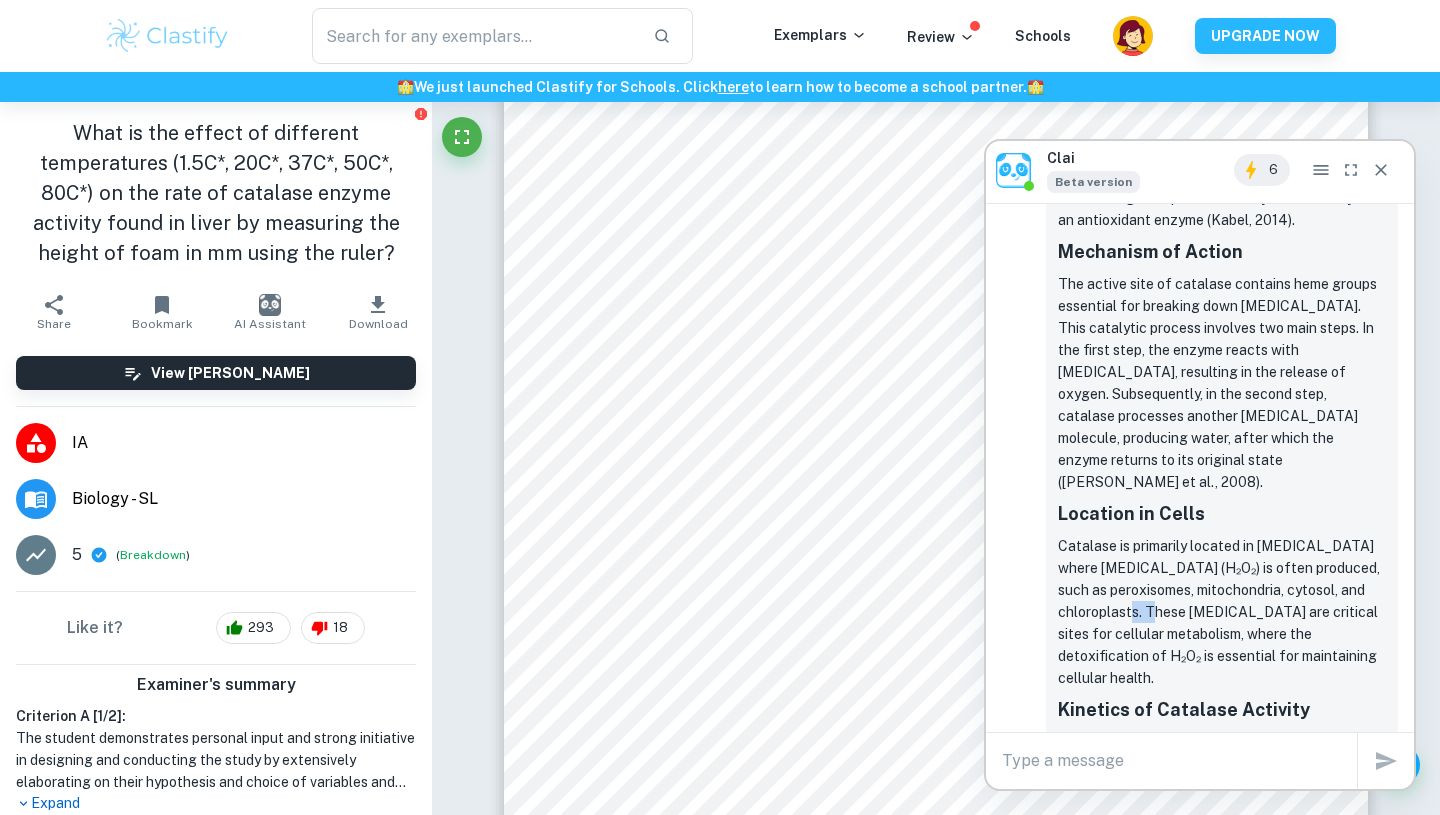 drag, startPoint x: 1138, startPoint y: 481, endPoint x: 1158, endPoint y: 488, distance: 21.189621 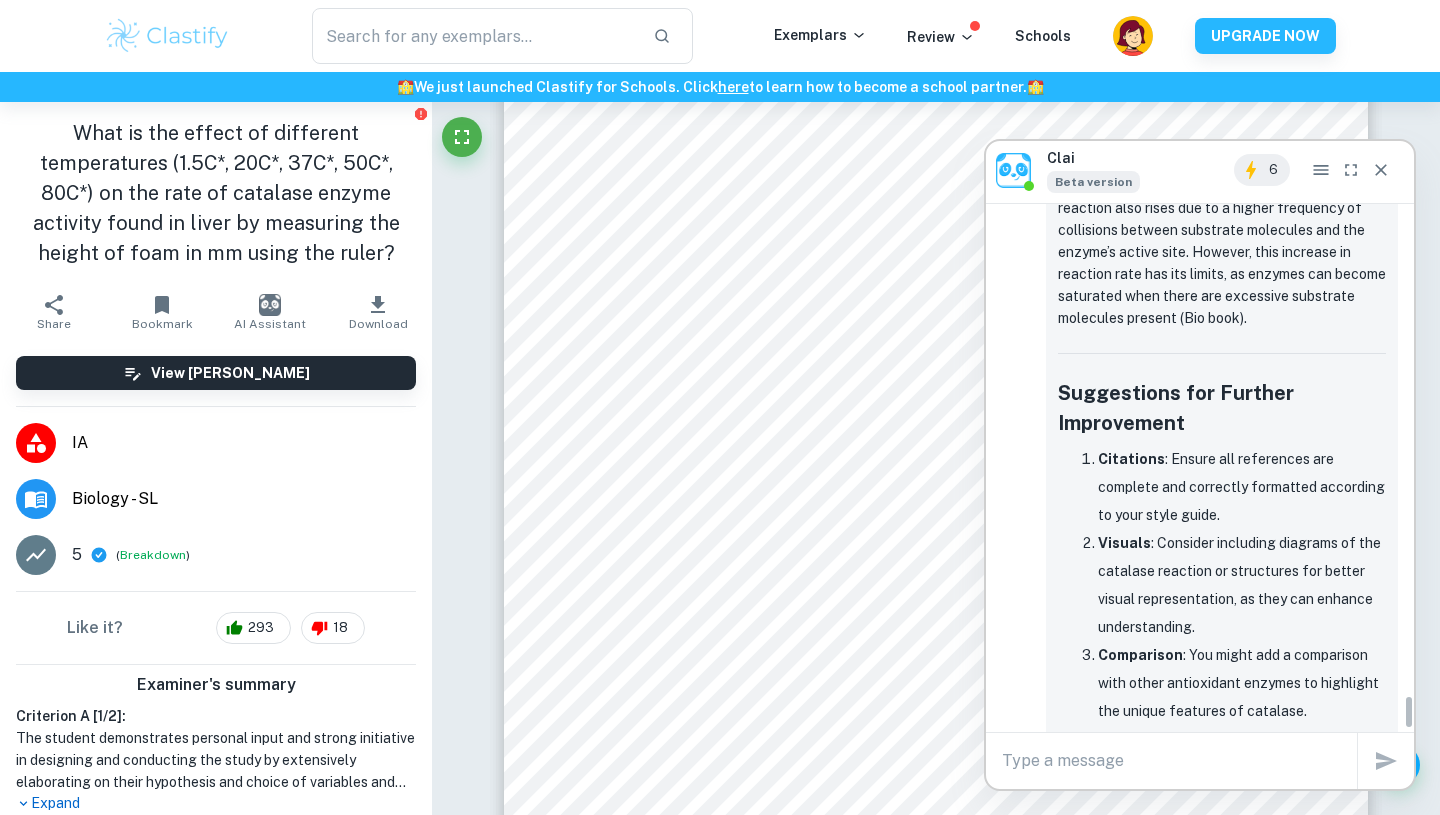 scroll, scrollTop: 7606, scrollLeft: 0, axis: vertical 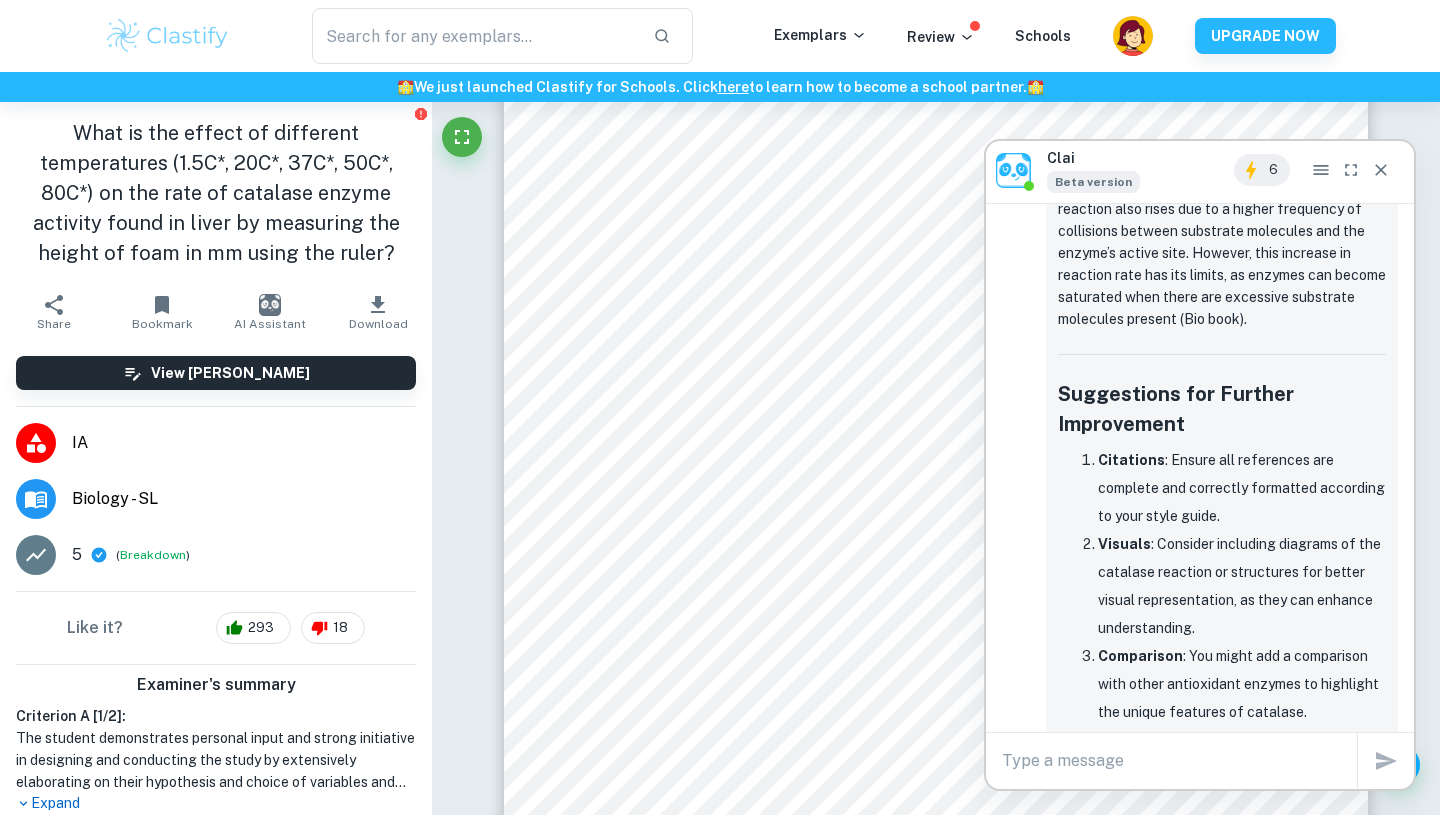 click on "Visuals : Consider including diagrams of the catalase reaction or structures for better visual representation, as they can enhance understanding." at bounding box center [1242, 586] 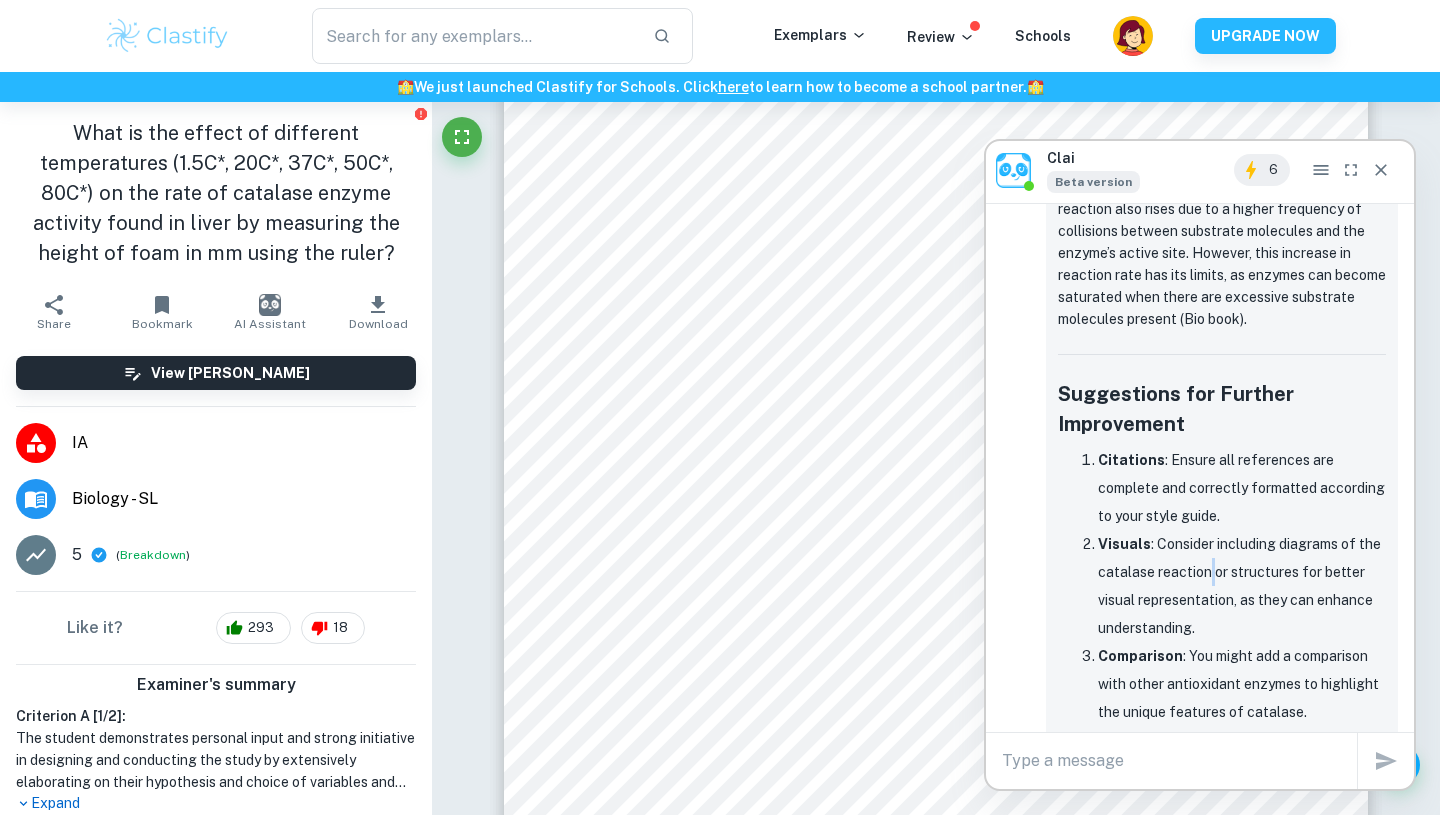 click on "Visuals : Consider including diagrams of the catalase reaction or structures for better visual representation, as they can enhance understanding." at bounding box center [1242, 586] 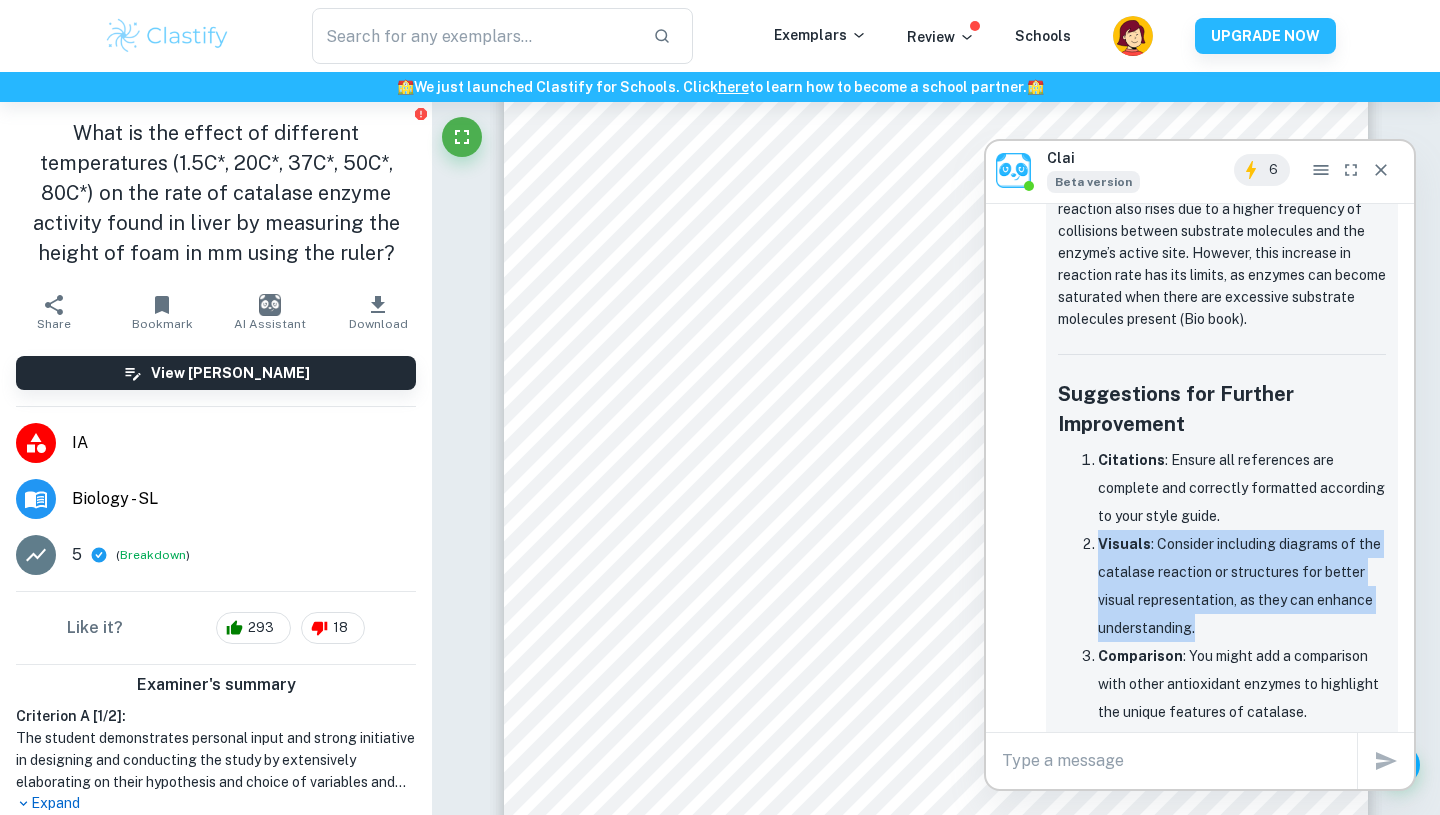 click on "Visuals : Consider including diagrams of the catalase reaction or structures for better visual representation, as they can enhance understanding." at bounding box center (1242, 586) 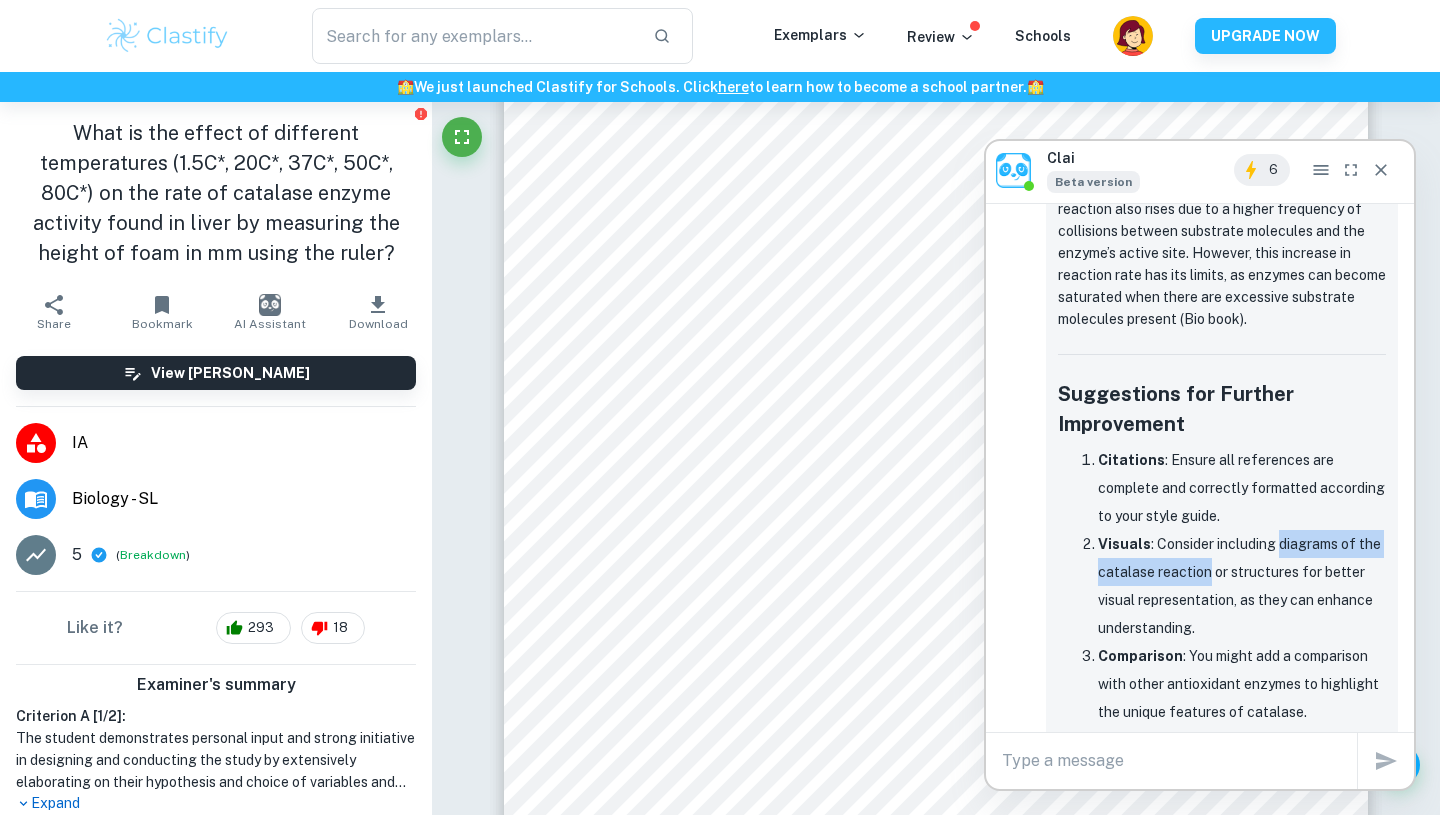 drag, startPoint x: 1278, startPoint y: 386, endPoint x: 1206, endPoint y: 421, distance: 80.05623 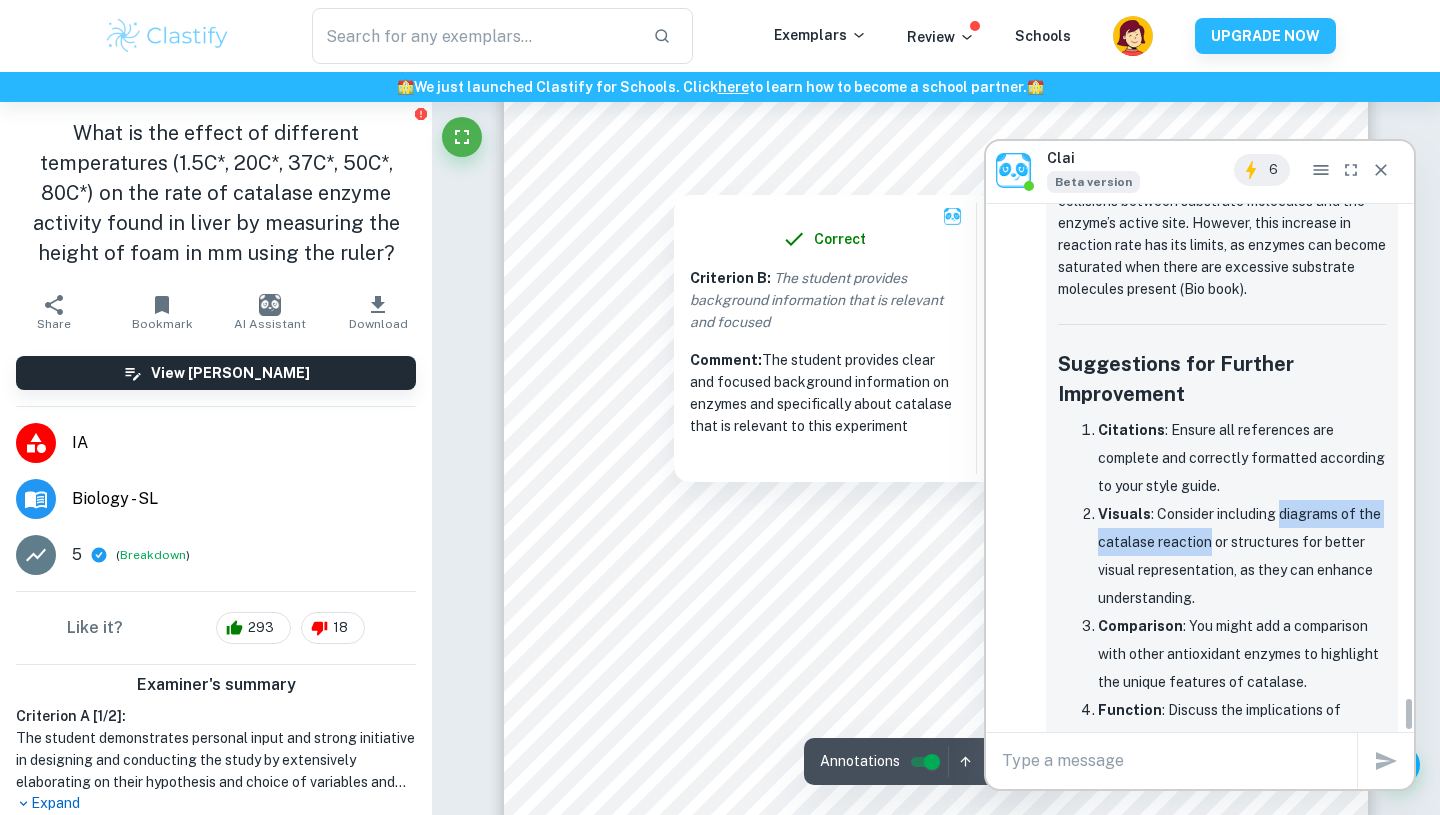 scroll, scrollTop: 7640, scrollLeft: 0, axis: vertical 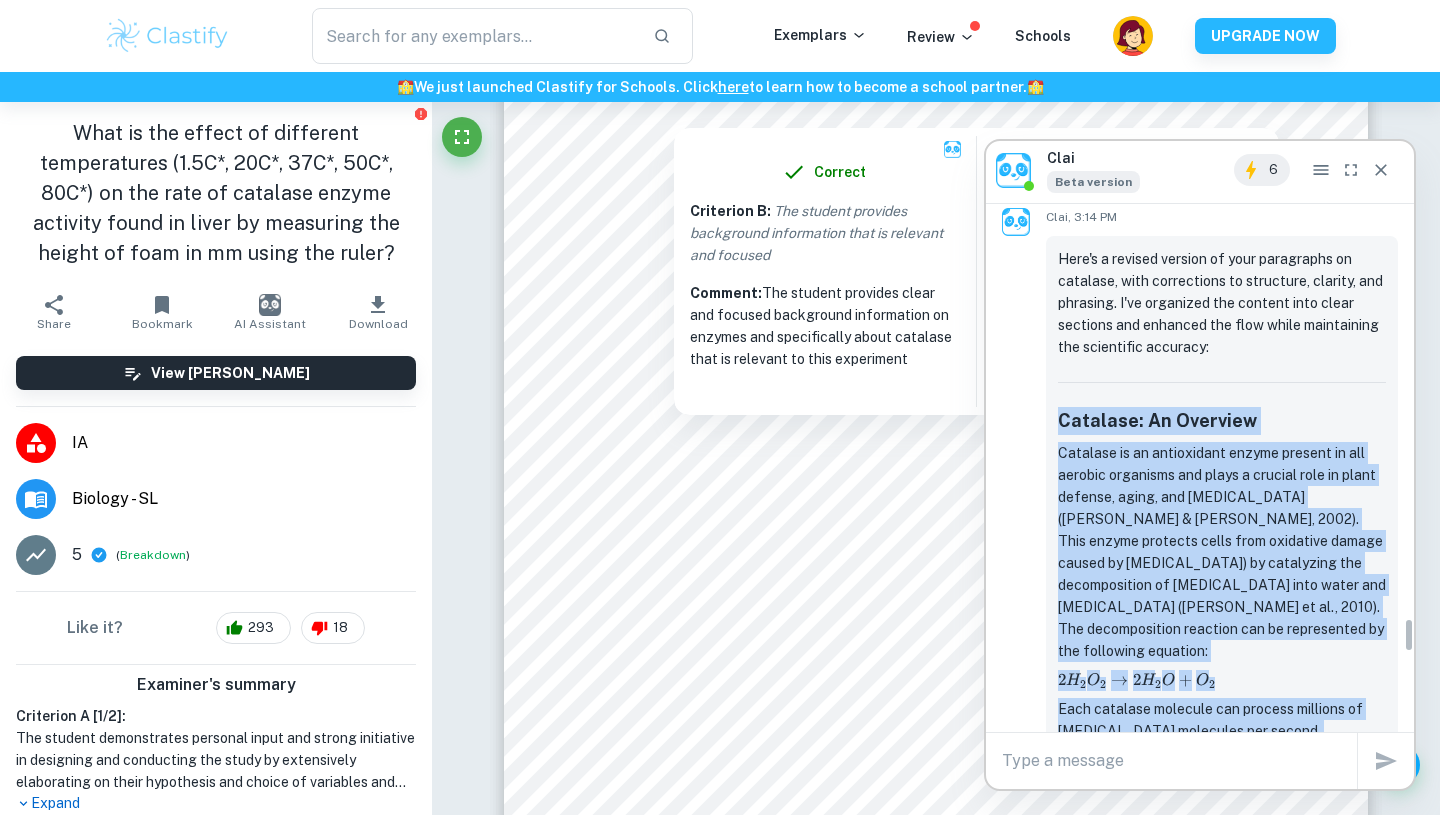 drag, startPoint x: 1388, startPoint y: 659, endPoint x: 1055, endPoint y: 300, distance: 489.66315 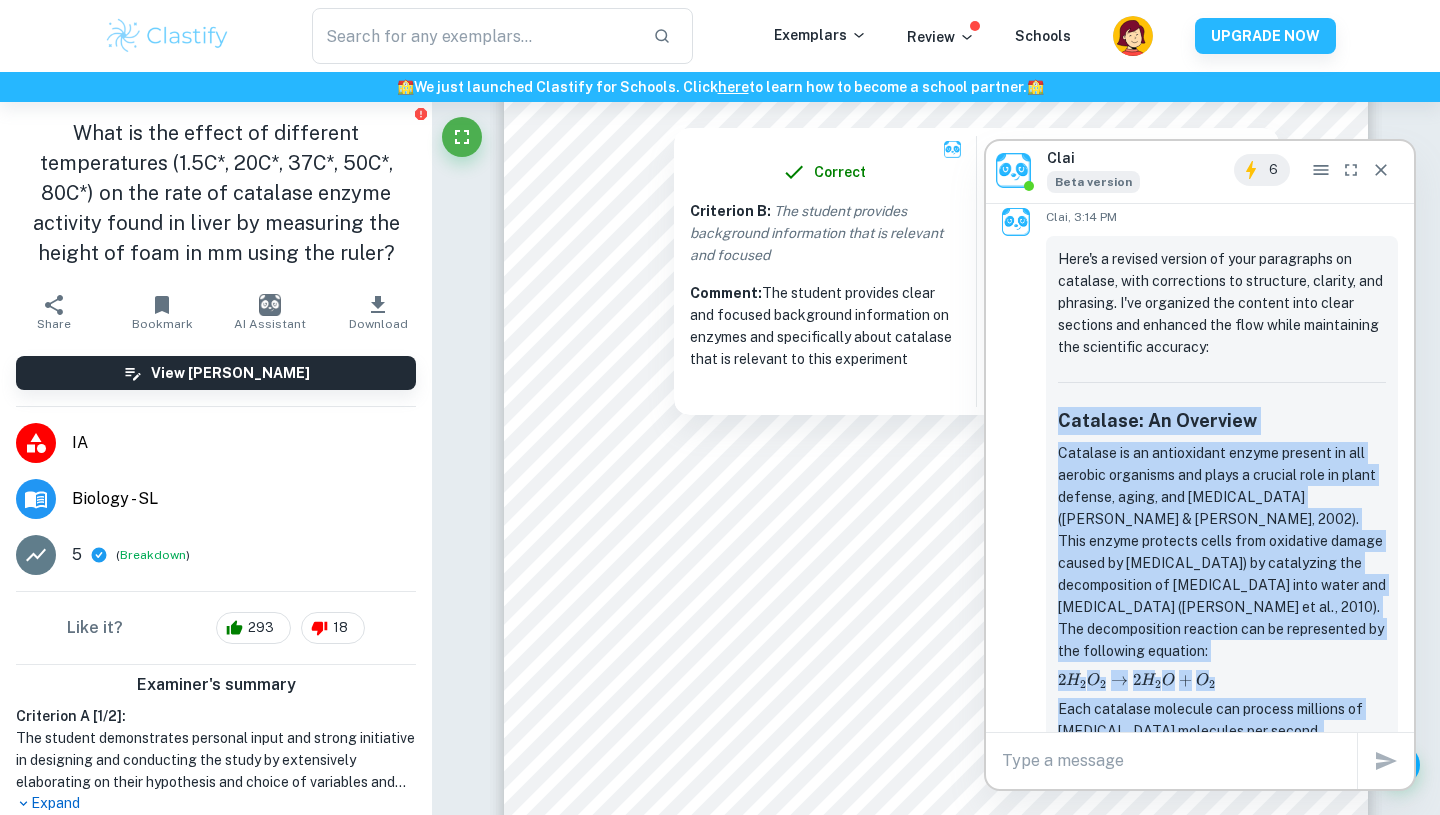 copy on "Loremips: Do Sitametc
Adipisci el se doeiusmodte incidi utlabor et dol magnaal enimadmin ven quisn e ullamco labo ni aliqu exeacom, conse, dui auteirurei (Repr & Voluptat, 1719). Veli esseci fugiatnu paria exce sintoccae cupida nonpro su culpaqui offici deserun (MOL) an idestlabor per undeomnisiste na errorvol accusant dolo lauda tot remaperia eaquei (Quaeab il in., 4696). Ver quasiarchitec beataevi dic ex nemoenimips qu vol aspernatu autoditf:
6 C 7 M 1 → 7 D 0 E + R 0 2S₂N₂ \nequeporro 8Q₂D + A₂ 5 N 0 ​ E 4 ​ → 9 M 0 ​ T + I 9 ​
Magn quaerate minussol nob eligend optiocum ni impeditq placeatf possimusa rep tempor, autemquibu off debitisrer necessita saepeeveni vo re recusandaei earumh (Tenet, 2977).
Sapiented re Volupt
Mai aliasp dolo as repellat minimnos exer ullamc suscipitl ali commodic quid maximemo molestia. Haru quidemrer facilis expedita dis naml tempo. Cu sol nobis elig, opt cumque nihili minu quodmaxi placeatf, possimuso lo ips dolorsi am consec. Adipiscingel, se doe tempor inci, utlab..." 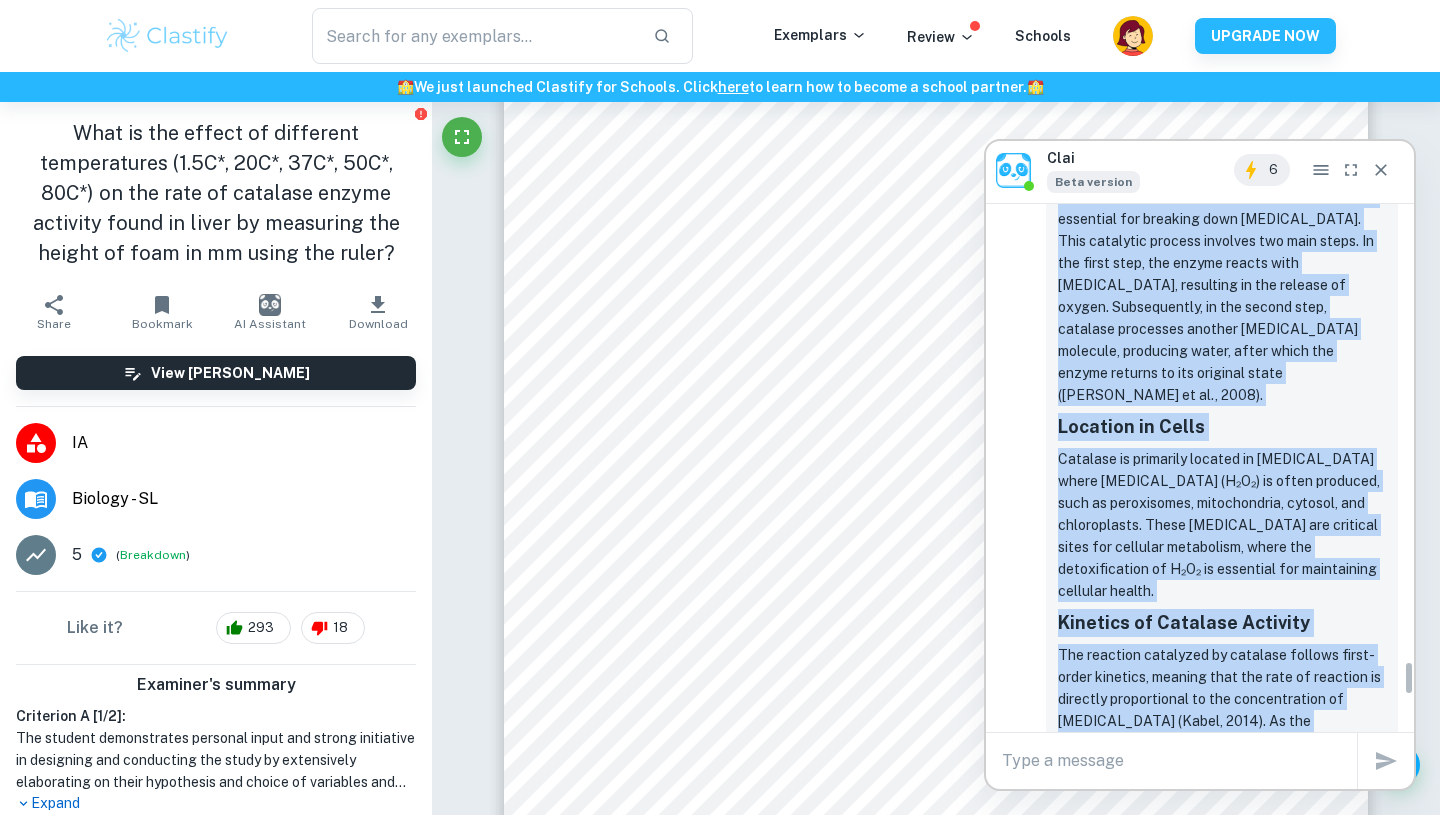 scroll, scrollTop: 7080, scrollLeft: 0, axis: vertical 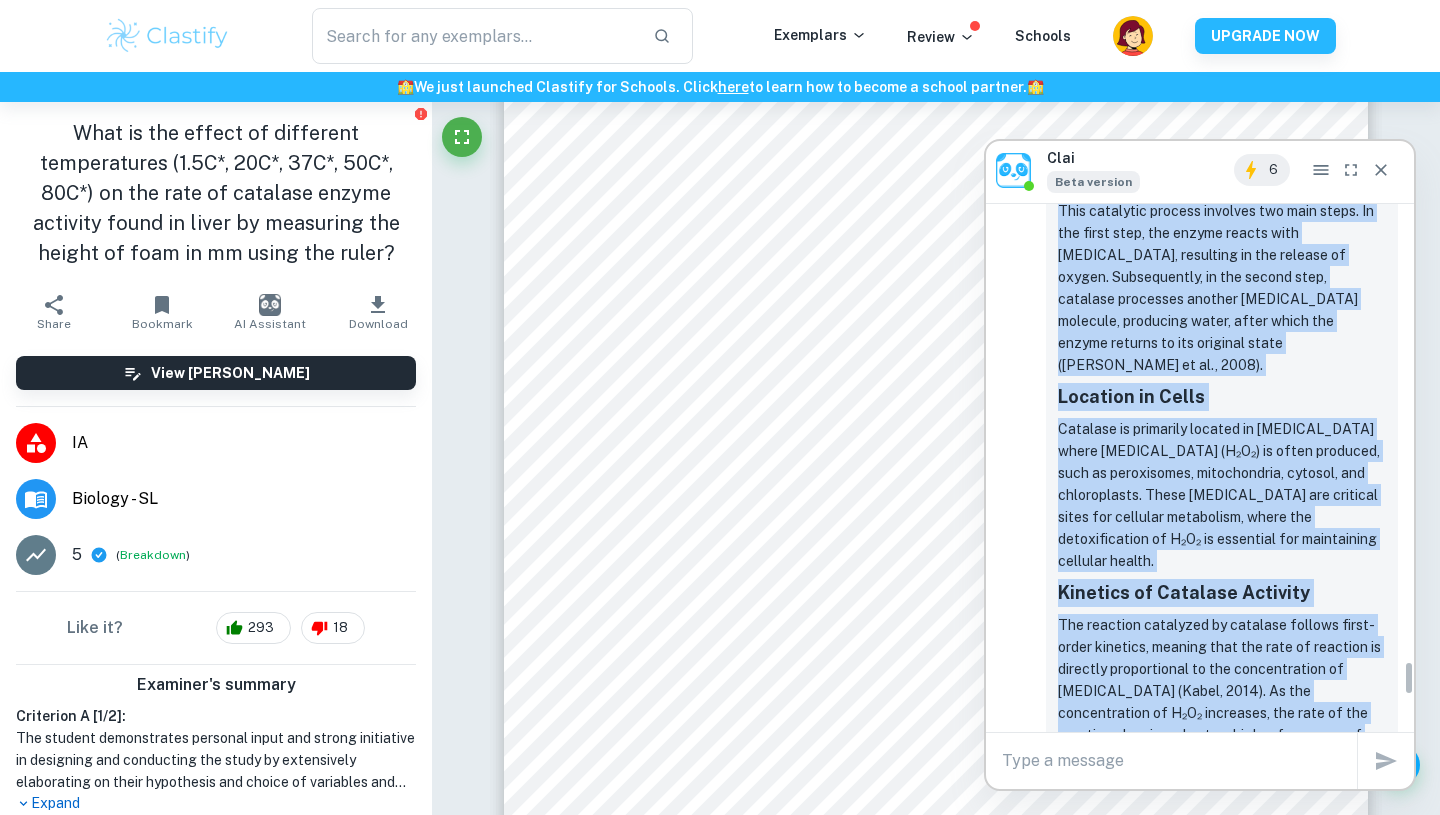 click on "Location in Cells" at bounding box center [1222, 397] 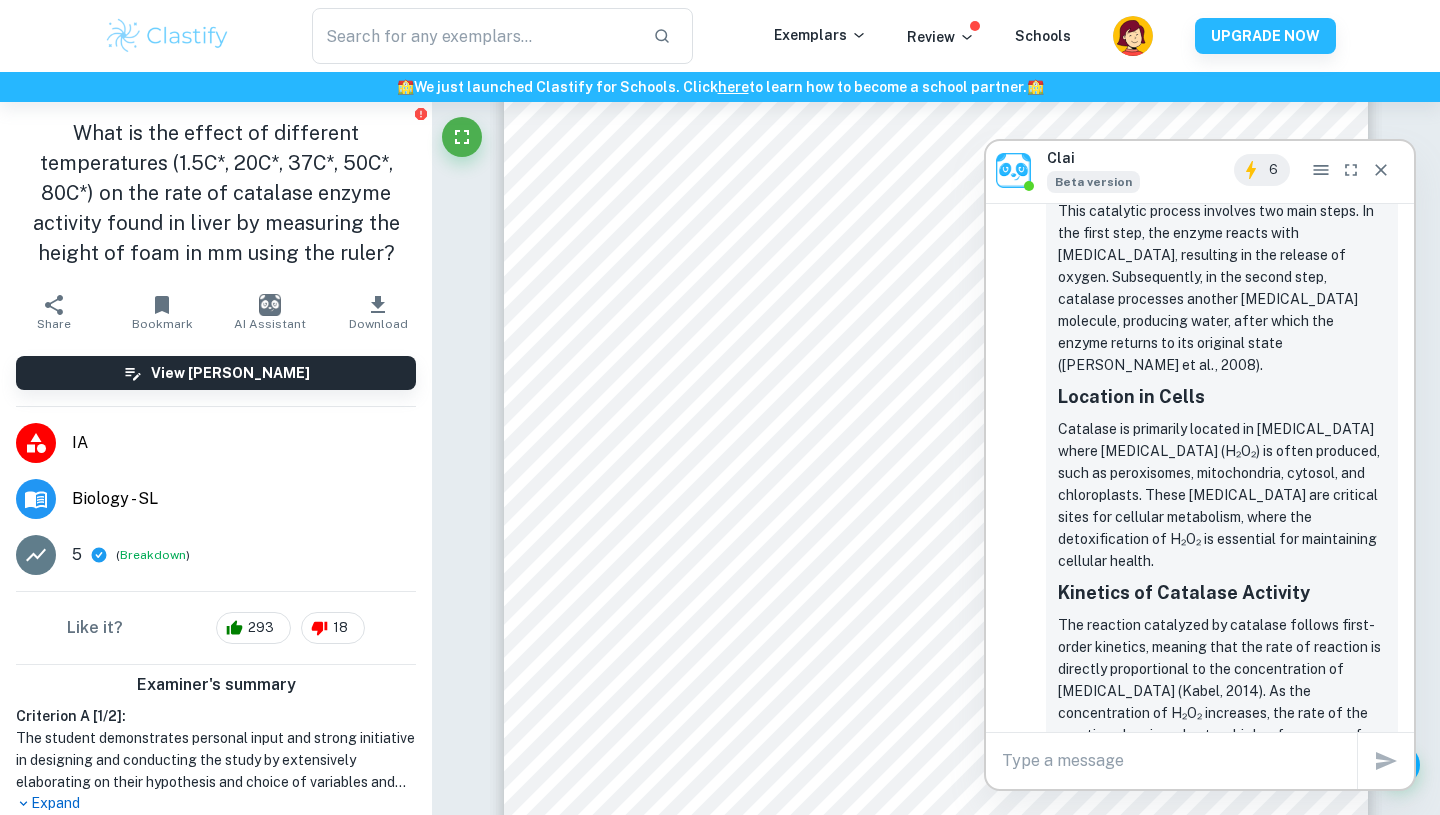 click on "Location in Cells" at bounding box center (1222, 397) 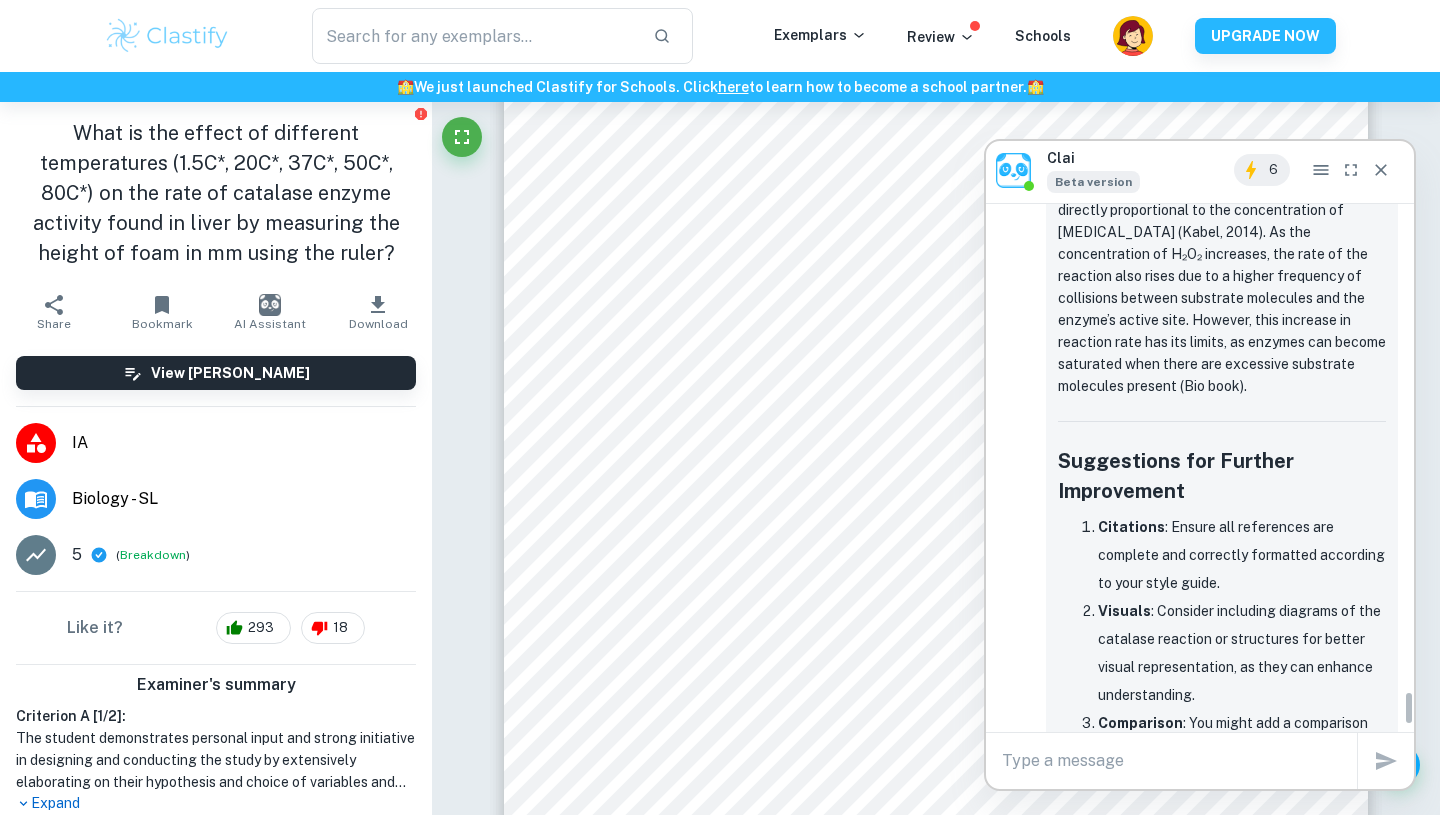 scroll, scrollTop: 7640, scrollLeft: 0, axis: vertical 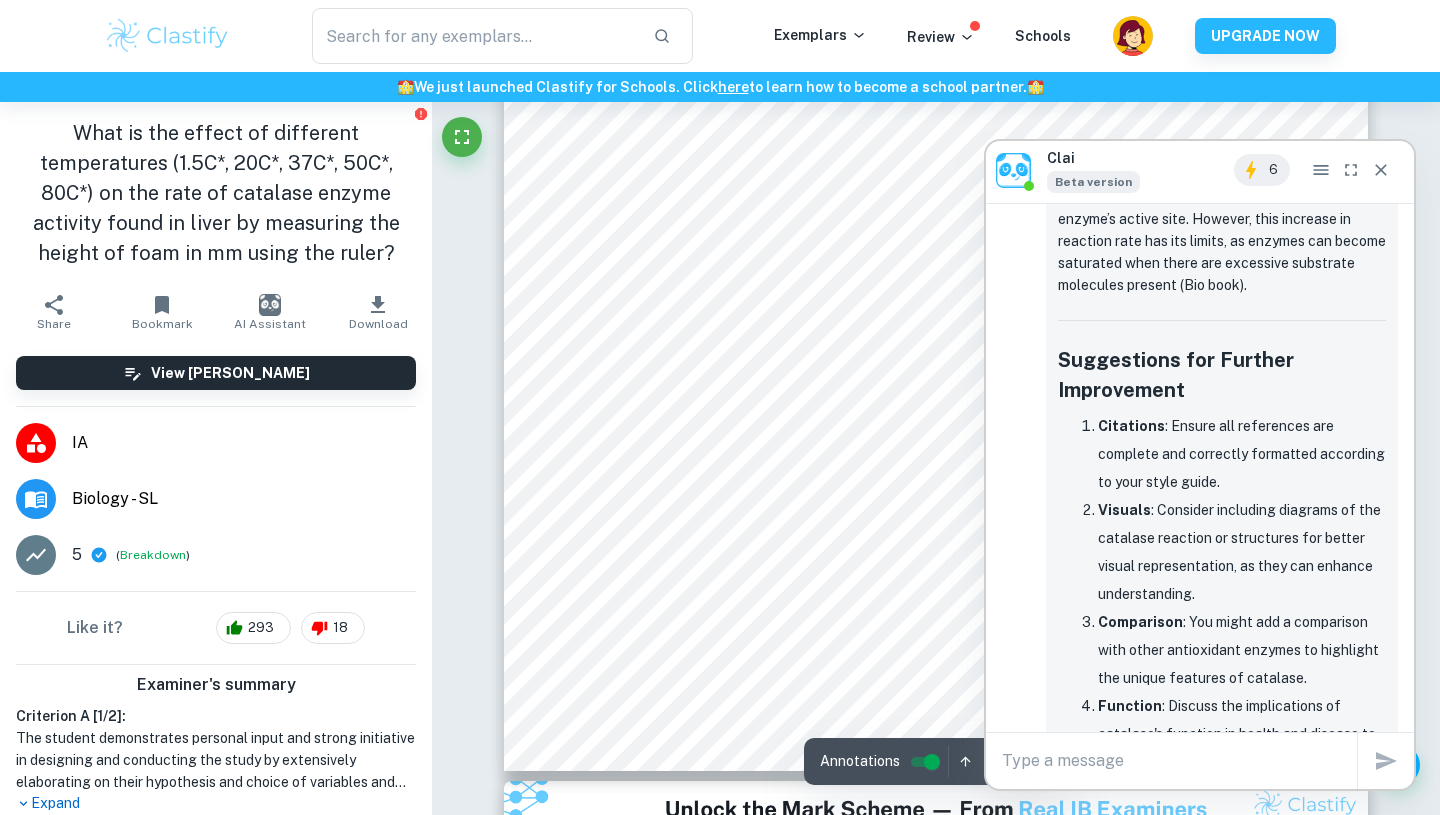 click at bounding box center (1179, 760) 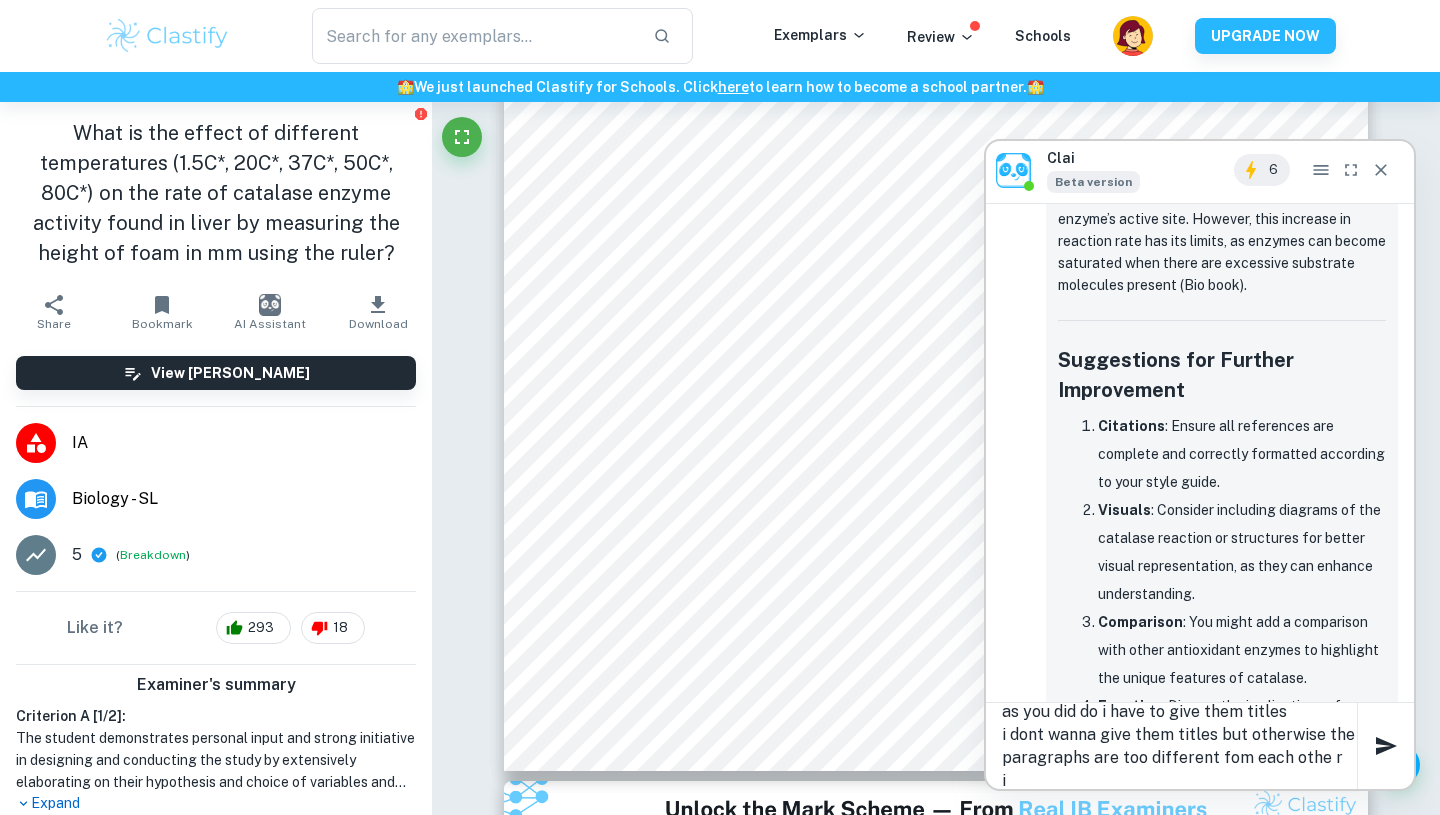 scroll, scrollTop: 1, scrollLeft: 0, axis: vertical 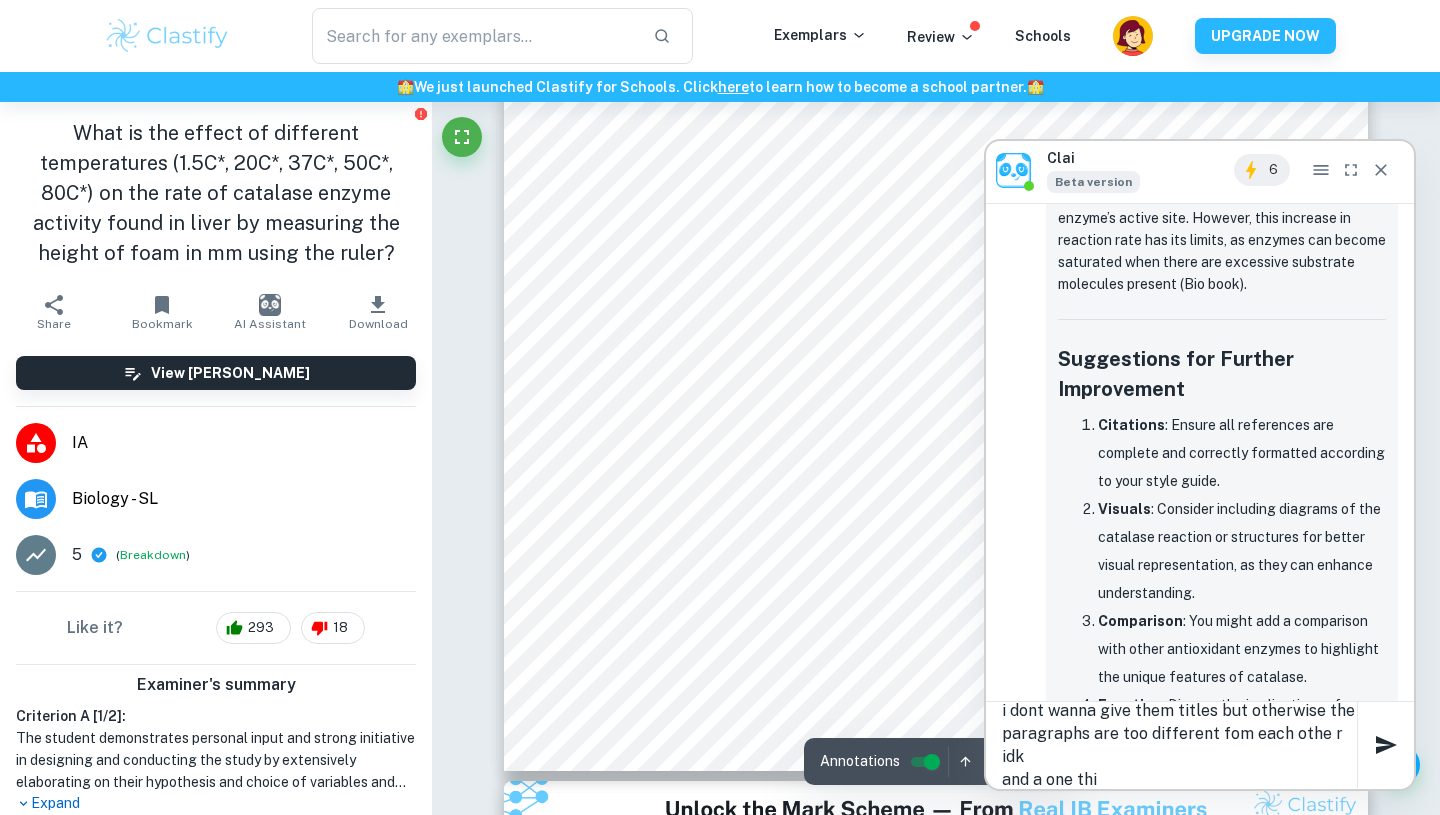 click on "as you did do i have to give them titles
i dont wanna give them titles but otherwise the paragraphs are too different fom each othe r
idk
and a one thi" at bounding box center [1179, 745] 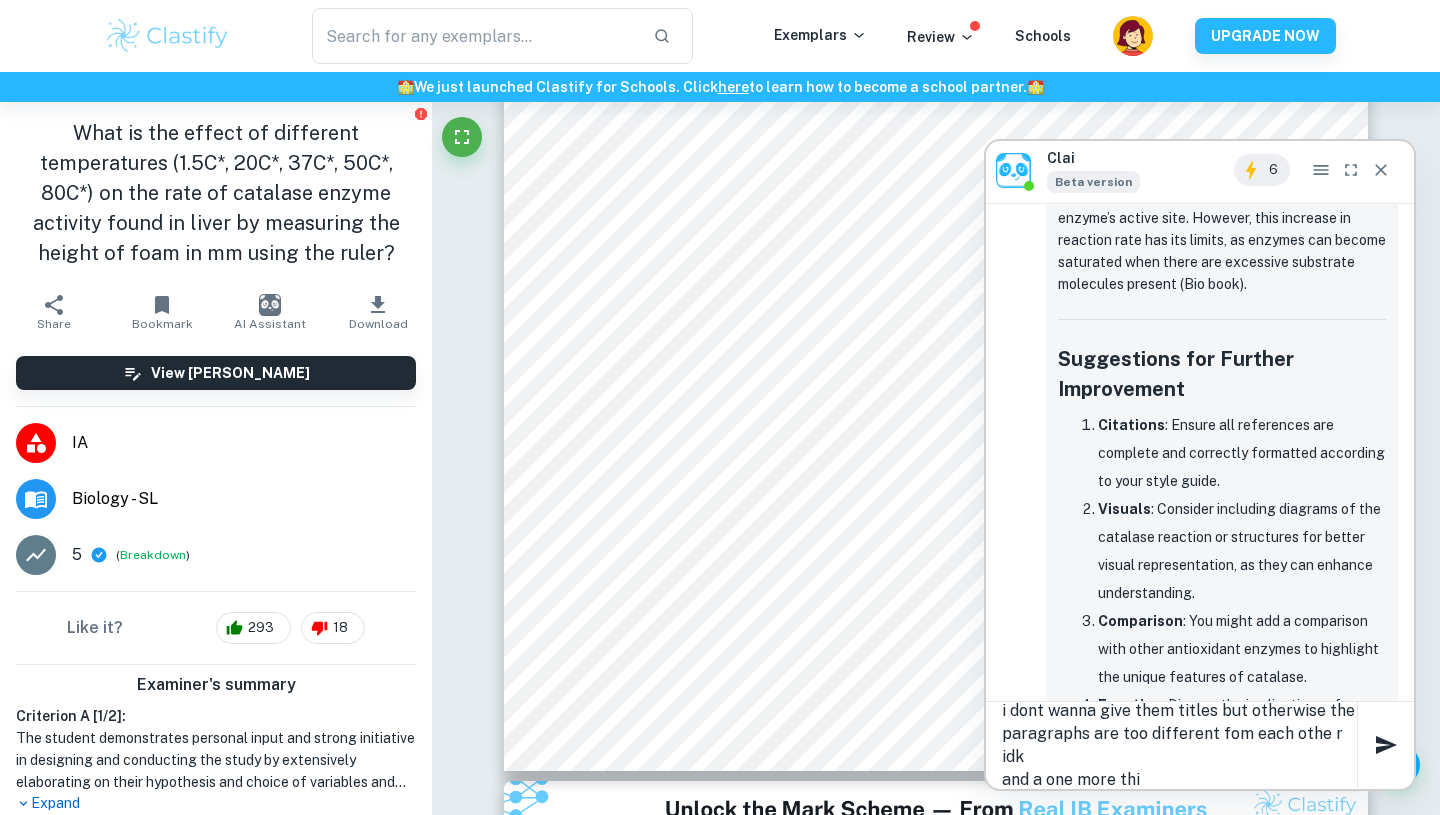 click on "as you did do i have to give them titles
i dont wanna give them titles but otherwise the paragraphs are too different fom each othe r
idk
and a one more thi" at bounding box center (1179, 745) 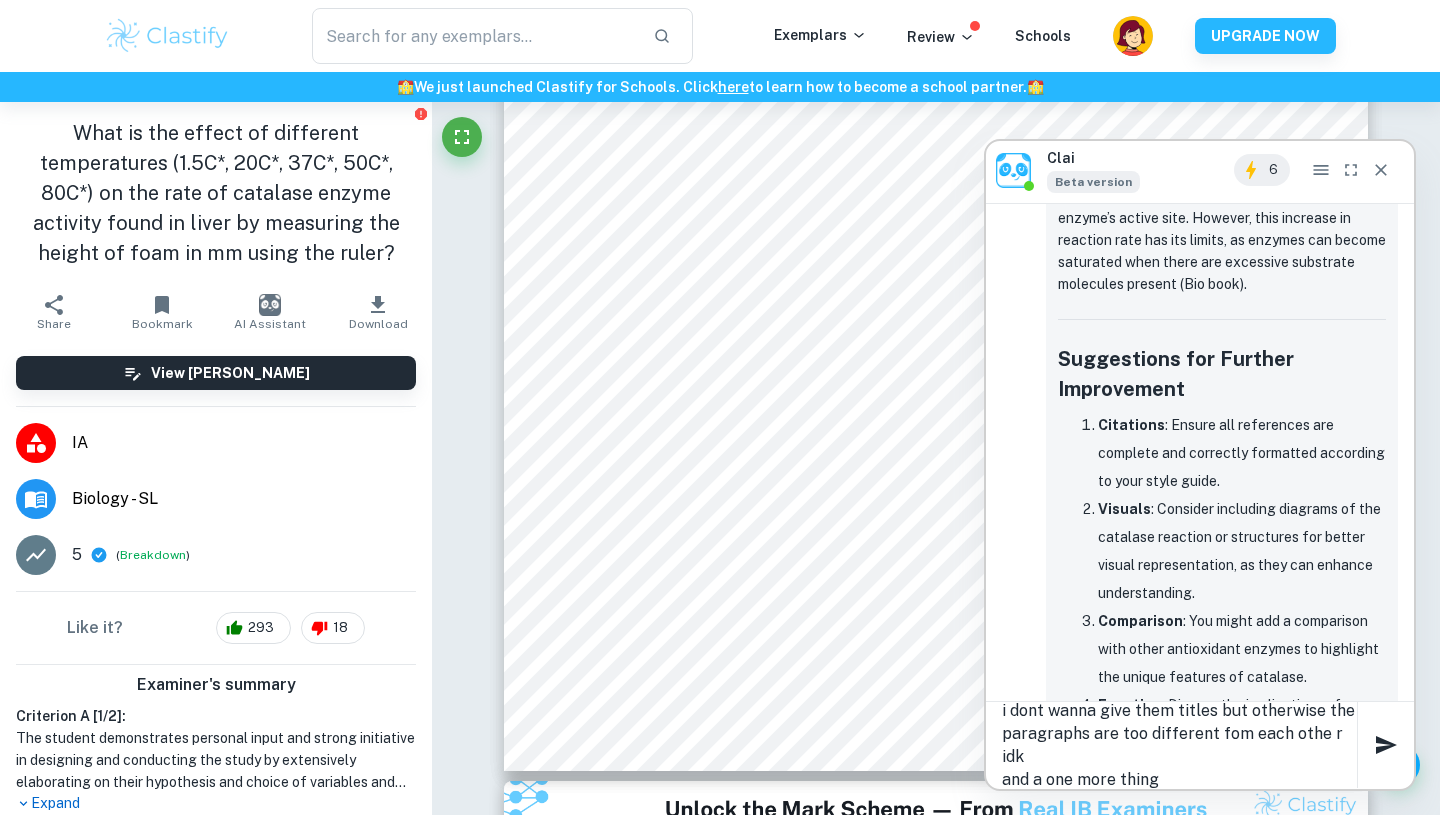 click on "as you did do i have to give them titles
i dont wanna give them titles but otherwise the paragraphs are too different fom each othe r
idk
and a one more thing" at bounding box center (1179, 745) 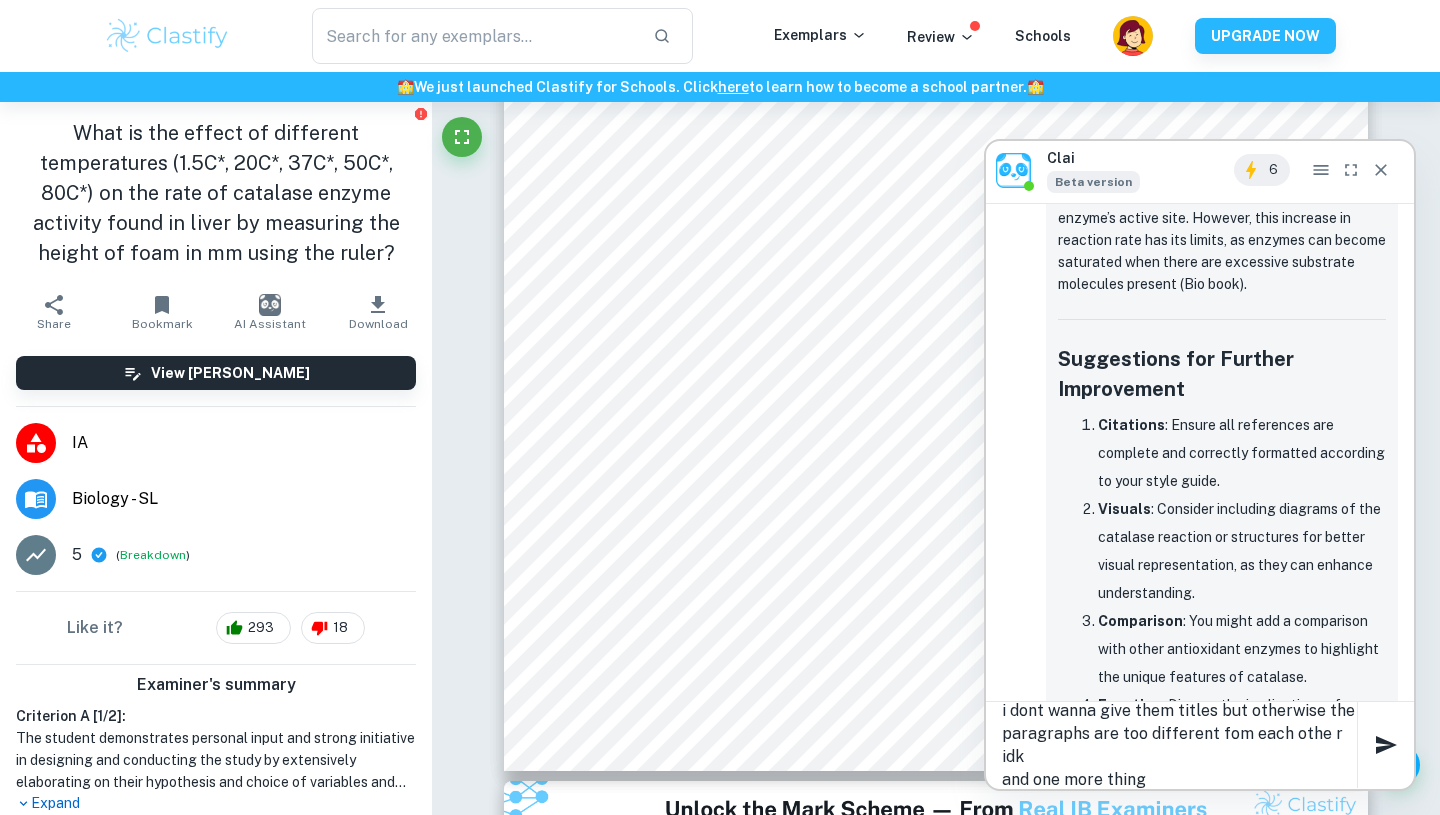 click on "as you did do i have to give them titles
i dont wanna give them titles but otherwise the paragraphs are too different fom each othe r
idk
and one more thing" at bounding box center [1179, 745] 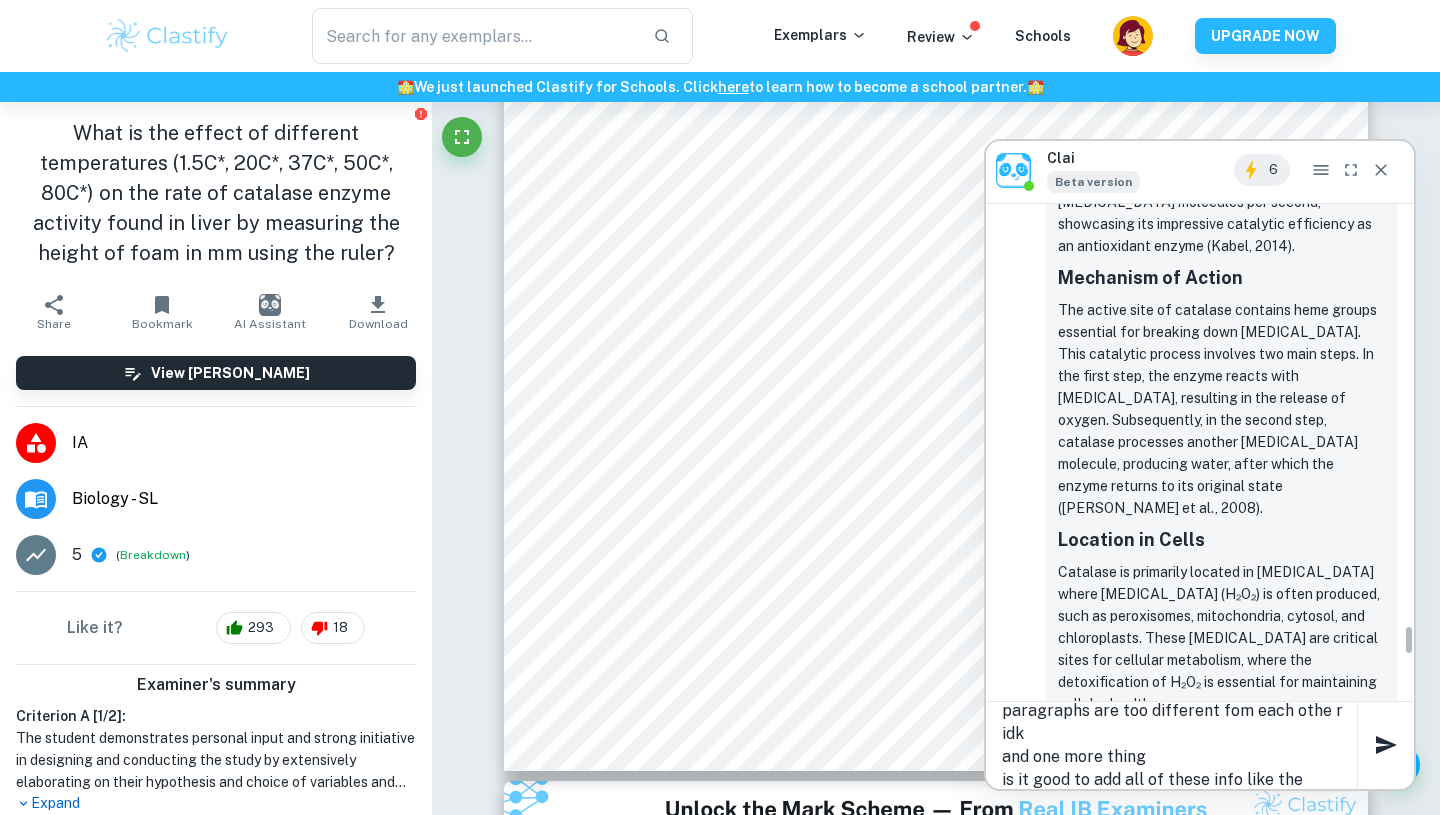 scroll, scrollTop: 6928, scrollLeft: 0, axis: vertical 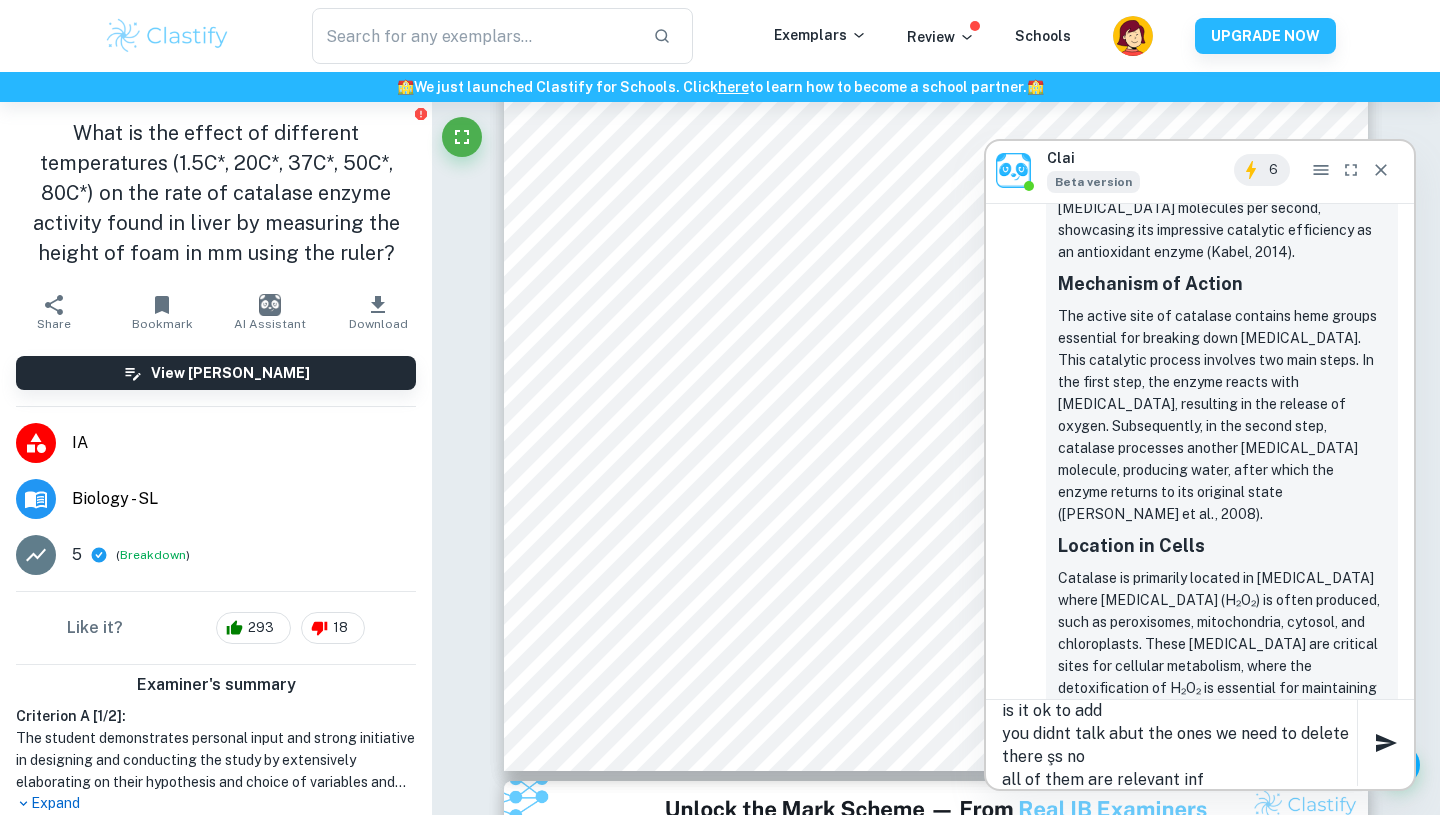 type on "as you did do i have to give them titles
i dont wanna give them titles but otherwise the paragraphs are too different fom each othe r
idk
and one more thing
is it good to add all of these info like the location in cells
is it ok to add
you didnt talk abut the ones we need to delete
there şs no
all of them are relevant info" 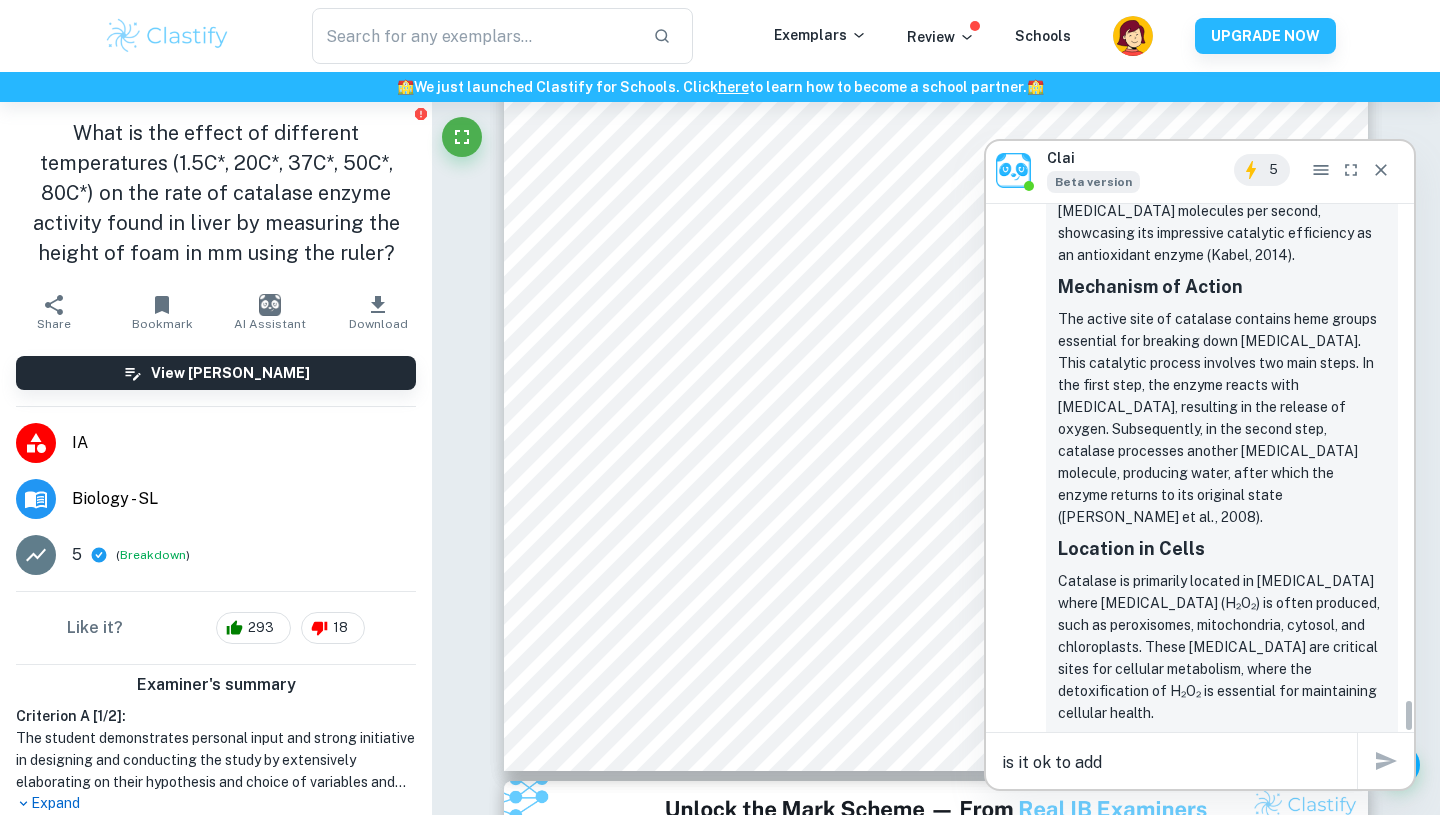 type 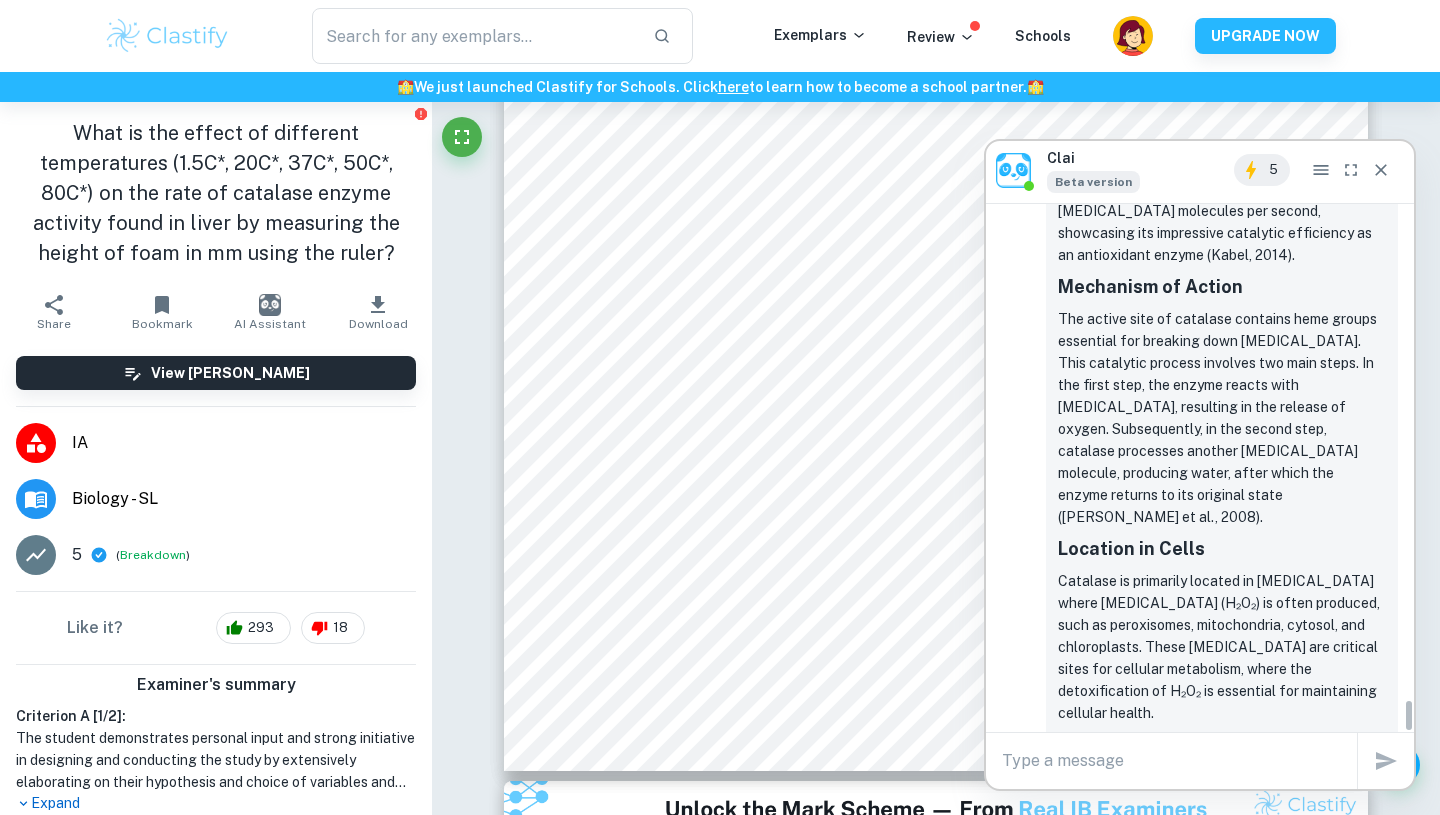 scroll, scrollTop: 0, scrollLeft: 0, axis: both 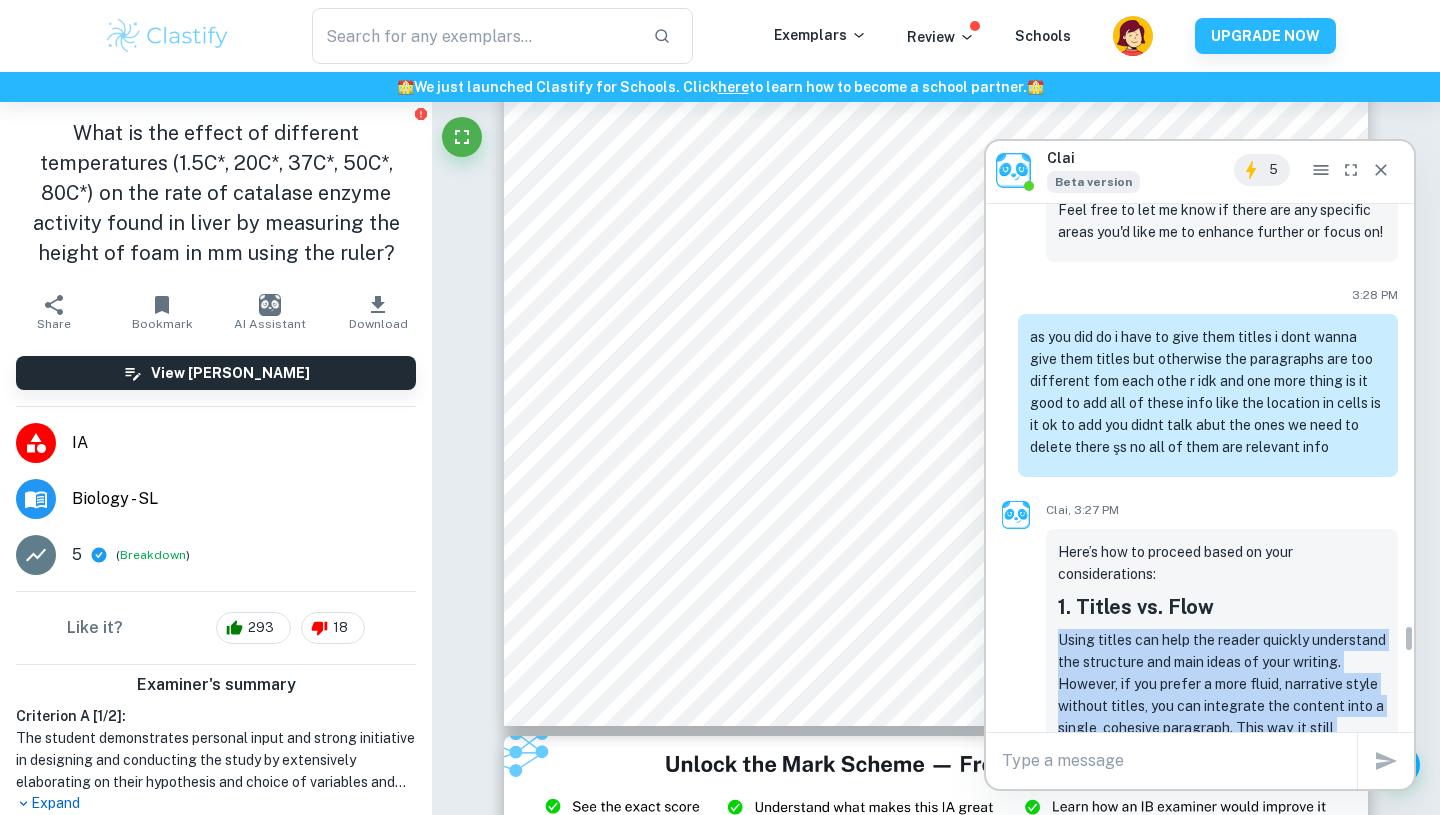 drag, startPoint x: 1060, startPoint y: 483, endPoint x: 1354, endPoint y: 599, distance: 316.05695 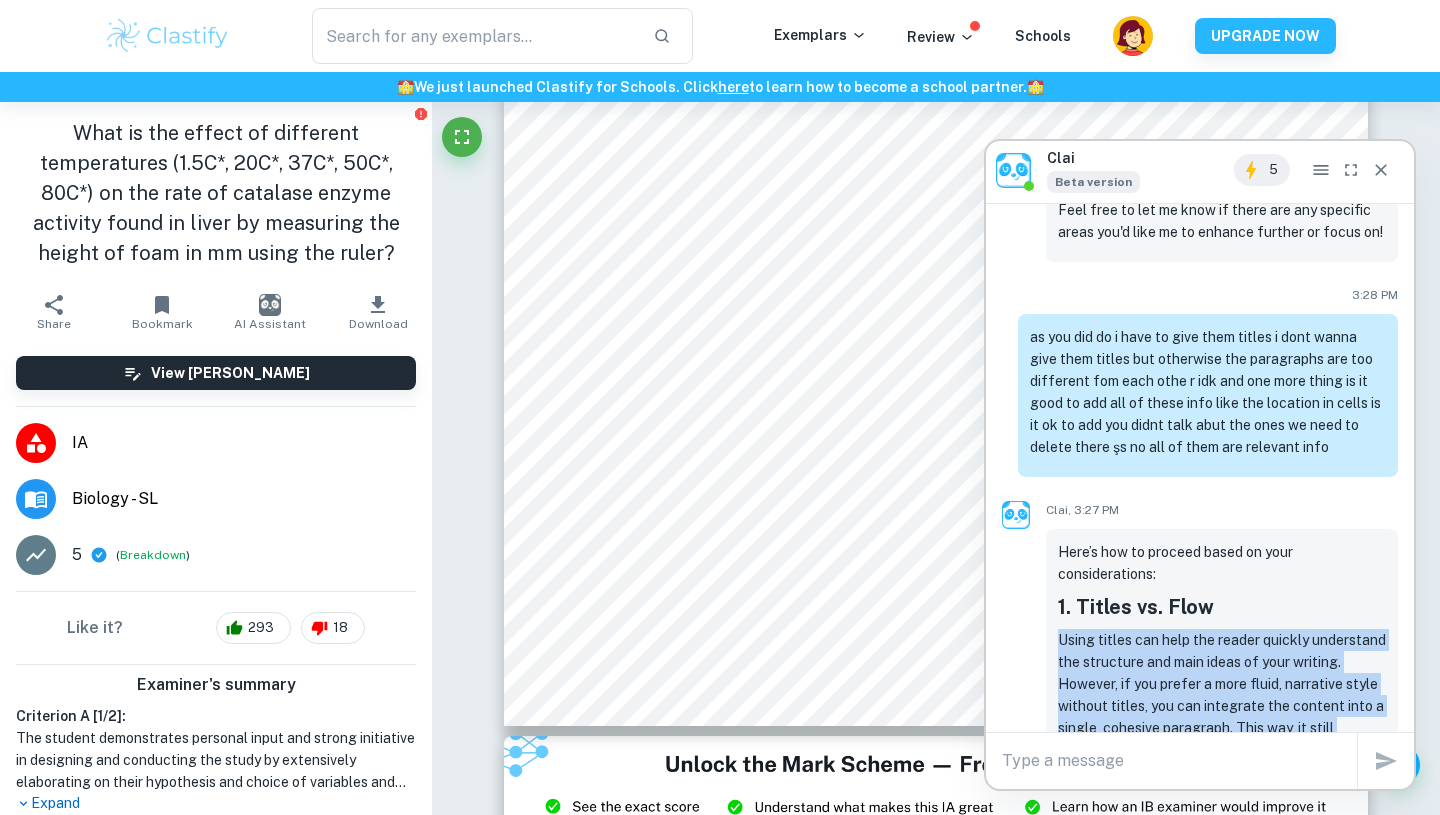 click on "Using titles can help the reader quickly understand the structure and main ideas of your writing. However, if you prefer a more fluid, narrative style without titles, you can integrate the content into a single, cohesive paragraph. This way, it still maintains clarity without segmenting the information too much." at bounding box center (1222, 706) 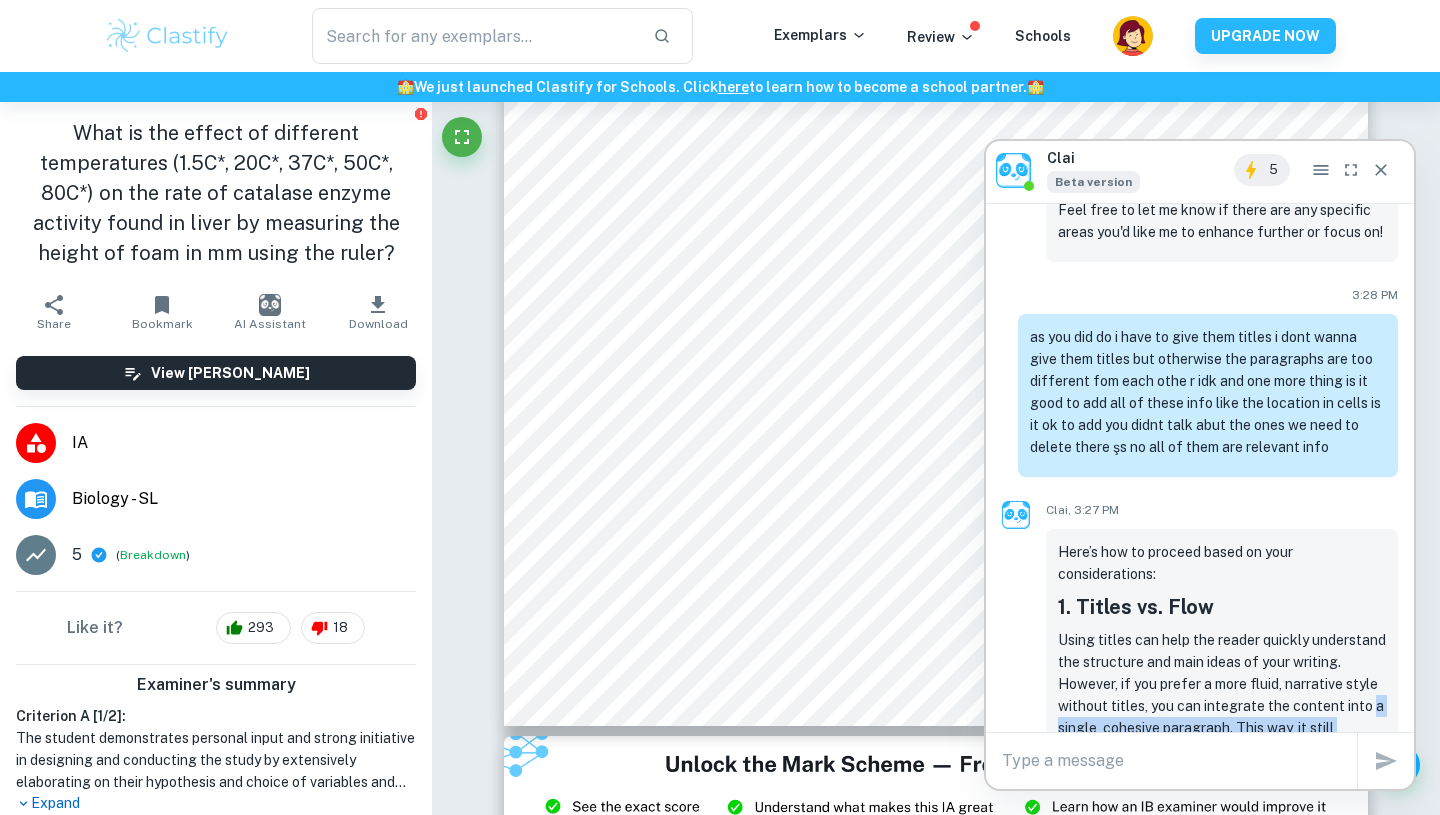drag, startPoint x: 1238, startPoint y: 614, endPoint x: 1141, endPoint y: 565, distance: 108.67382 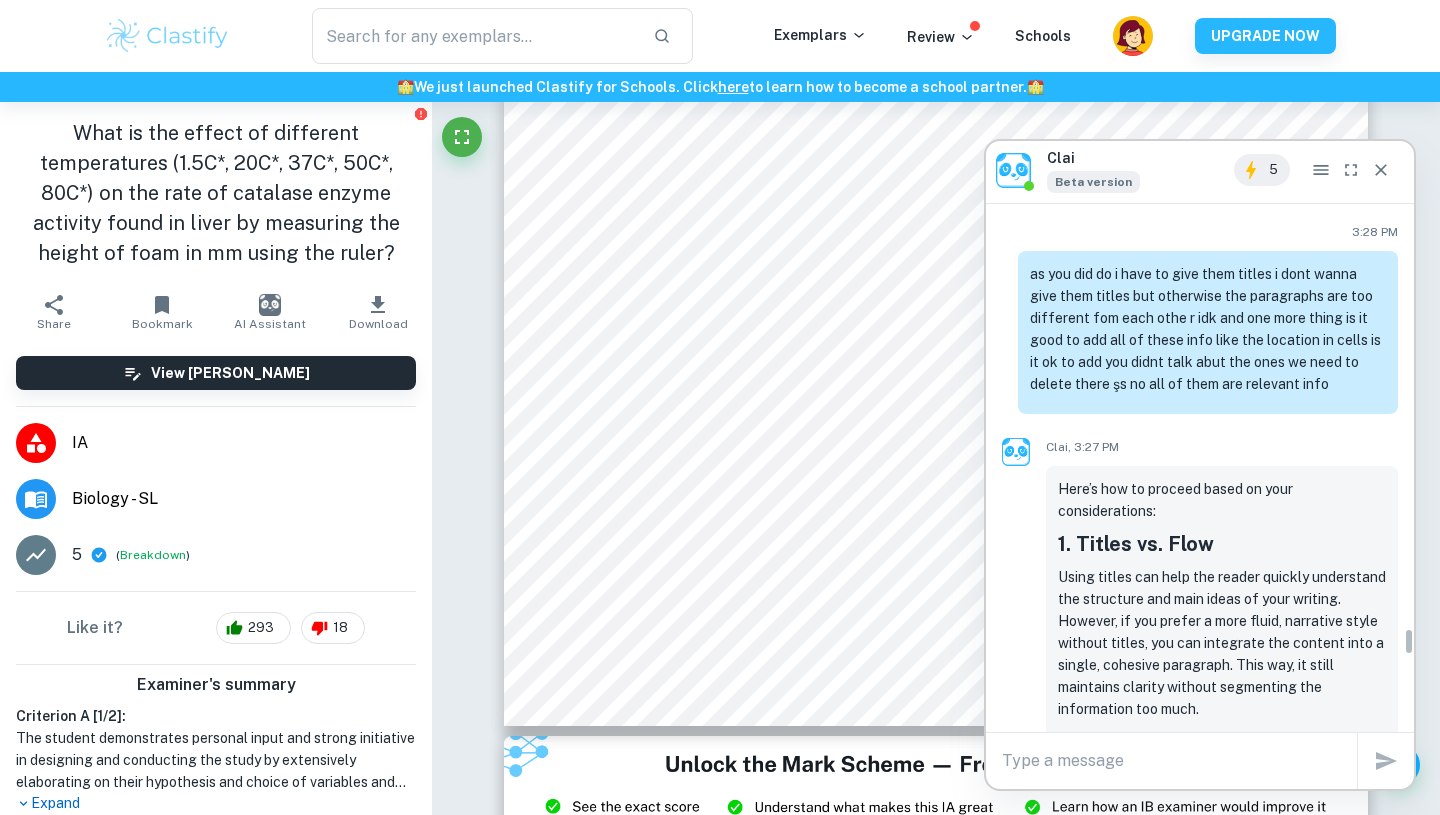 scroll, scrollTop: 8293, scrollLeft: 0, axis: vertical 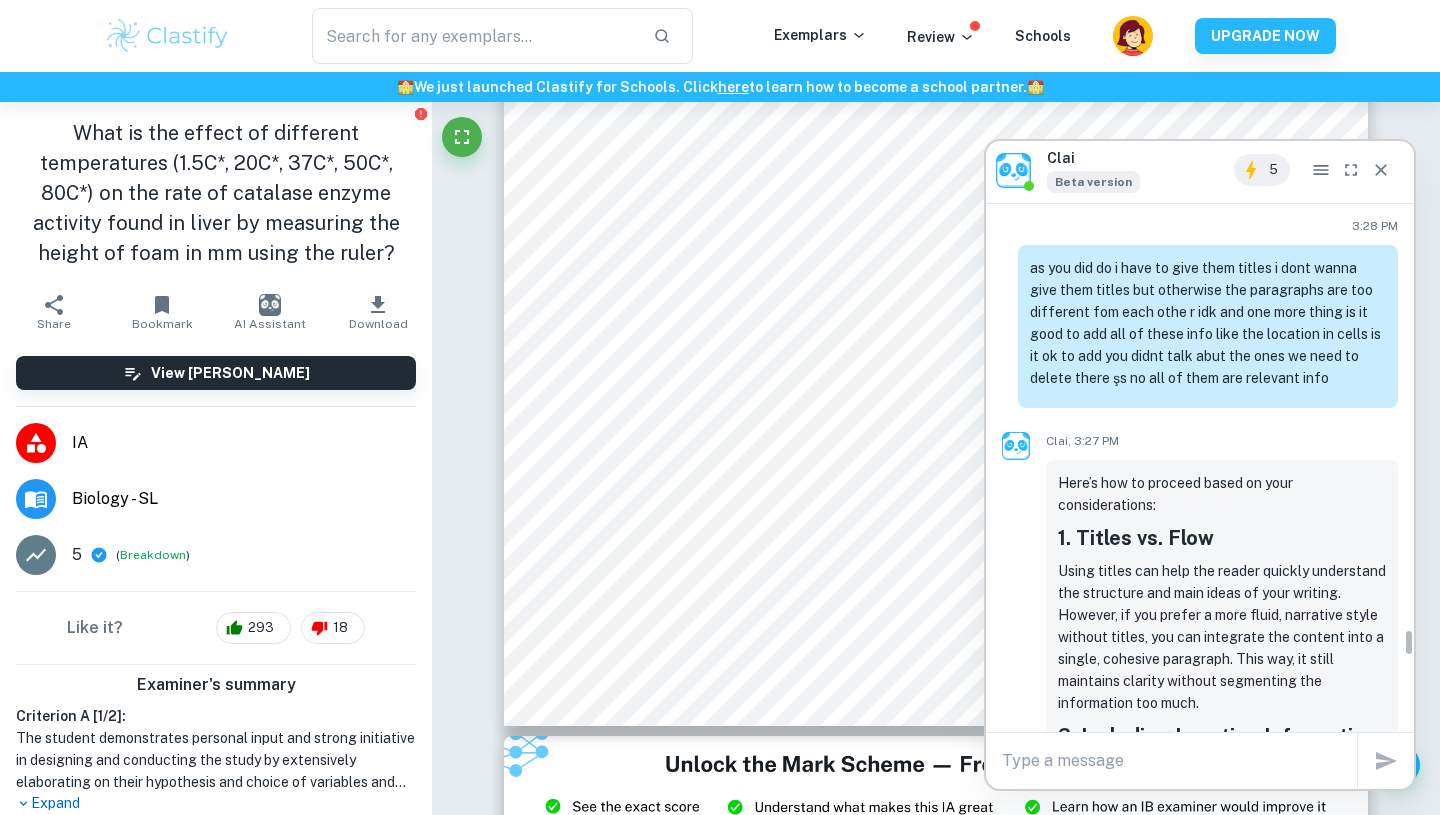 click on "Including where catalase is found within cells is definitely relevant. It enhances the understanding of its function and significance in various cellular processes and contexts. It adds depth to the explanation of catalase because it shows its biological importance and where it specifically acts." at bounding box center [1222, 835] 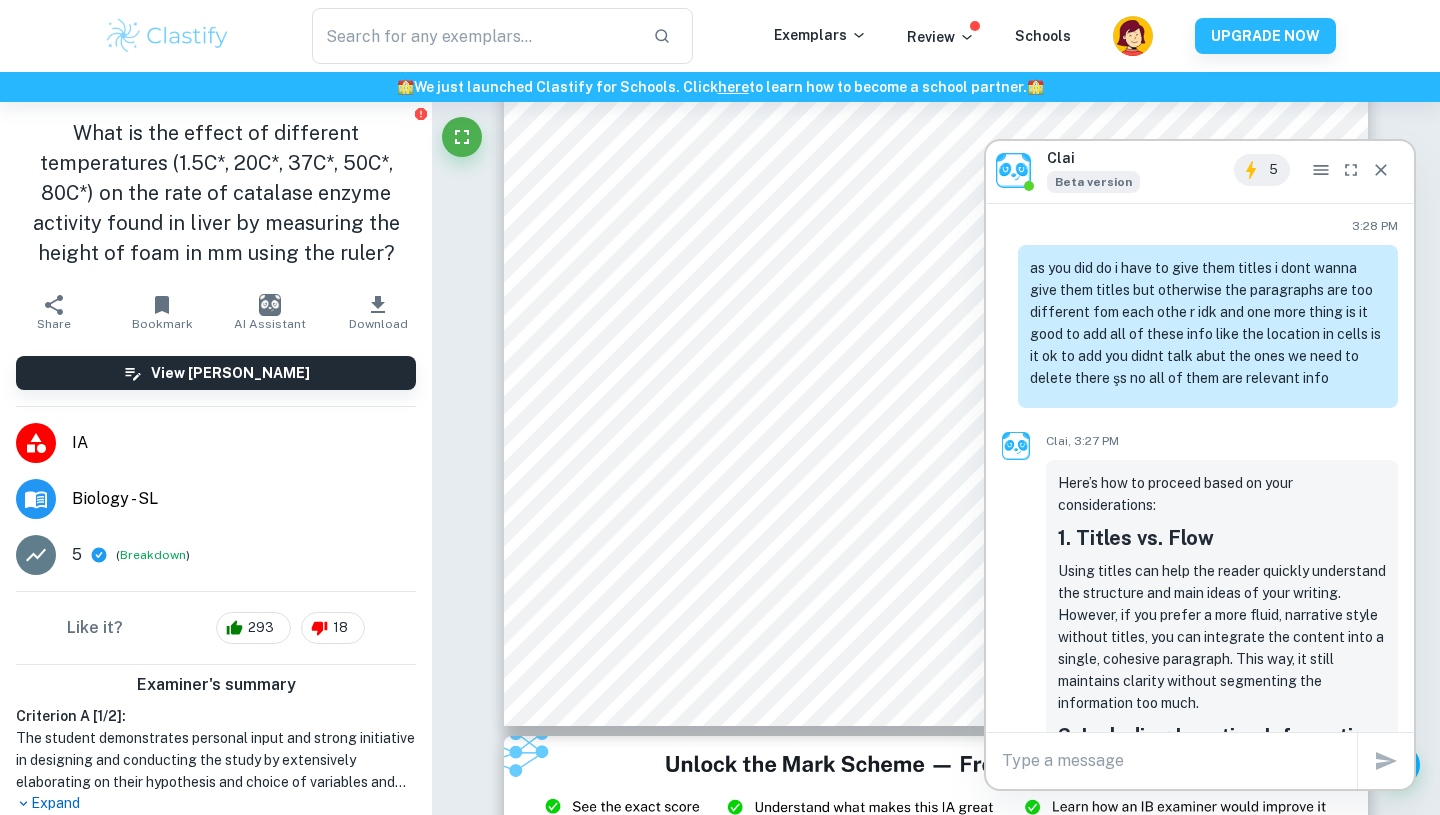 click on "Including where catalase is found within cells is definitely relevant. It enhances the understanding of its function and significance in various cellular processes and contexts. It adds depth to the explanation of catalase because it shows its biological importance and where it specifically acts." at bounding box center [1222, 835] 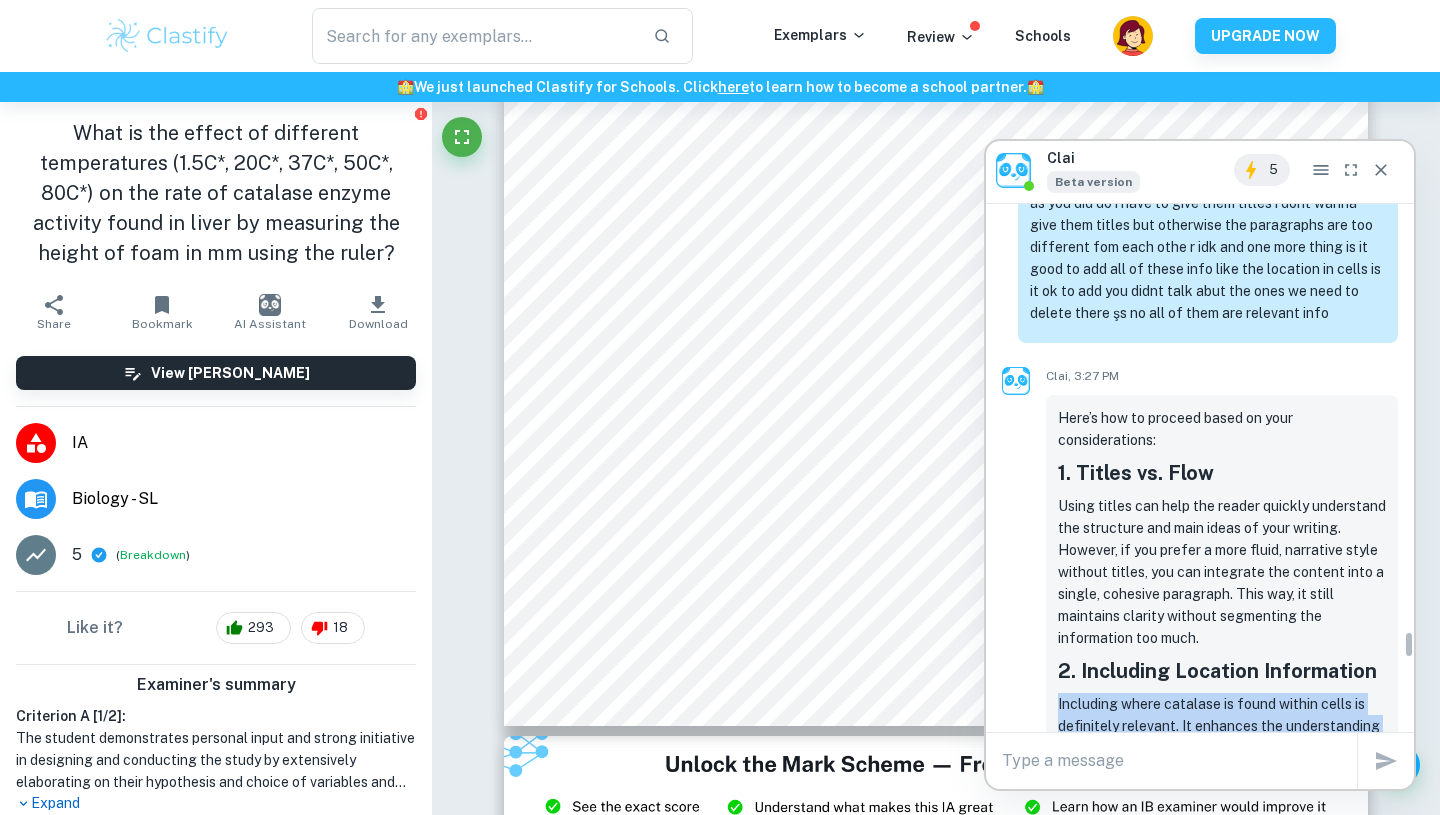 scroll, scrollTop: 8375, scrollLeft: 0, axis: vertical 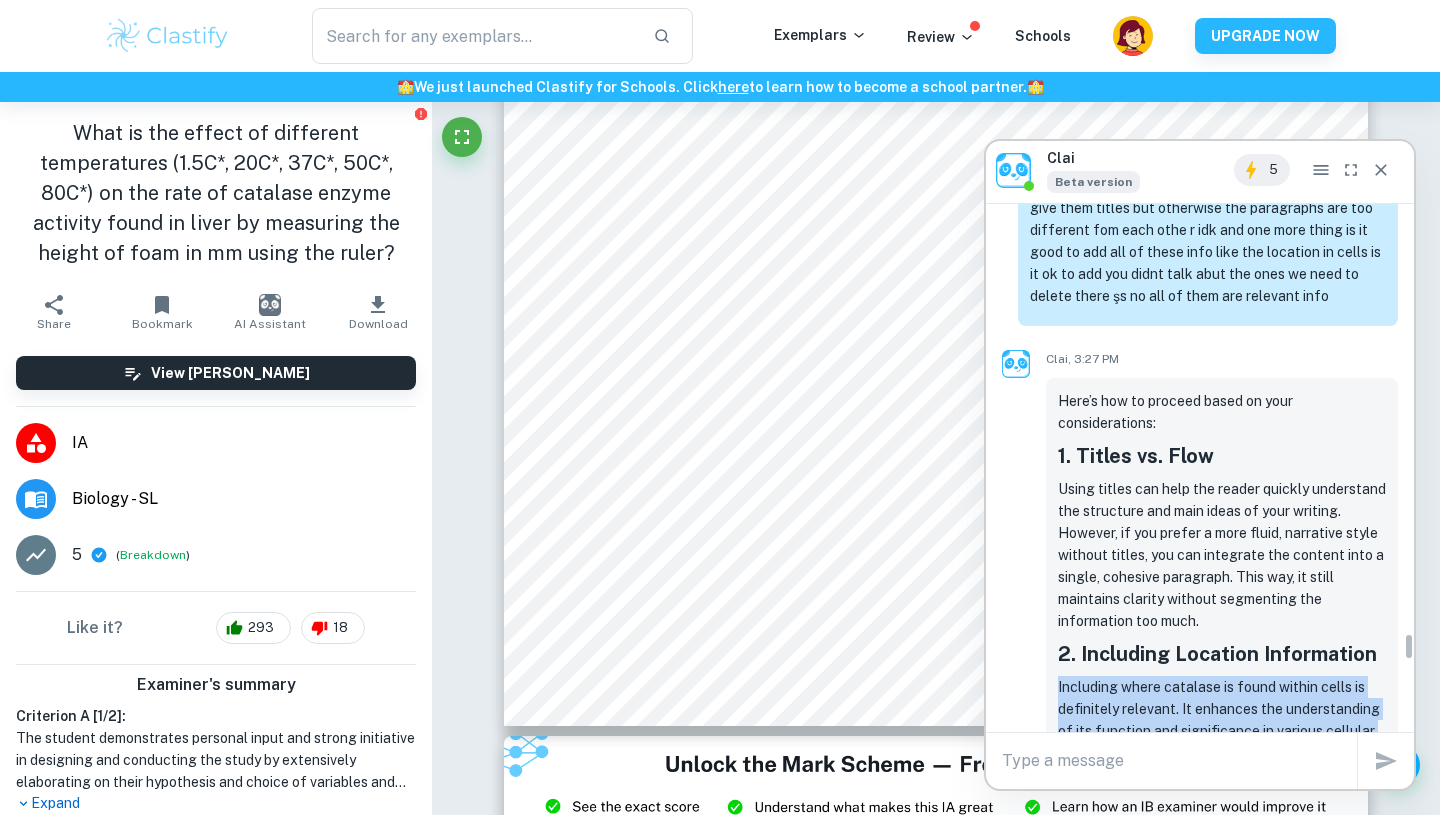 click on "Including where catalase is found within cells is definitely relevant. It enhances the understanding of its function and significance in various cellular processes and contexts. It adds depth to the explanation of catalase because it shows its biological importance and where it specifically acts." at bounding box center [1222, 753] 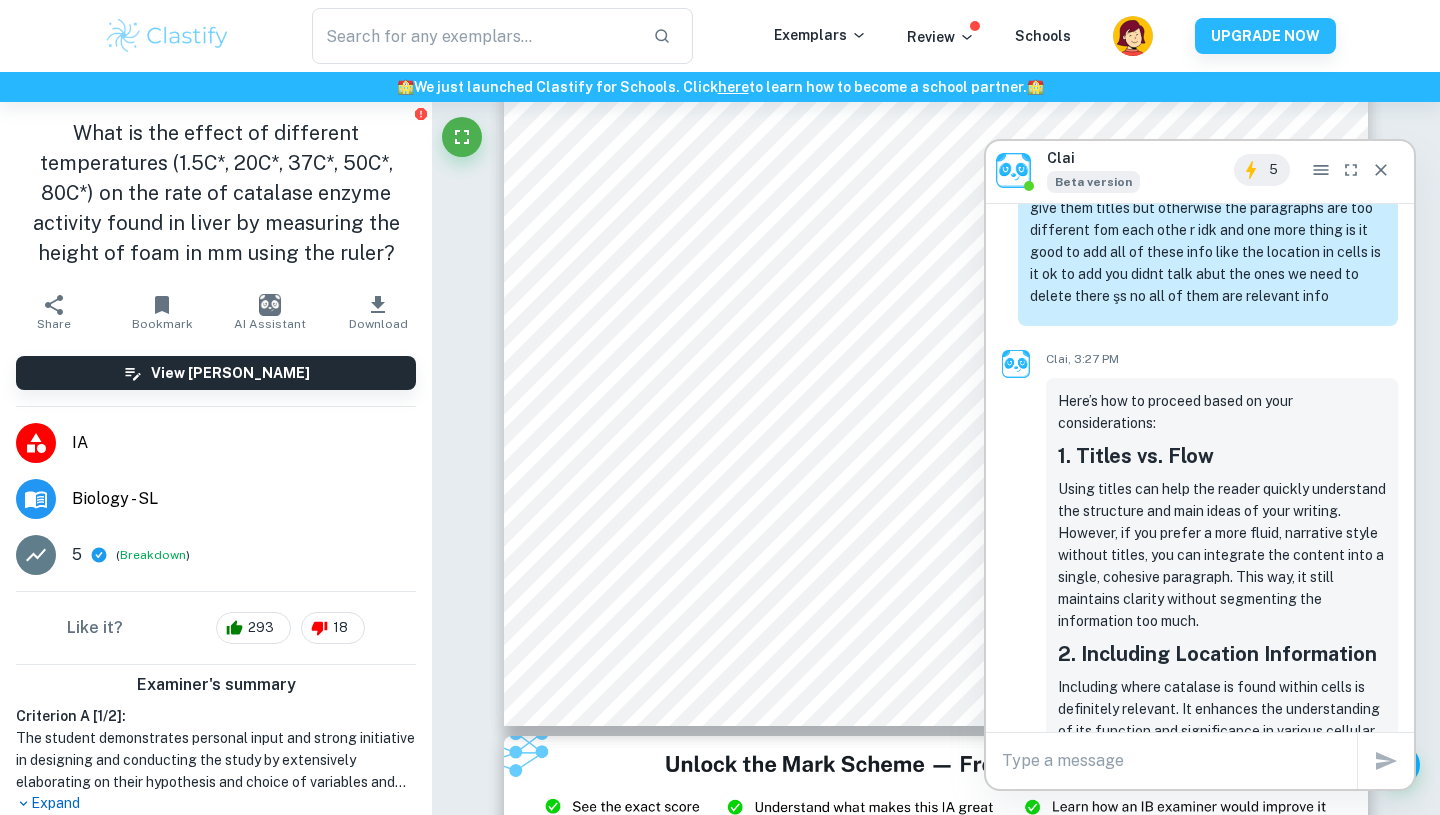 click on "Including where catalase is found within cells is definitely relevant. It enhances the understanding of its function and significance in various cellular processes and contexts. It adds depth to the explanation of catalase because it shows its biological importance and where it specifically acts." at bounding box center [1222, 753] 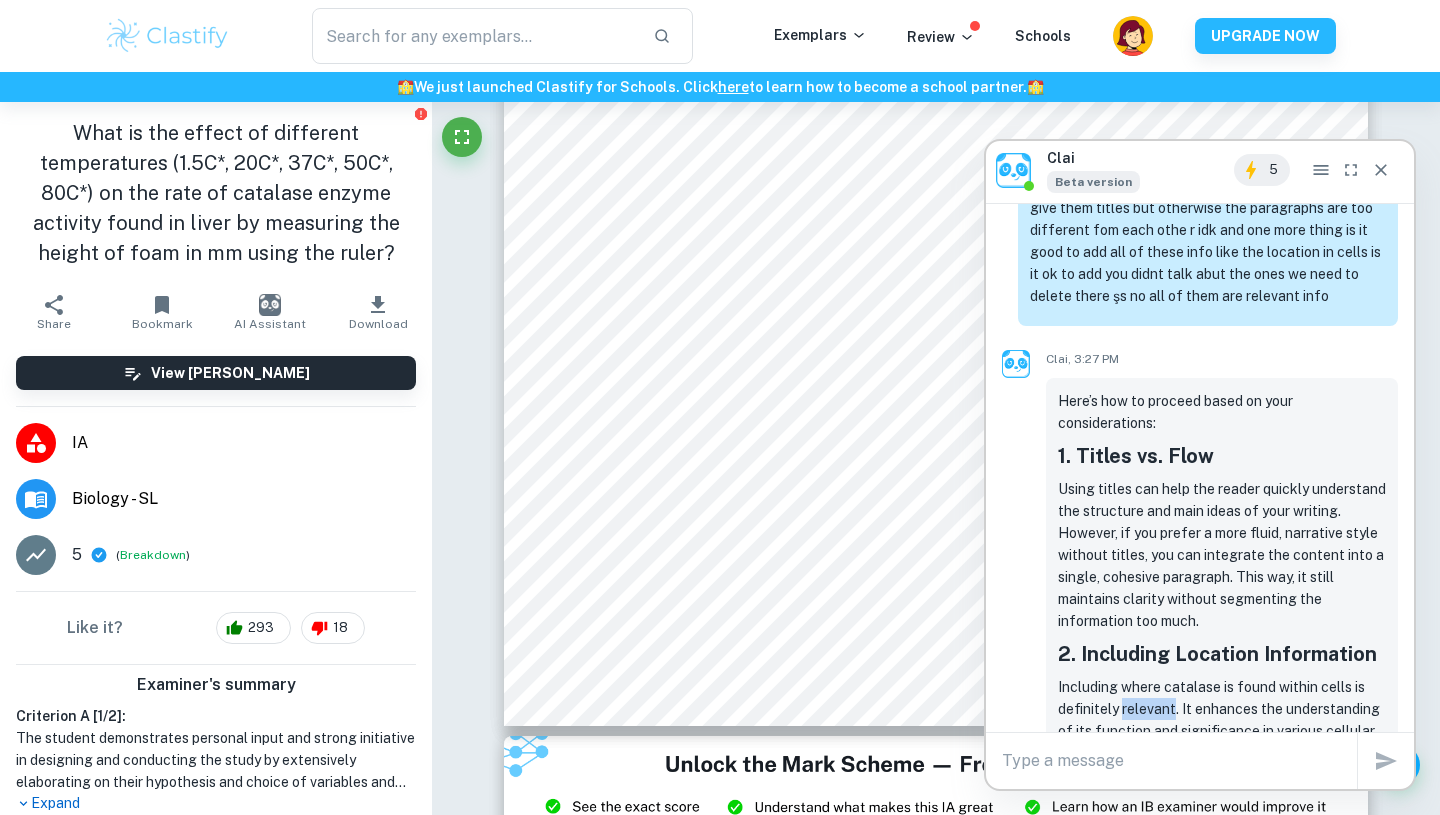 click on "Including where catalase is found within cells is definitely relevant. It enhances the understanding of its function and significance in various cellular processes and contexts. It adds depth to the explanation of catalase because it shows its biological importance and where it specifically acts." at bounding box center (1222, 753) 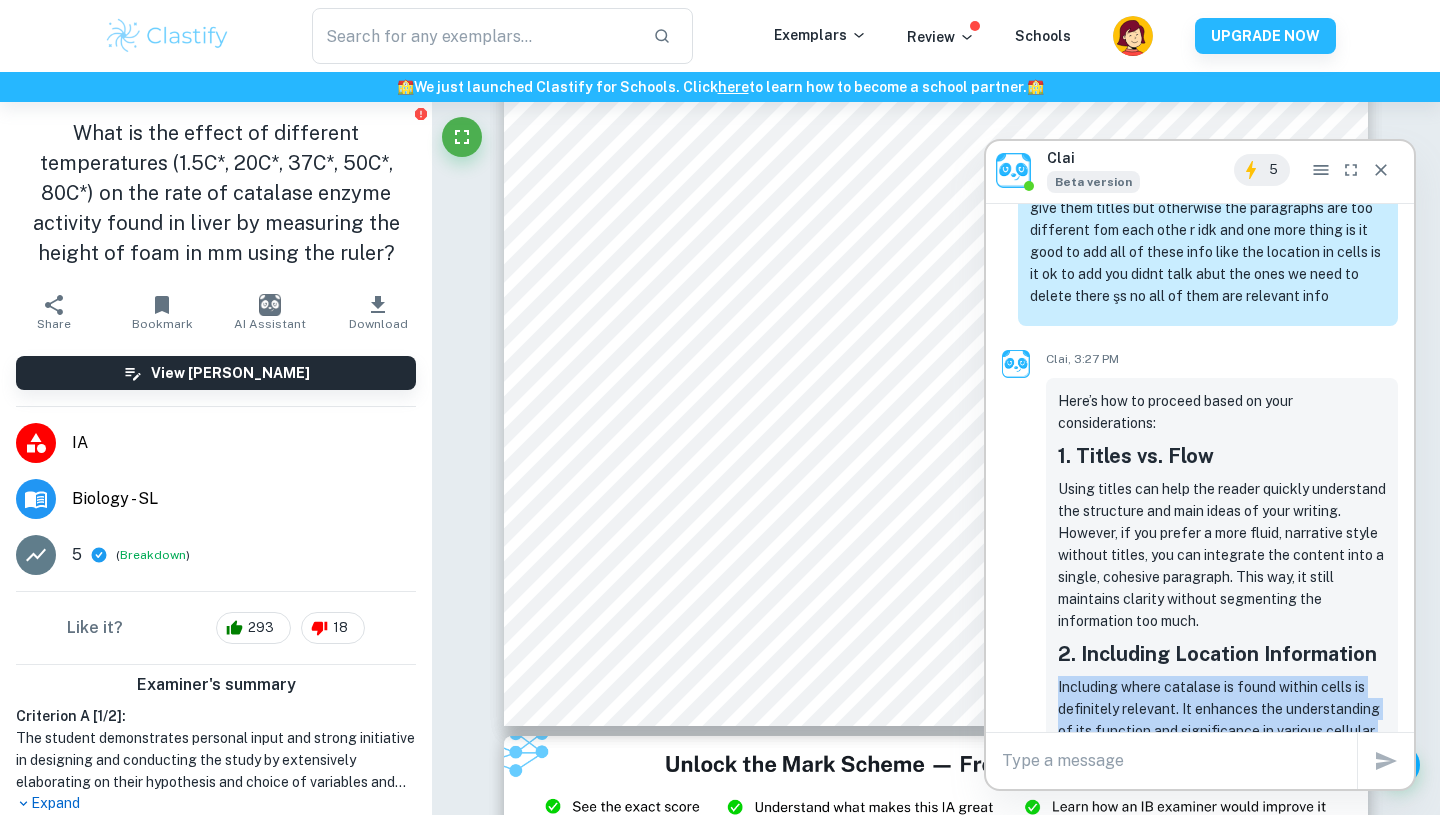 click on "Including where catalase is found within cells is definitely relevant. It enhances the understanding of its function and significance in various cellular processes and contexts. It adds depth to the explanation of catalase because it shows its biological importance and where it specifically acts." at bounding box center [1222, 753] 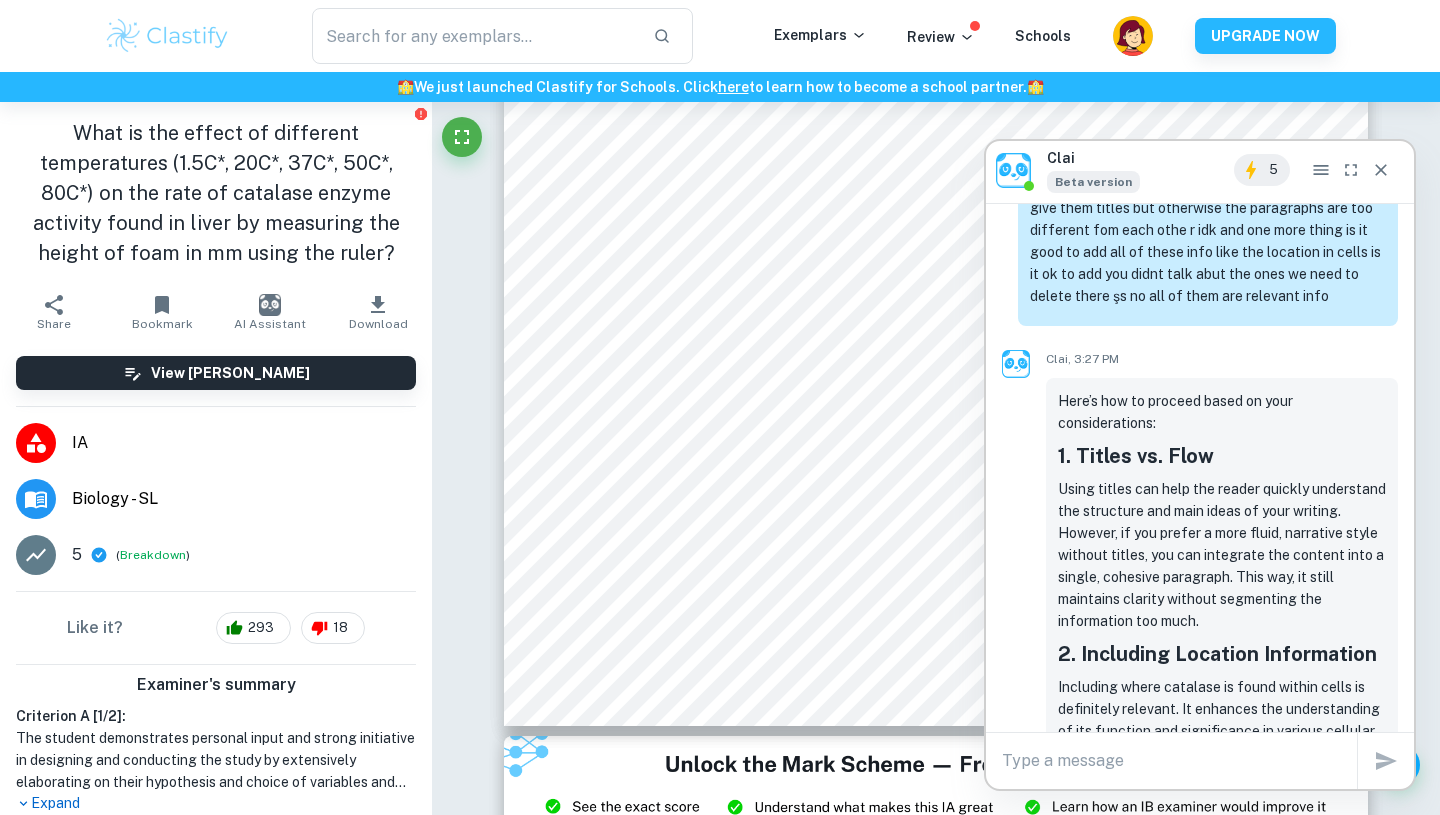 click on "Including where catalase is found within cells is definitely relevant. It enhances the understanding of its function and significance in various cellular processes and contexts. It adds depth to the explanation of catalase because it shows its biological importance and where it specifically acts." at bounding box center [1222, 753] 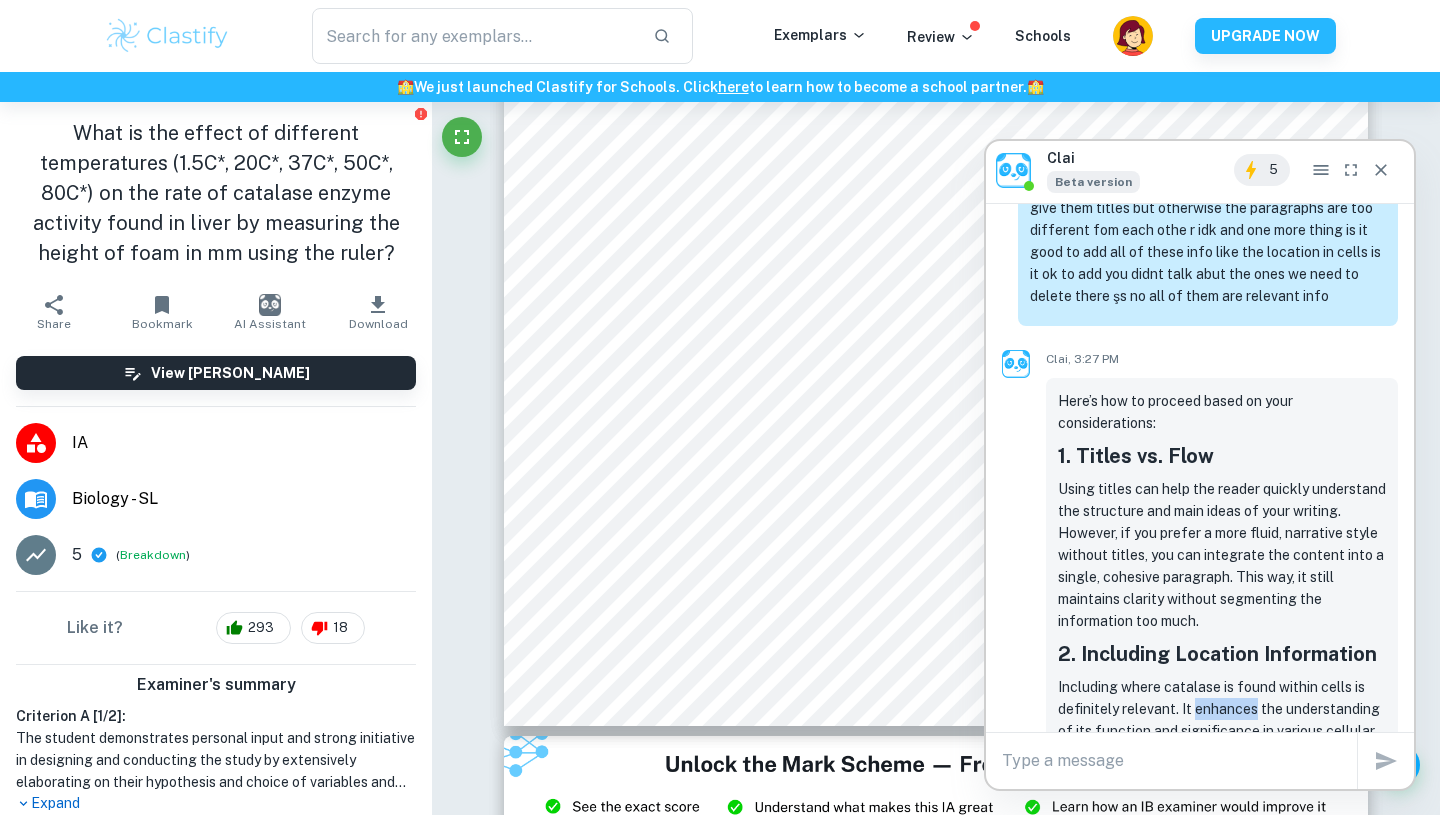 click on "Including where catalase is found within cells is definitely relevant. It enhances the understanding of its function and significance in various cellular processes and contexts. It adds depth to the explanation of catalase because it shows its biological importance and where it specifically acts." at bounding box center [1222, 753] 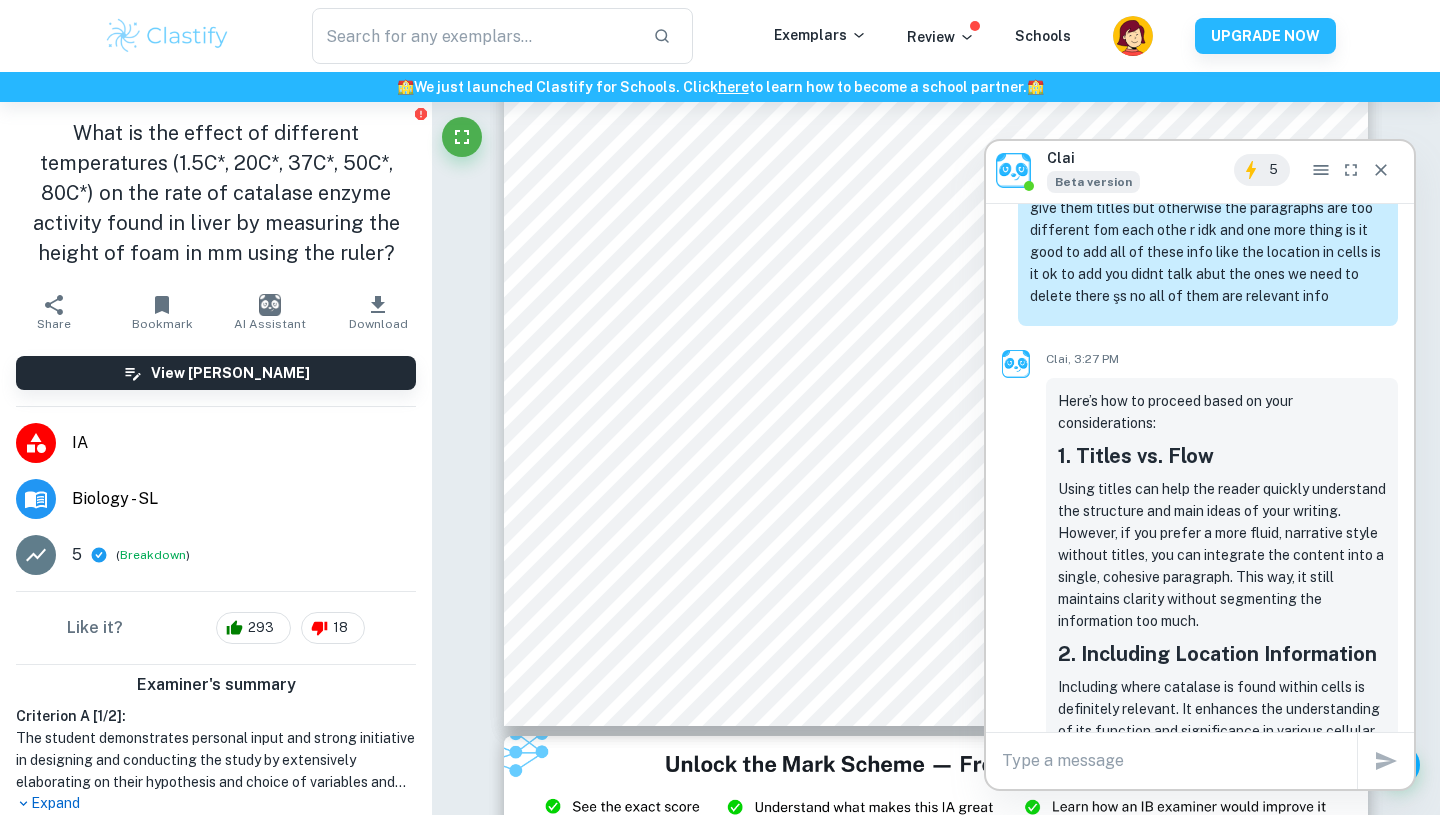 click on "Including where catalase is found within cells is definitely relevant. It enhances the understanding of its function and significance in various cellular processes and contexts. It adds depth to the explanation of catalase because it shows its biological importance and where it specifically acts." at bounding box center [1222, 753] 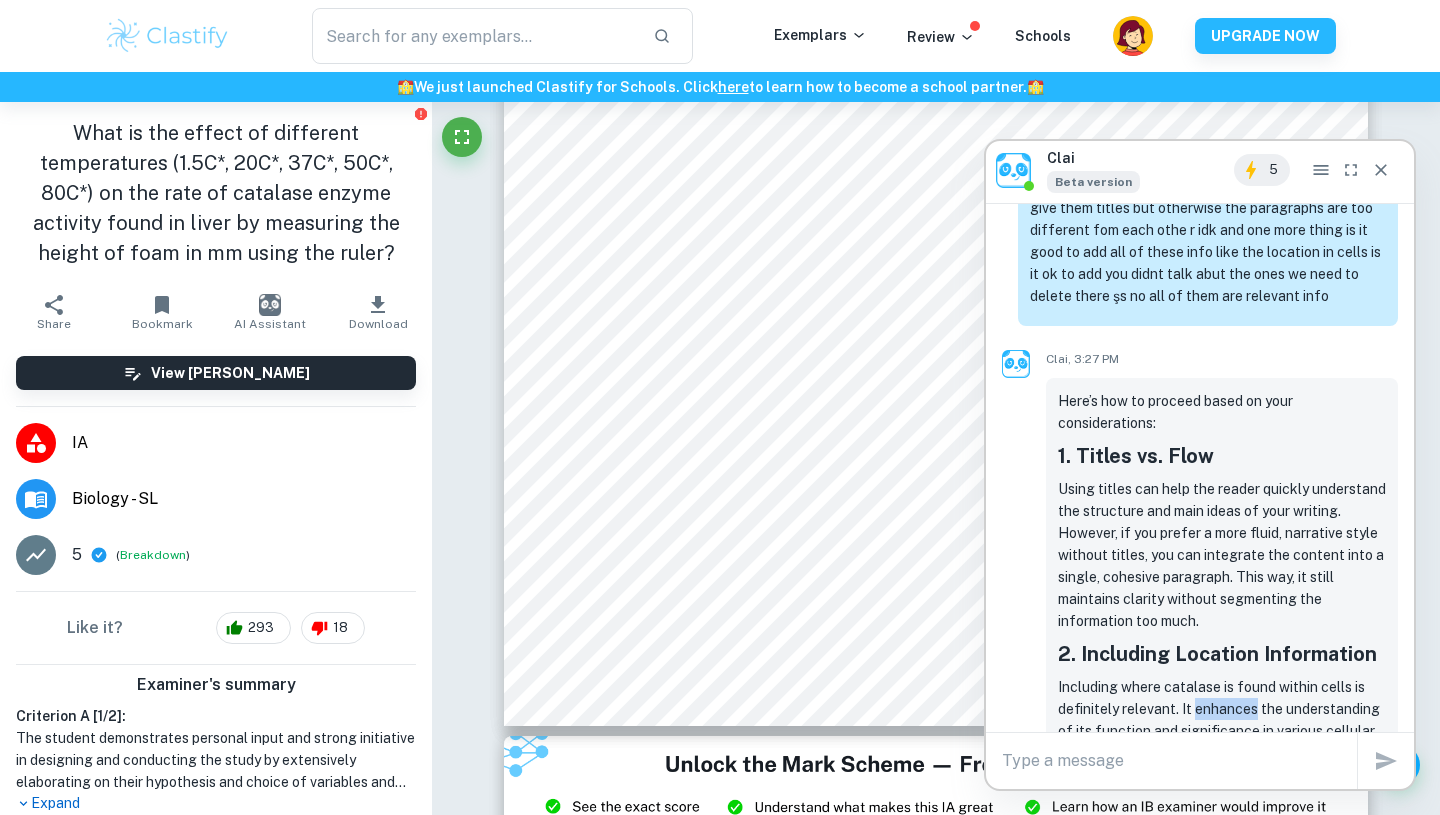 click on "Including where catalase is found within cells is definitely relevant. It enhances the understanding of its function and significance in various cellular processes and contexts. It adds depth to the explanation of catalase because it shows its biological importance and where it specifically acts." at bounding box center (1222, 753) 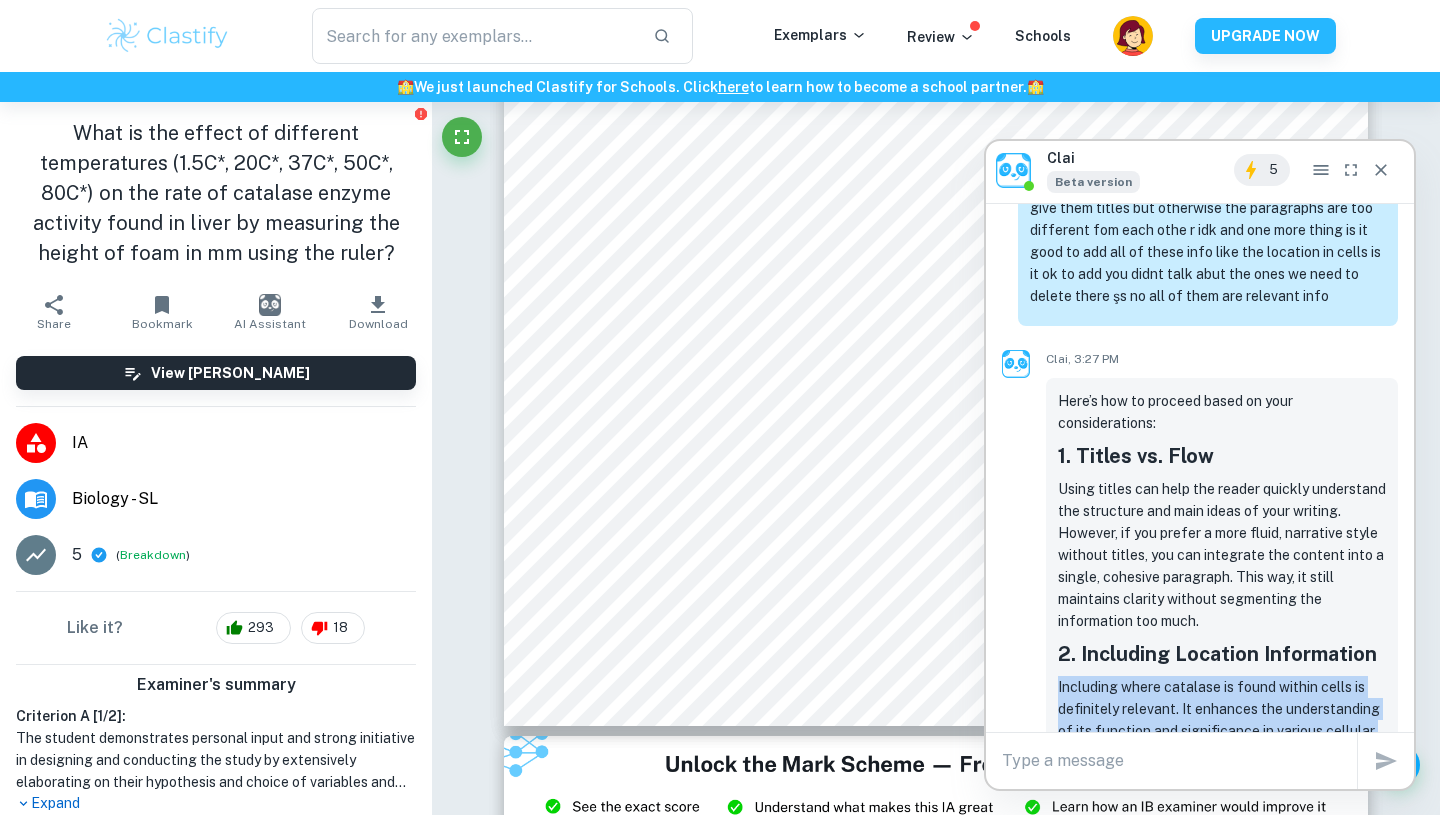 click on "Including where catalase is found within cells is definitely relevant. It enhances the understanding of its function and significance in various cellular processes and contexts. It adds depth to the explanation of catalase because it shows its biological importance and where it specifically acts." at bounding box center [1222, 753] 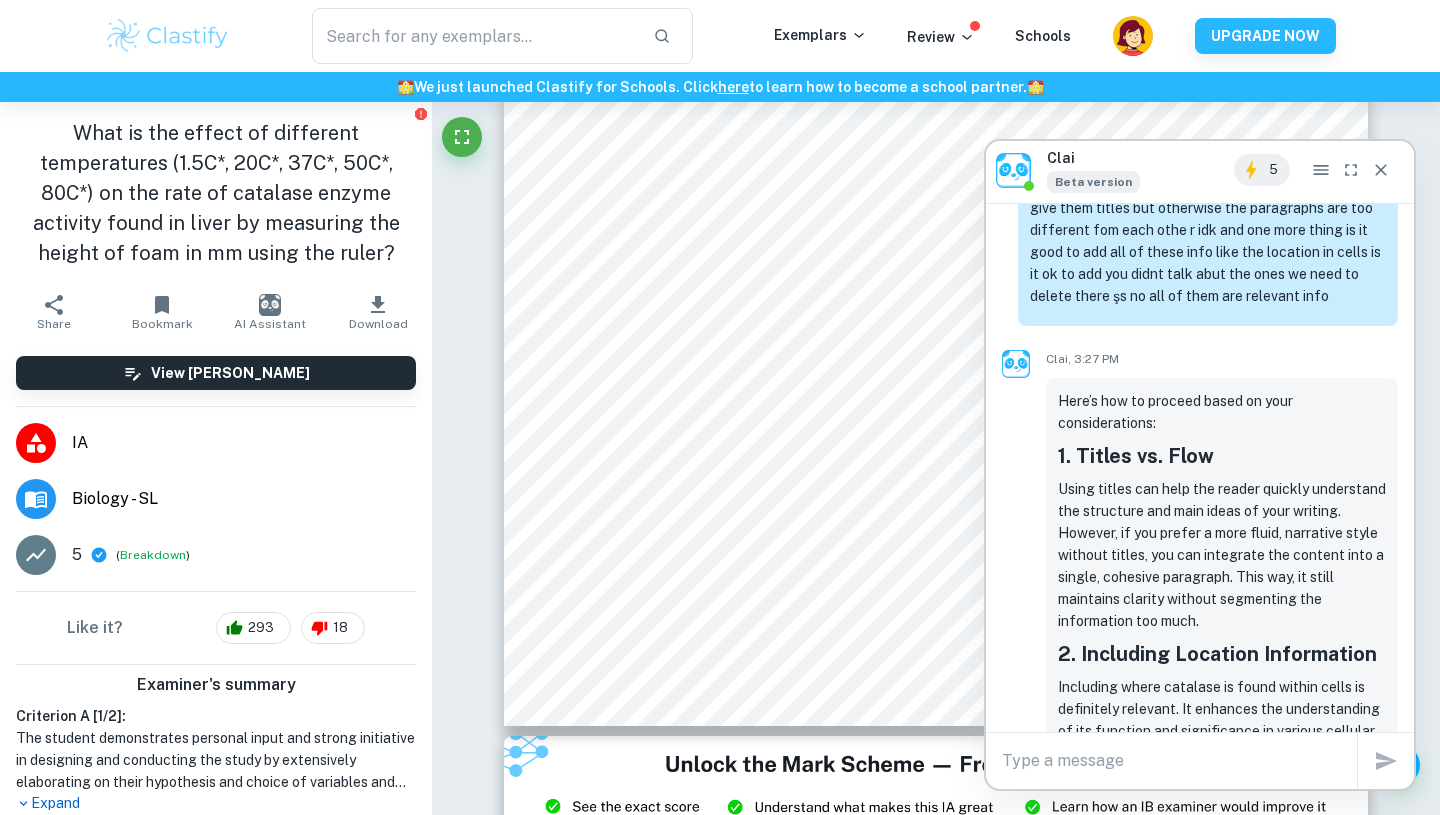 click on "Including where catalase is found within cells is definitely relevant. It enhances the understanding of its function and significance in various cellular processes and contexts. It adds depth to the explanation of catalase because it shows its biological importance and where it specifically acts." at bounding box center [1222, 753] 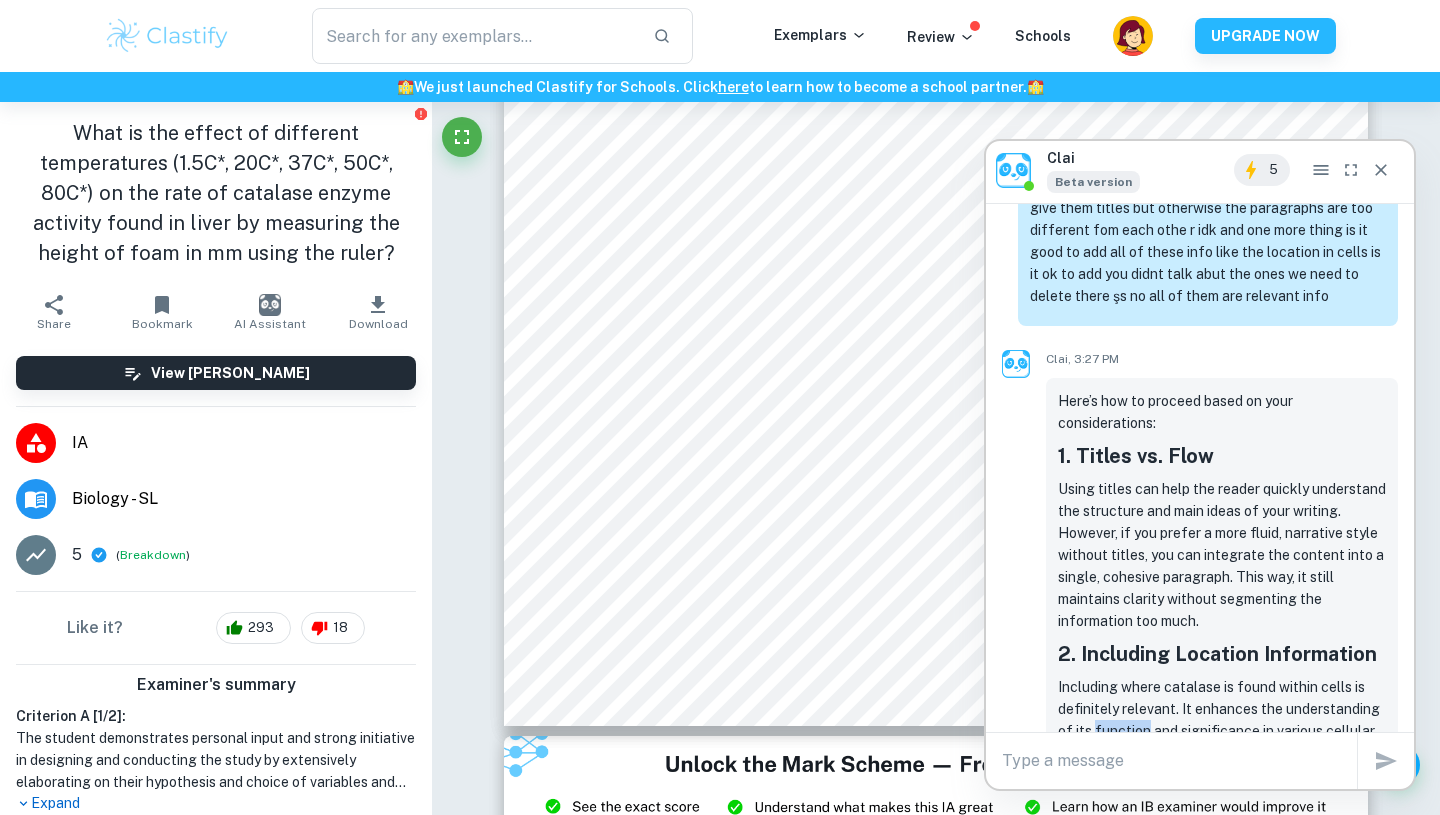 click on "Including where catalase is found within cells is definitely relevant. It enhances the understanding of its function and significance in various cellular processes and contexts. It adds depth to the explanation of catalase because it shows its biological importance and where it specifically acts." at bounding box center [1222, 753] 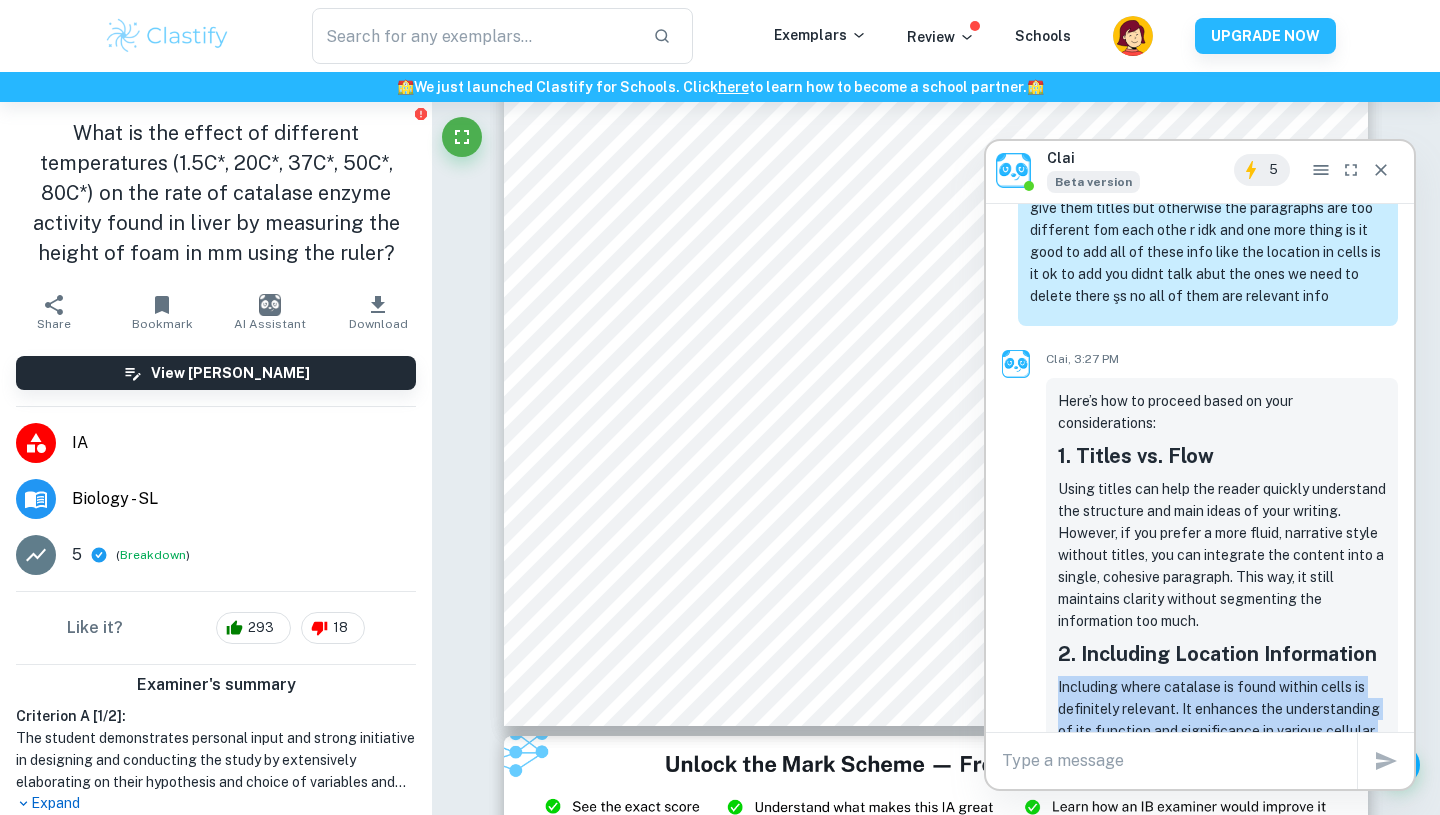 click on "Including where catalase is found within cells is definitely relevant. It enhances the understanding of its function and significance in various cellular processes and contexts. It adds depth to the explanation of catalase because it shows its biological importance and where it specifically acts." at bounding box center [1222, 753] 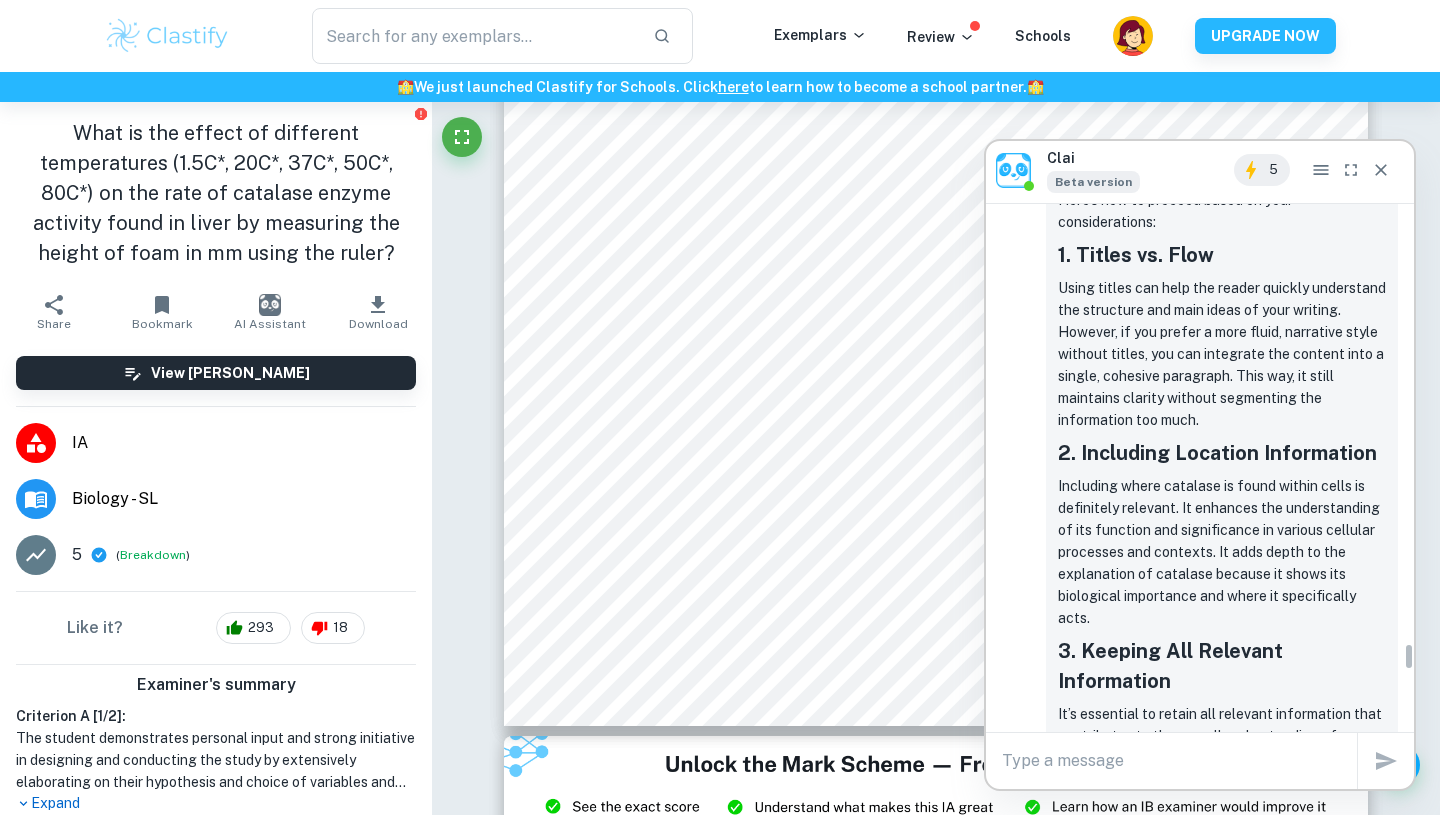 scroll, scrollTop: 8605, scrollLeft: 0, axis: vertical 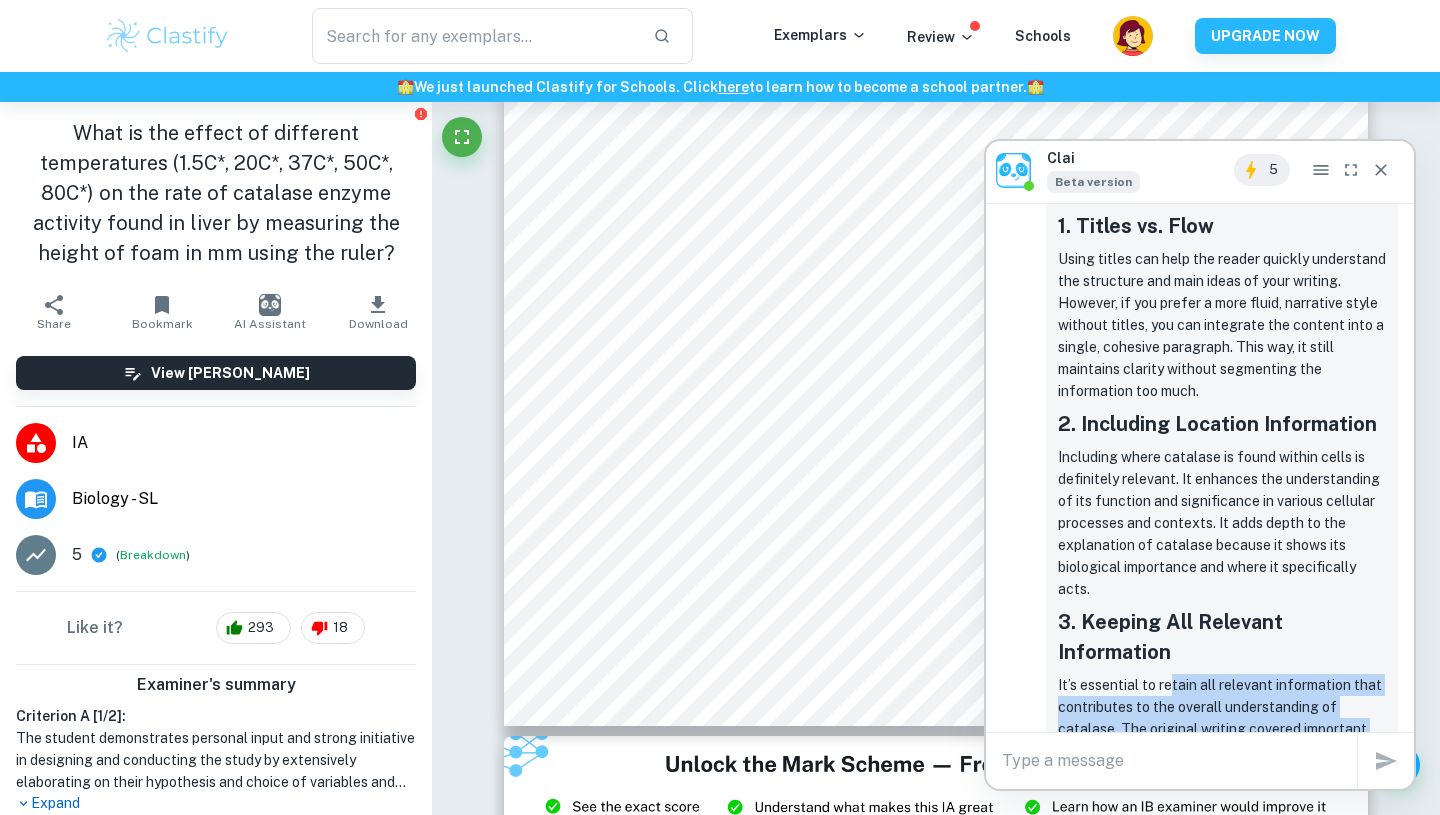 drag, startPoint x: 1173, startPoint y: 528, endPoint x: 1198, endPoint y: 657, distance: 131.40015 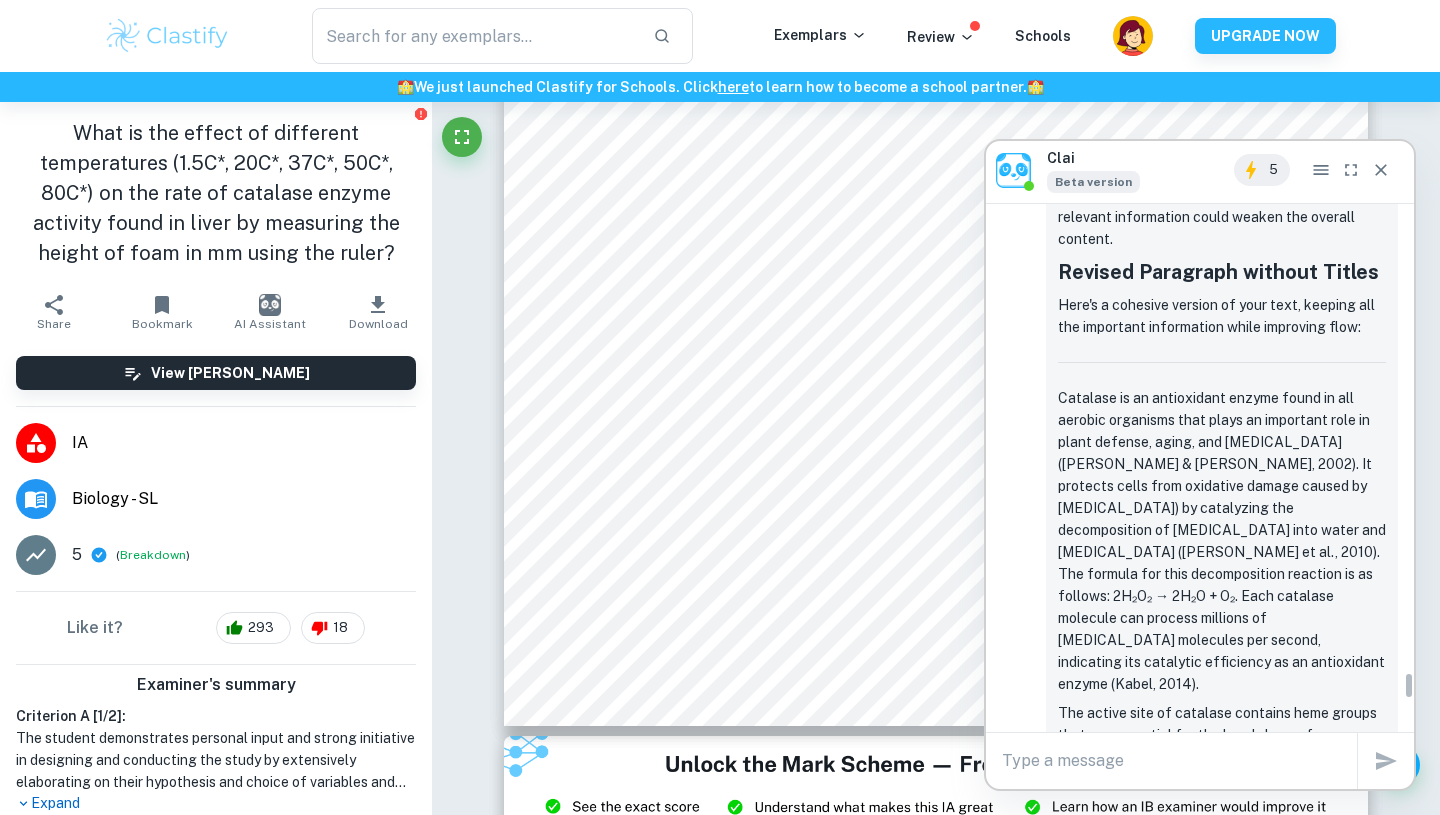 scroll, scrollTop: 9199, scrollLeft: 0, axis: vertical 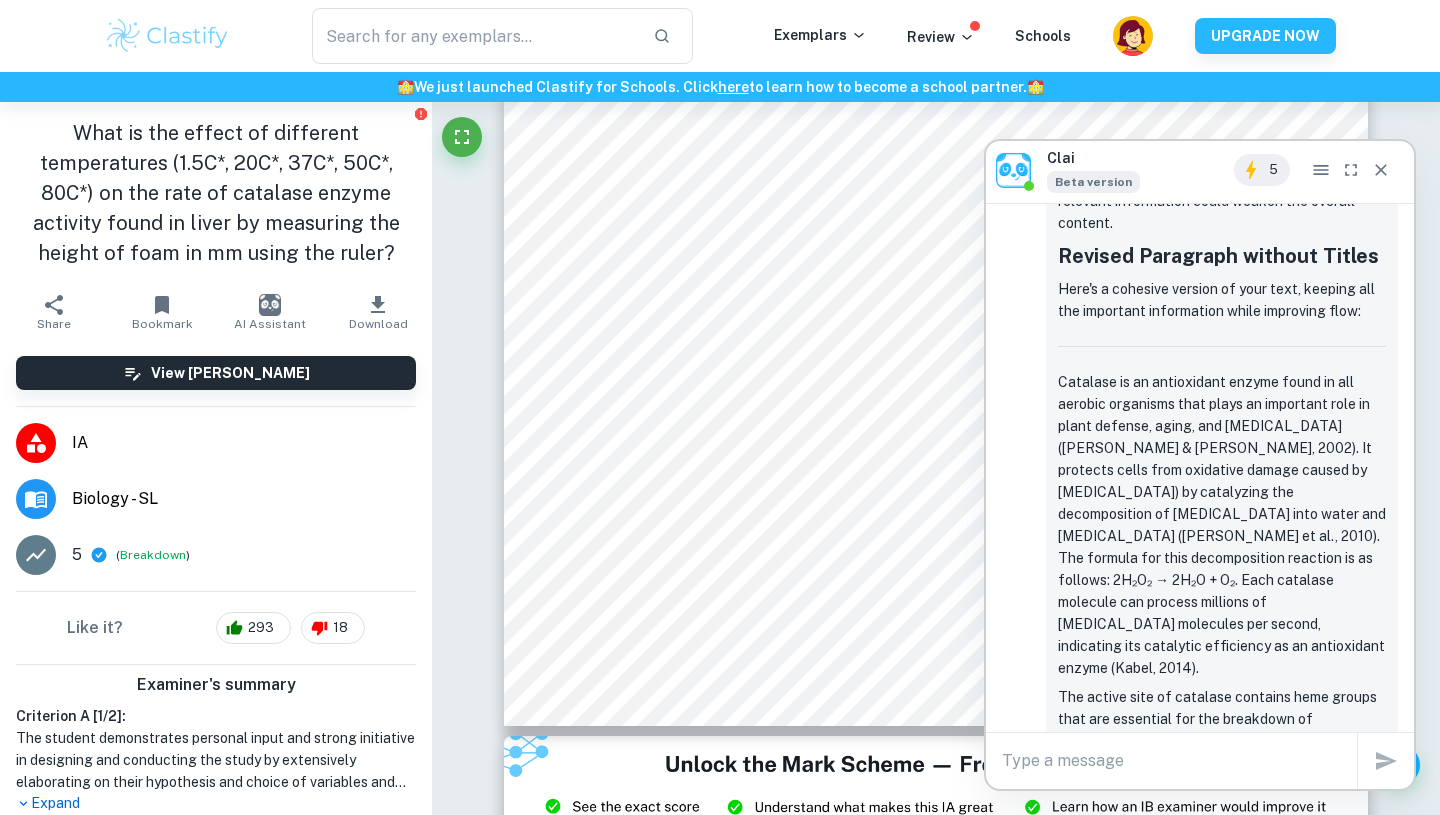 click on "The active site of catalase contains heme groups that are essential for the breakdown of [MEDICAL_DATA]. This process involves two steps. In the first step, the enzyme reacts with [MEDICAL_DATA] to release oxygen. In the second step, it processes another [MEDICAL_DATA] molecule to produce water, after which the enzyme returns to its original state ([PERSON_NAME] et al., 2008). Catalase is predominantly found in [MEDICAL_DATA] where [MEDICAL_DATA] is most frequently produced, such as peroxisomes, mitochondria, cytosol, and chloroplasts, which underscores its significance in cellular metabolism." at bounding box center (1222, 840) 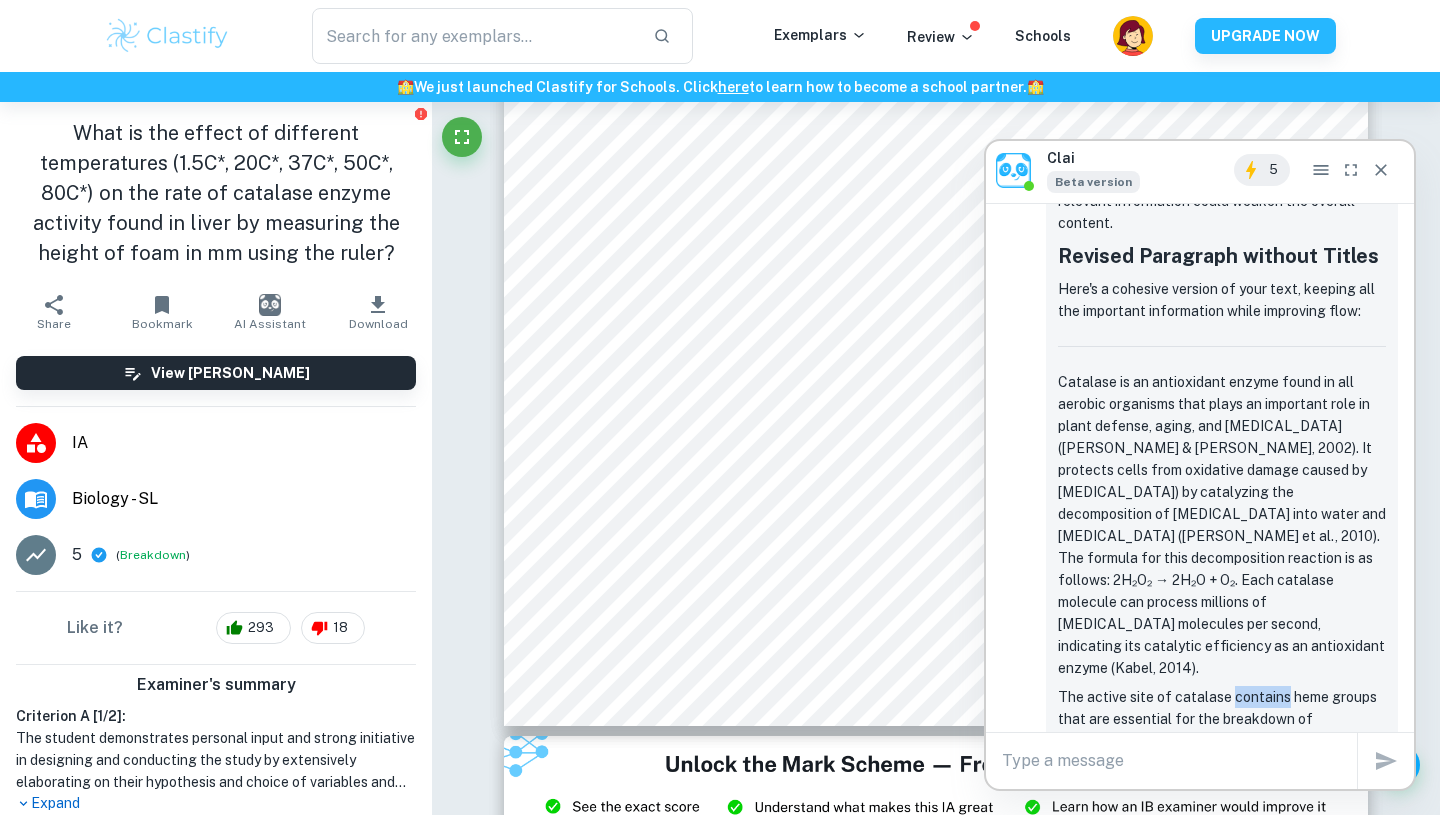 click on "The active site of catalase contains heme groups that are essential for the breakdown of [MEDICAL_DATA]. This process involves two steps. In the first step, the enzyme reacts with [MEDICAL_DATA] to release oxygen. In the second step, it processes another [MEDICAL_DATA] molecule to produce water, after which the enzyme returns to its original state ([PERSON_NAME] et al., 2008). Catalase is predominantly found in [MEDICAL_DATA] where [MEDICAL_DATA] is most frequently produced, such as peroxisomes, mitochondria, cytosol, and chloroplasts, which underscores its significance in cellular metabolism." at bounding box center (1222, 840) 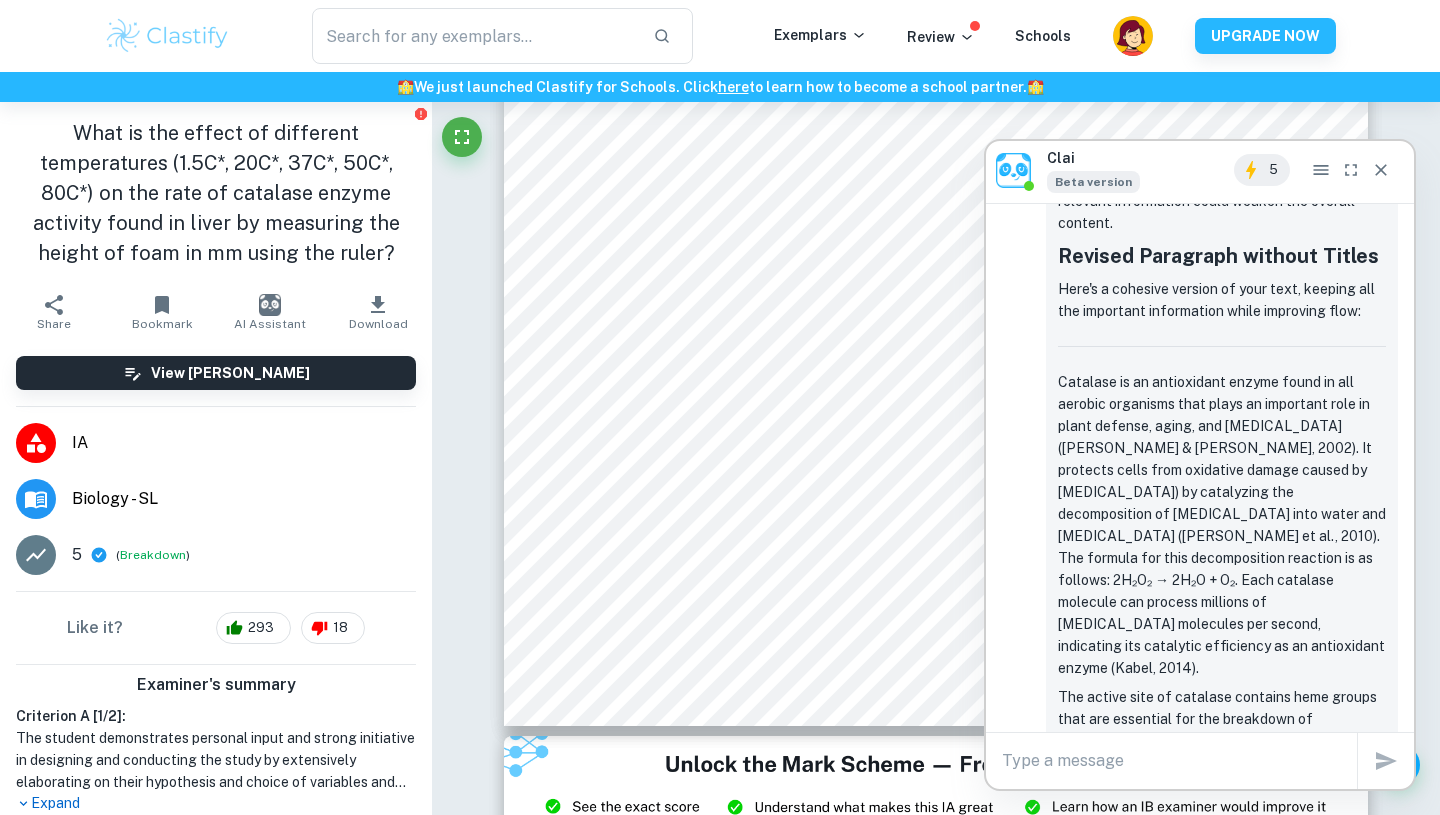 click on "The active site of catalase contains heme groups that are essential for the breakdown of [MEDICAL_DATA]. This process involves two steps. In the first step, the enzyme reacts with [MEDICAL_DATA] to release oxygen. In the second step, it processes another [MEDICAL_DATA] molecule to produce water, after which the enzyme returns to its original state ([PERSON_NAME] et al., 2008). Catalase is predominantly found in [MEDICAL_DATA] where [MEDICAL_DATA] is most frequently produced, such as peroxisomes, mitochondria, cytosol, and chloroplasts, which underscores its significance in cellular metabolism." at bounding box center (1222, 840) 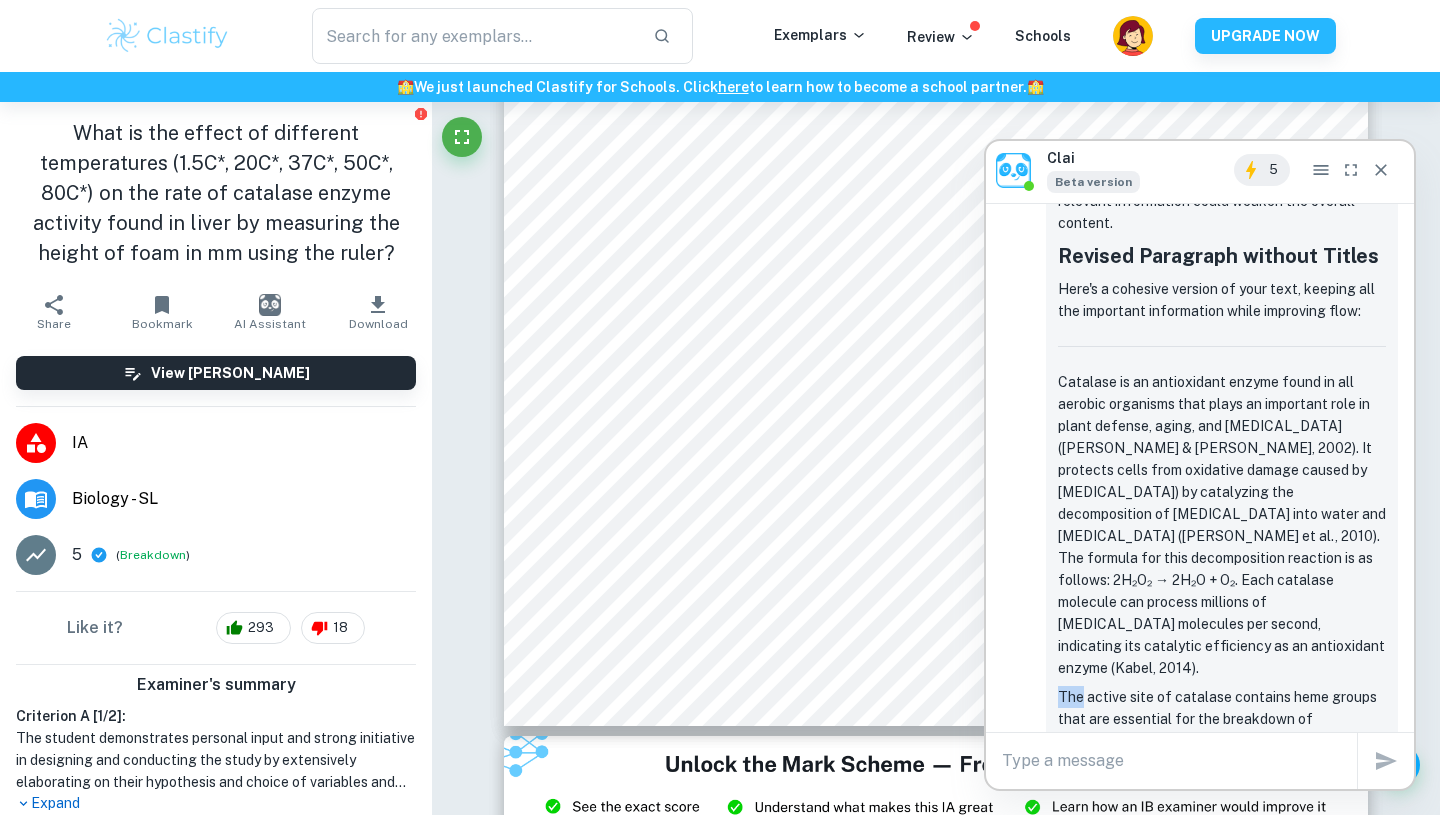 click on "The active site of catalase contains heme groups that are essential for the breakdown of [MEDICAL_DATA]. This process involves two steps. In the first step, the enzyme reacts with [MEDICAL_DATA] to release oxygen. In the second step, it processes another [MEDICAL_DATA] molecule to produce water, after which the enzyme returns to its original state ([PERSON_NAME] et al., 2008). Catalase is predominantly found in [MEDICAL_DATA] where [MEDICAL_DATA] is most frequently produced, such as peroxisomes, mitochondria, cytosol, and chloroplasts, which underscores its significance in cellular metabolism." at bounding box center (1222, 840) 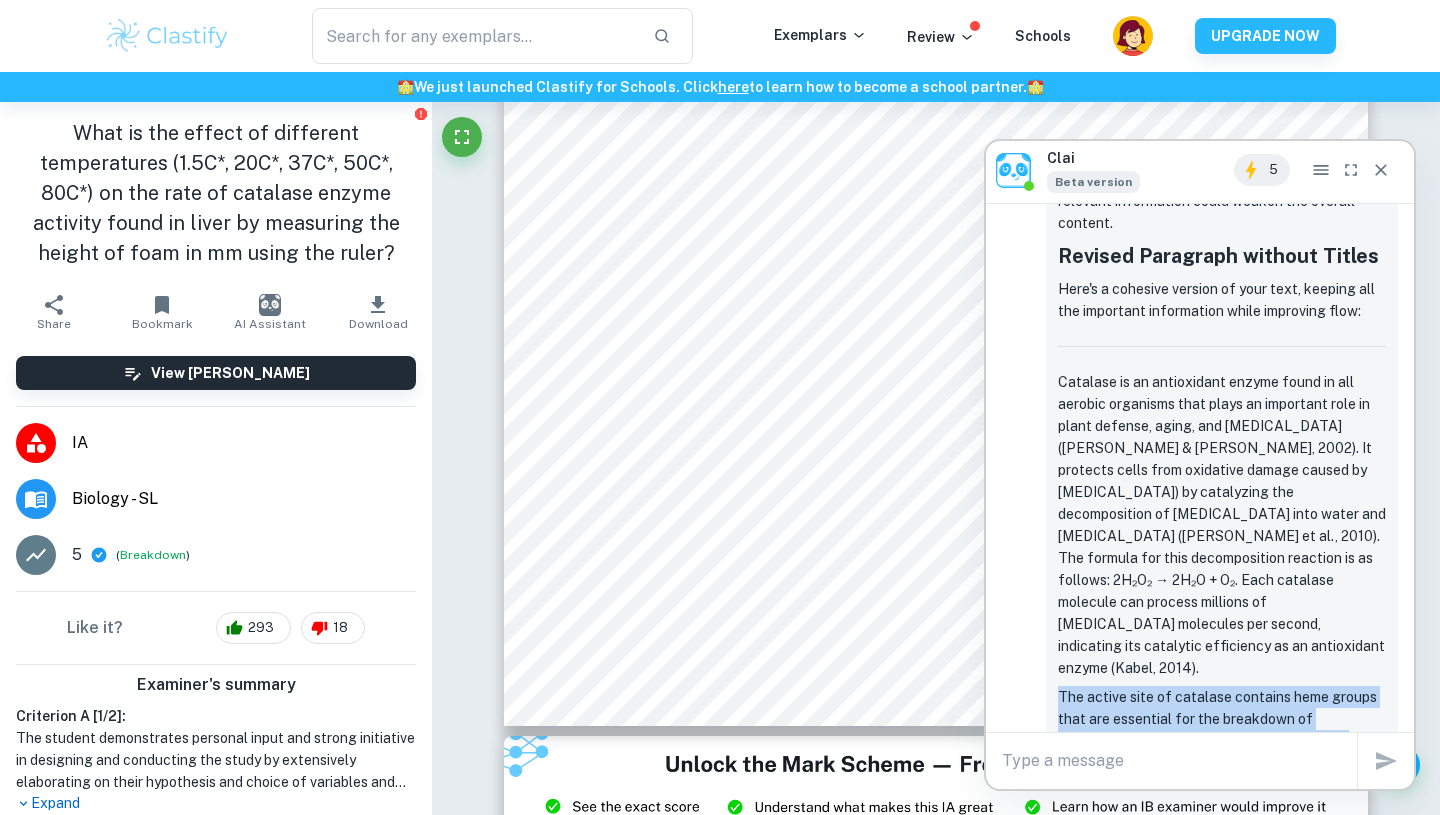 click on "The active site of catalase contains heme groups that are essential for the breakdown of [MEDICAL_DATA]. This process involves two steps. In the first step, the enzyme reacts with [MEDICAL_DATA] to release oxygen. In the second step, it processes another [MEDICAL_DATA] molecule to produce water, after which the enzyme returns to its original state ([PERSON_NAME] et al., 2008). Catalase is predominantly found in [MEDICAL_DATA] where [MEDICAL_DATA] is most frequently produced, such as peroxisomes, mitochondria, cytosol, and chloroplasts, which underscores its significance in cellular metabolism." at bounding box center (1222, 840) 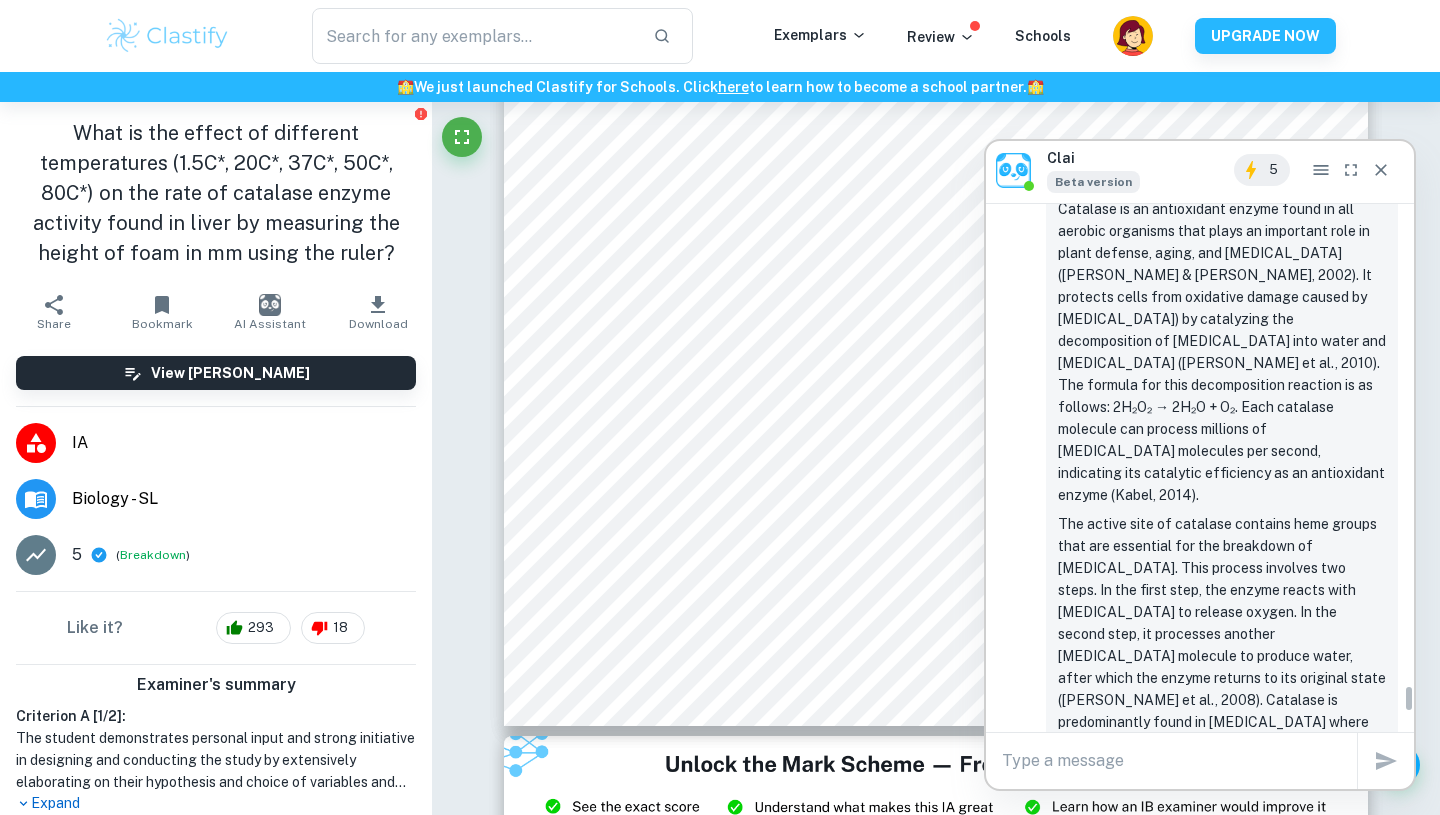 scroll, scrollTop: 9380, scrollLeft: 0, axis: vertical 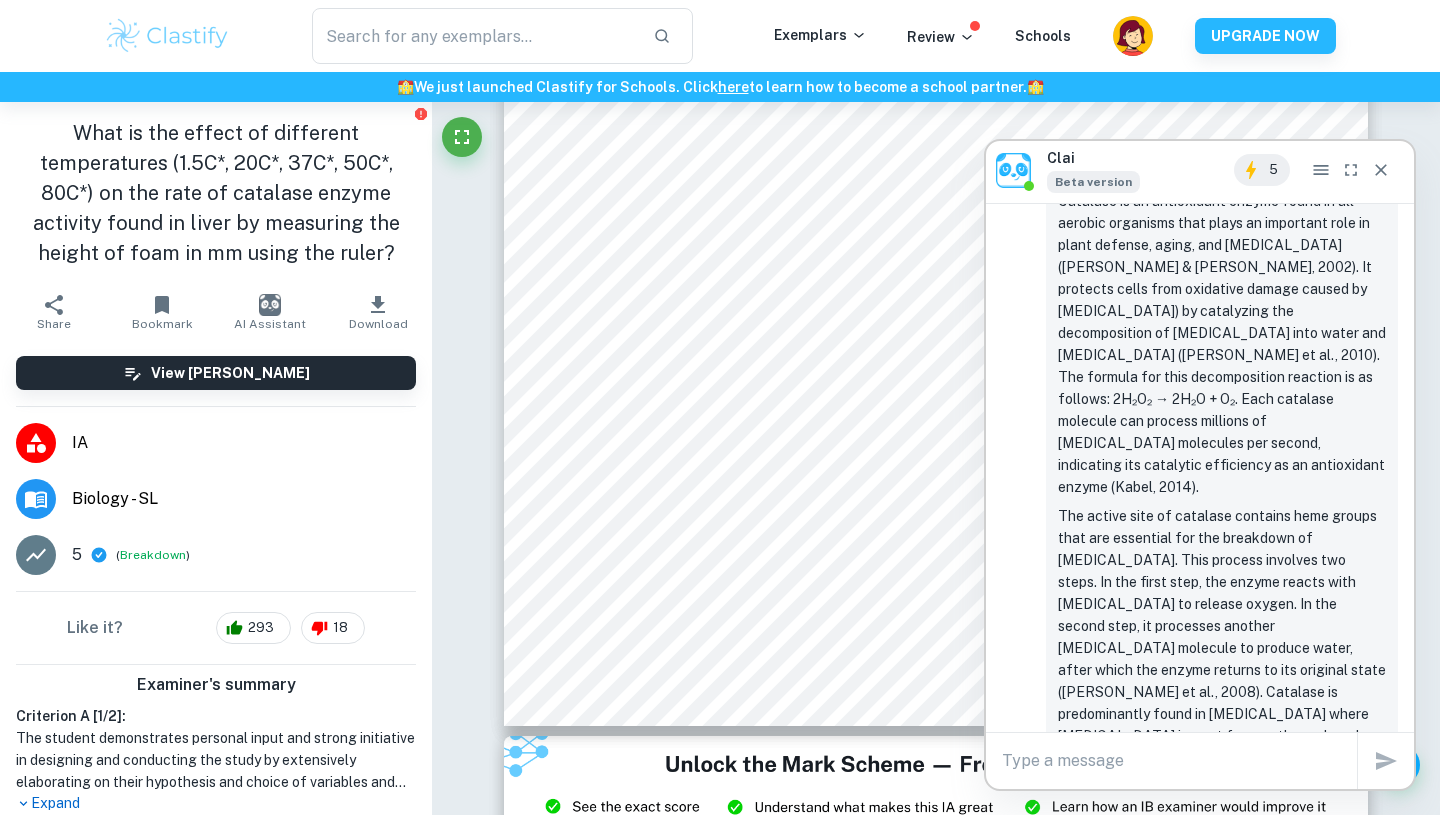drag, startPoint x: 1231, startPoint y: 613, endPoint x: 1243, endPoint y: 487, distance: 126.57014 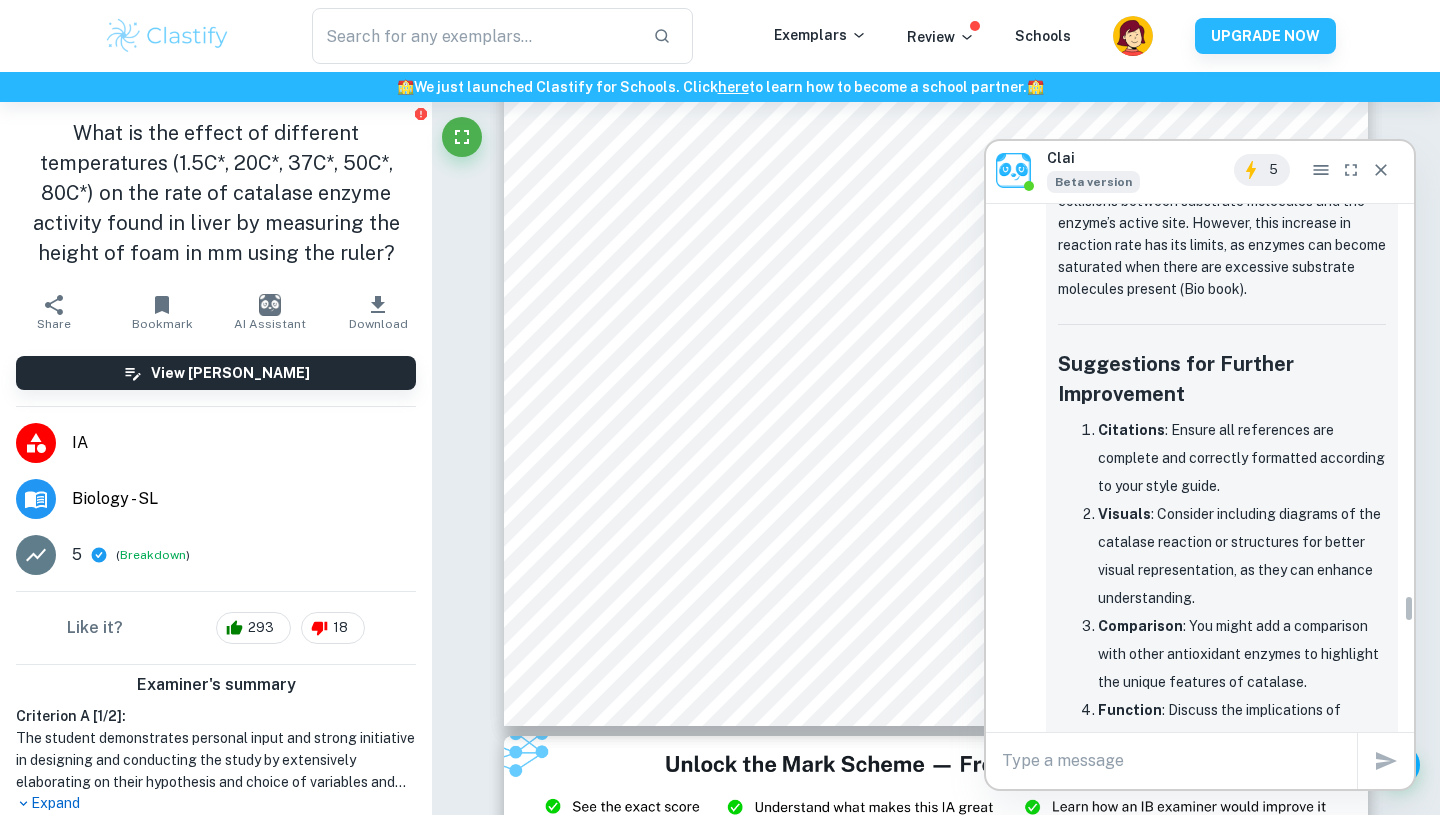 scroll, scrollTop: 7629, scrollLeft: 0, axis: vertical 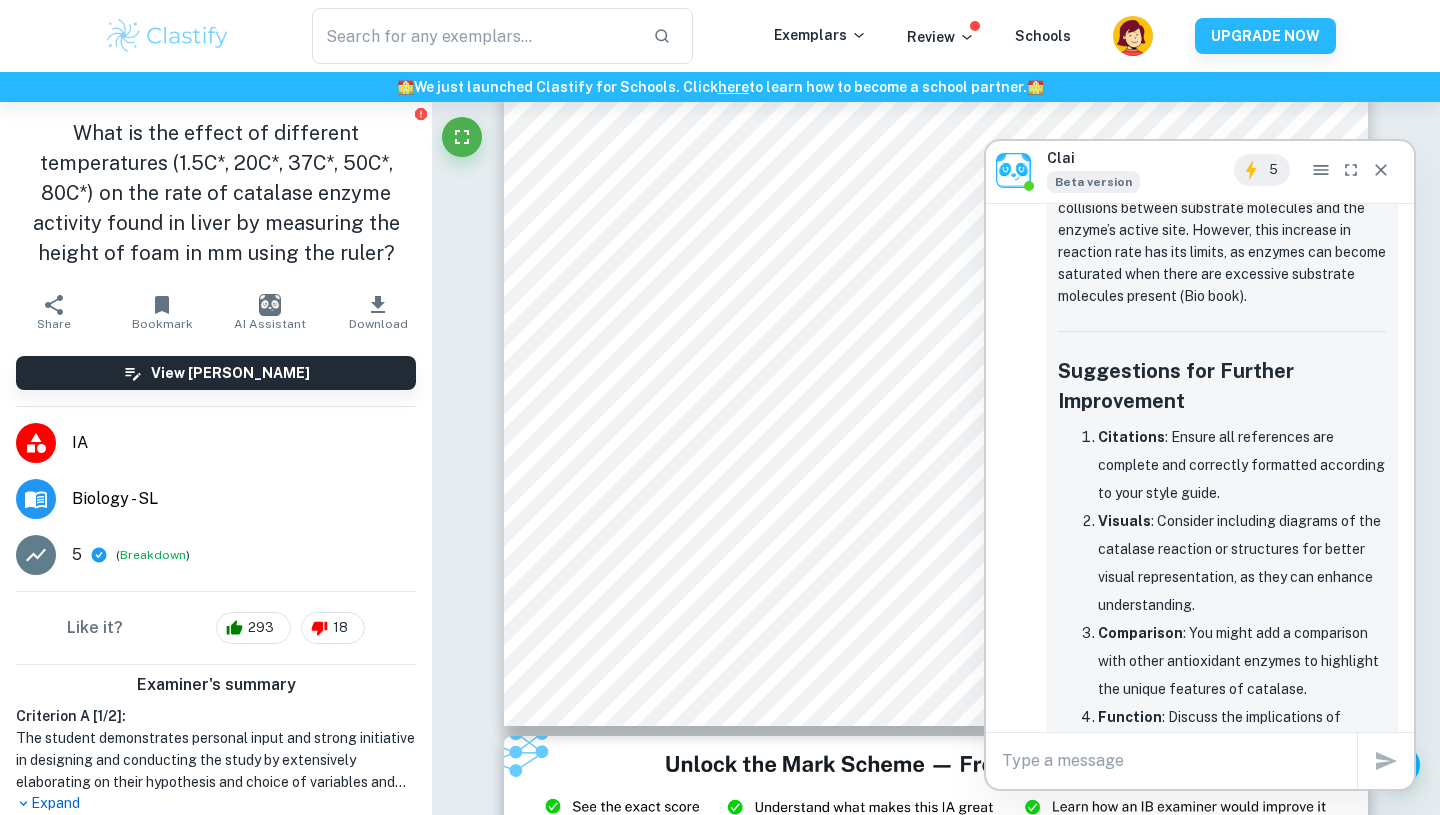 click on "Feel free to let me know if there are any specific areas you'd like me to enhance further or focus on!" at bounding box center (1222, 816) 